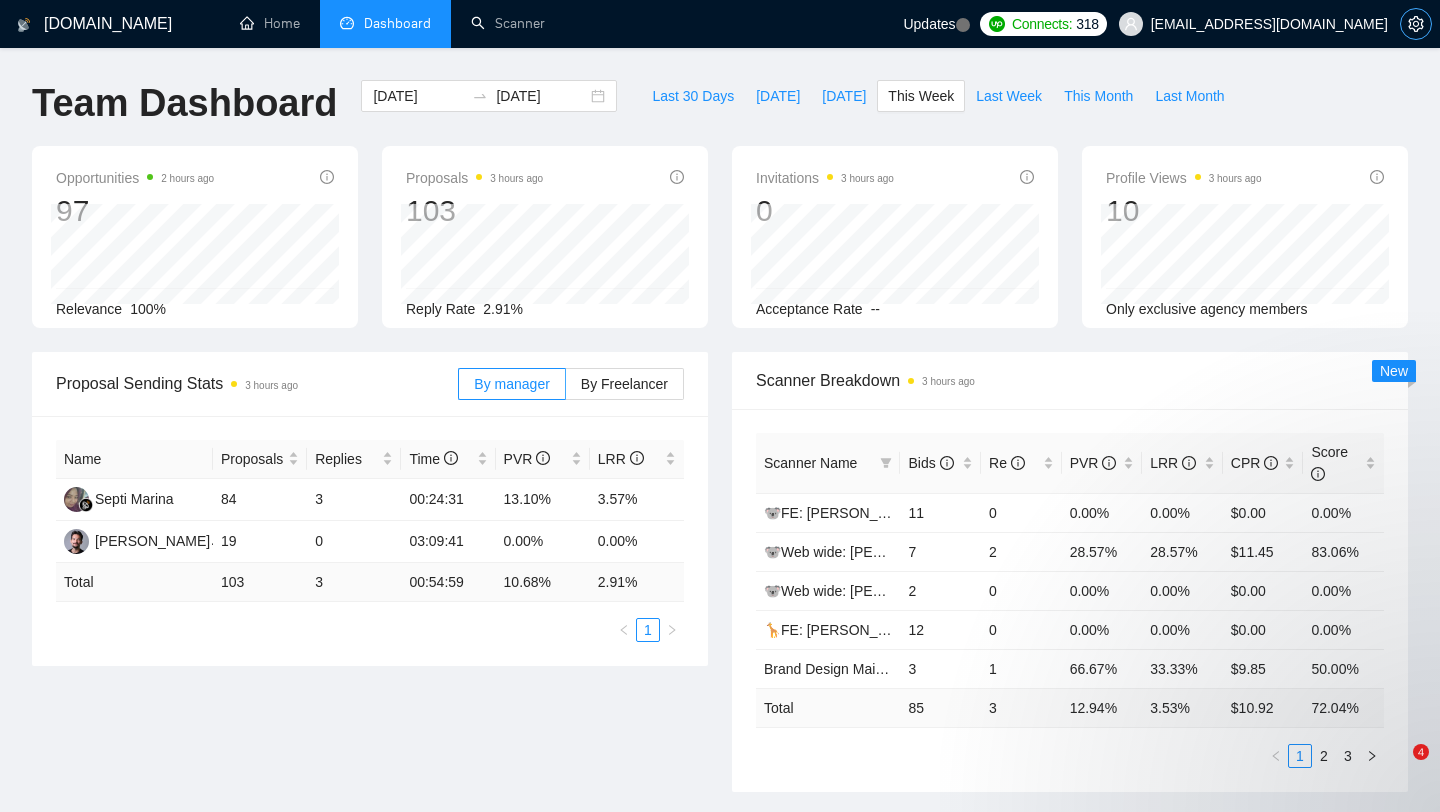 scroll, scrollTop: 0, scrollLeft: 0, axis: both 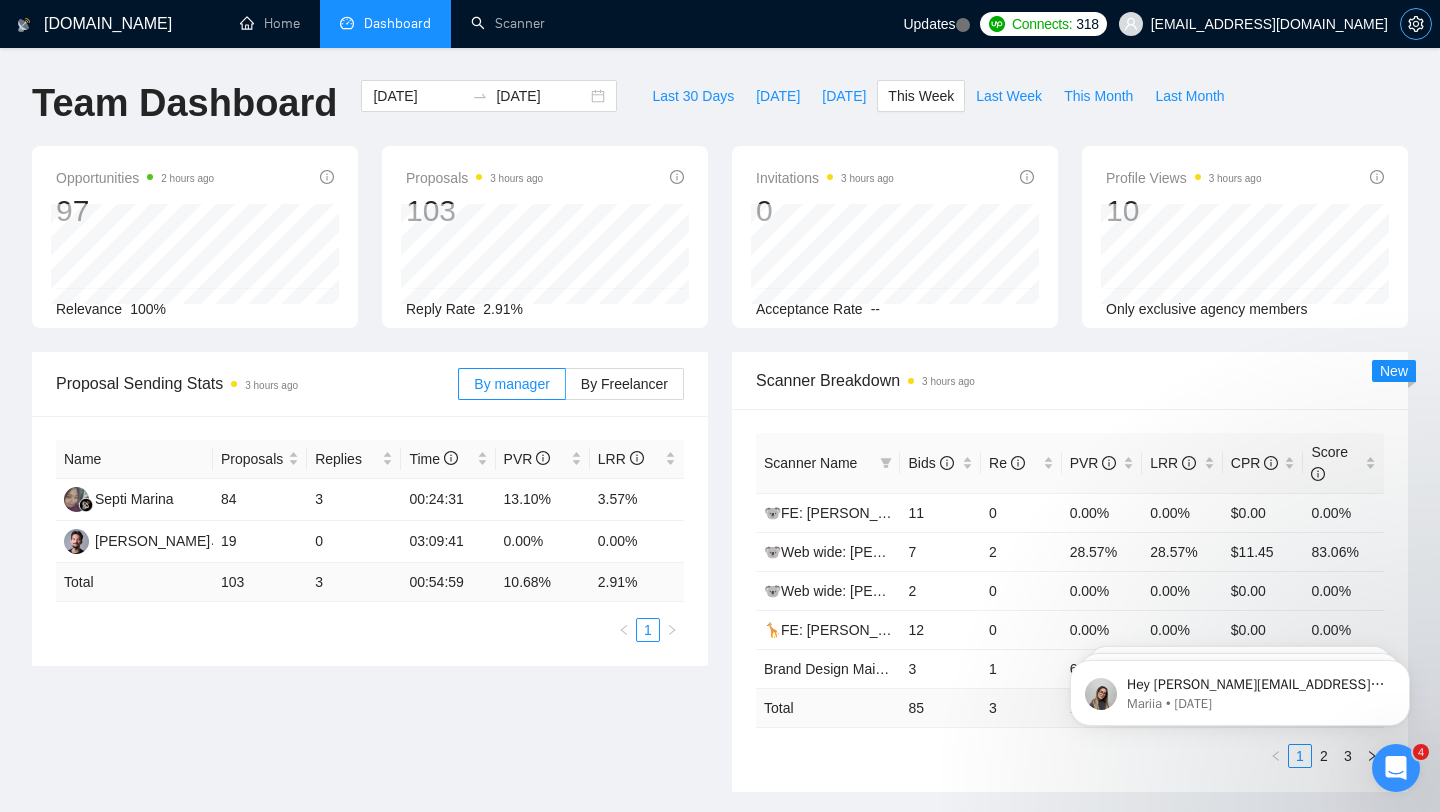 click 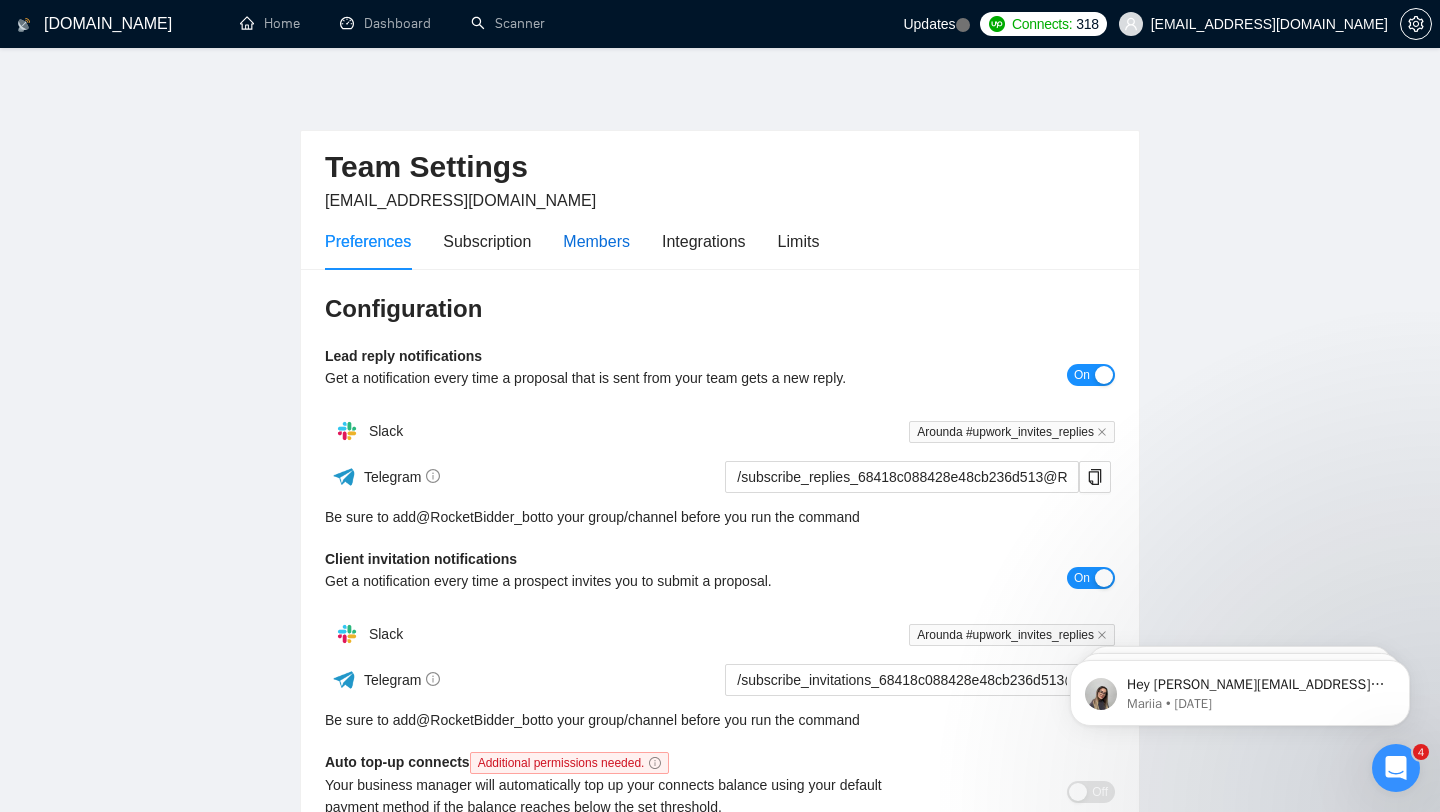 click on "Members" at bounding box center [596, 241] 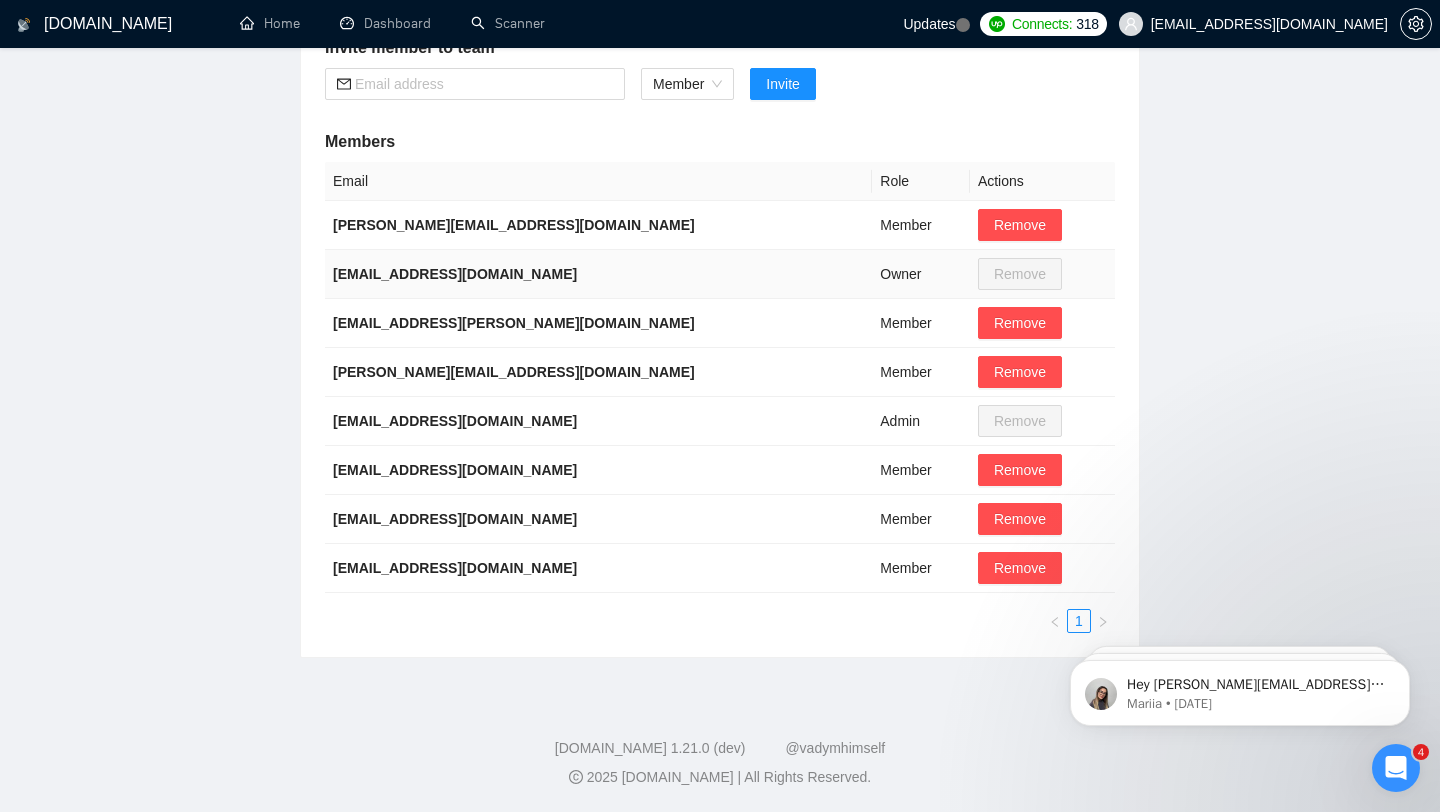 scroll, scrollTop: 313, scrollLeft: 0, axis: vertical 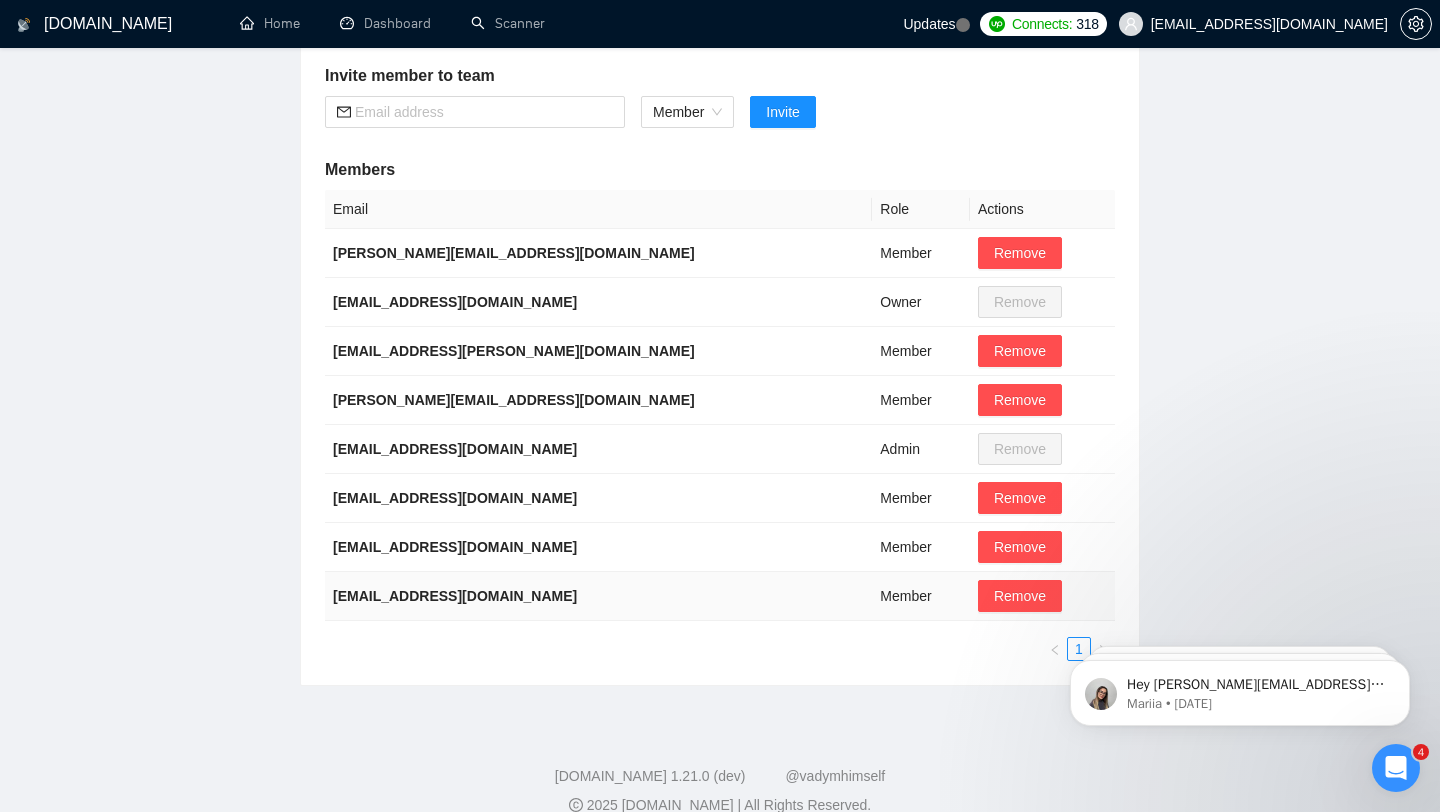 drag, startPoint x: 330, startPoint y: 595, endPoint x: 580, endPoint y: 595, distance: 250 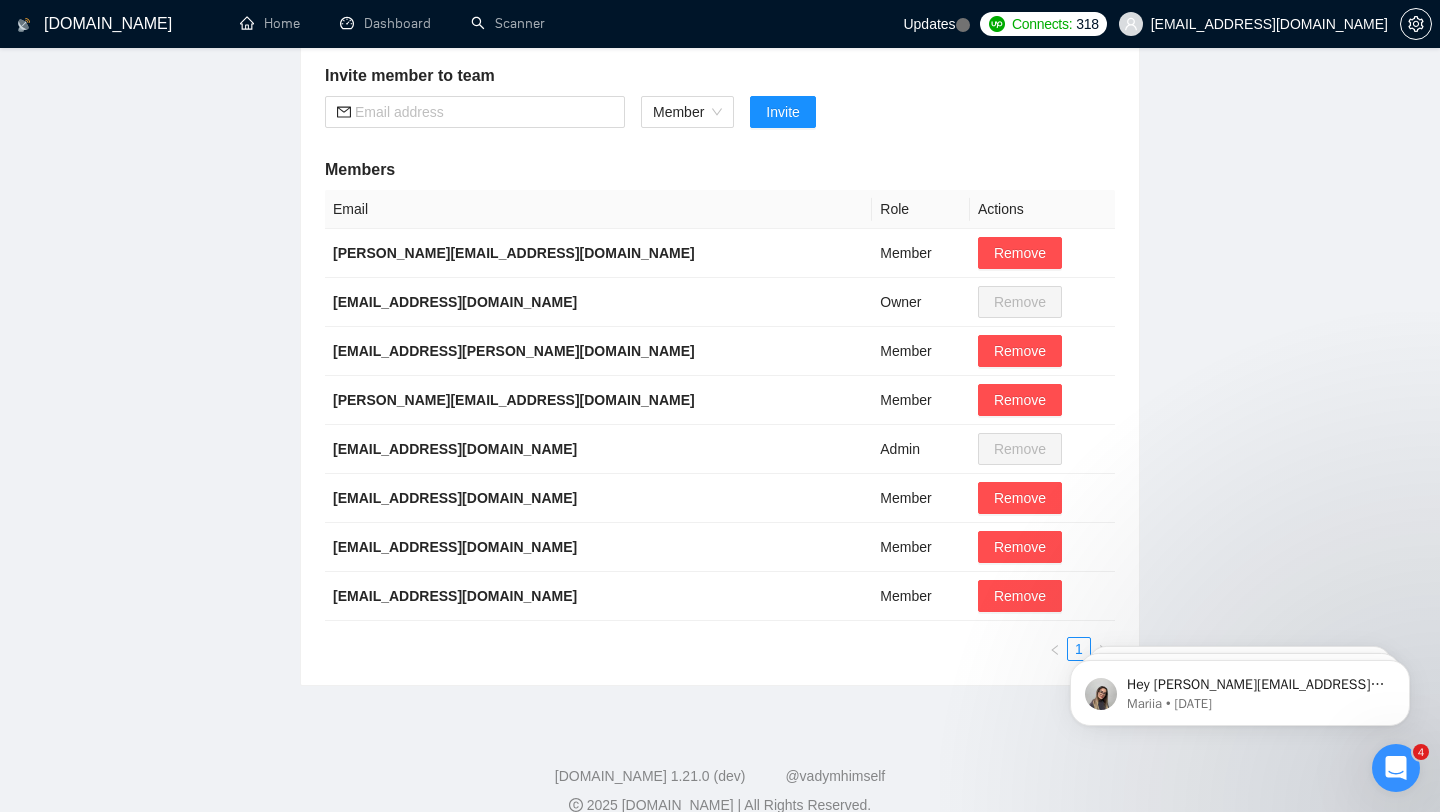 click on "Email Role Actions [PERSON_NAME][EMAIL_ADDRESS][DOMAIN_NAME] Member Remove [EMAIL_ADDRESS][DOMAIN_NAME] Owner Remove [EMAIL_ADDRESS][PERSON_NAME][DOMAIN_NAME] Member Remove [PERSON_NAME][EMAIL_ADDRESS][DOMAIN_NAME] Member Remove [EMAIL_ADDRESS][DOMAIN_NAME] Admin Remove [EMAIL_ADDRESS][DOMAIN_NAME] Member Remove [EMAIL_ADDRESS][DOMAIN_NAME] Member Remove [EMAIL_ADDRESS][DOMAIN_NAME] Member Remove 1" at bounding box center (720, 425) 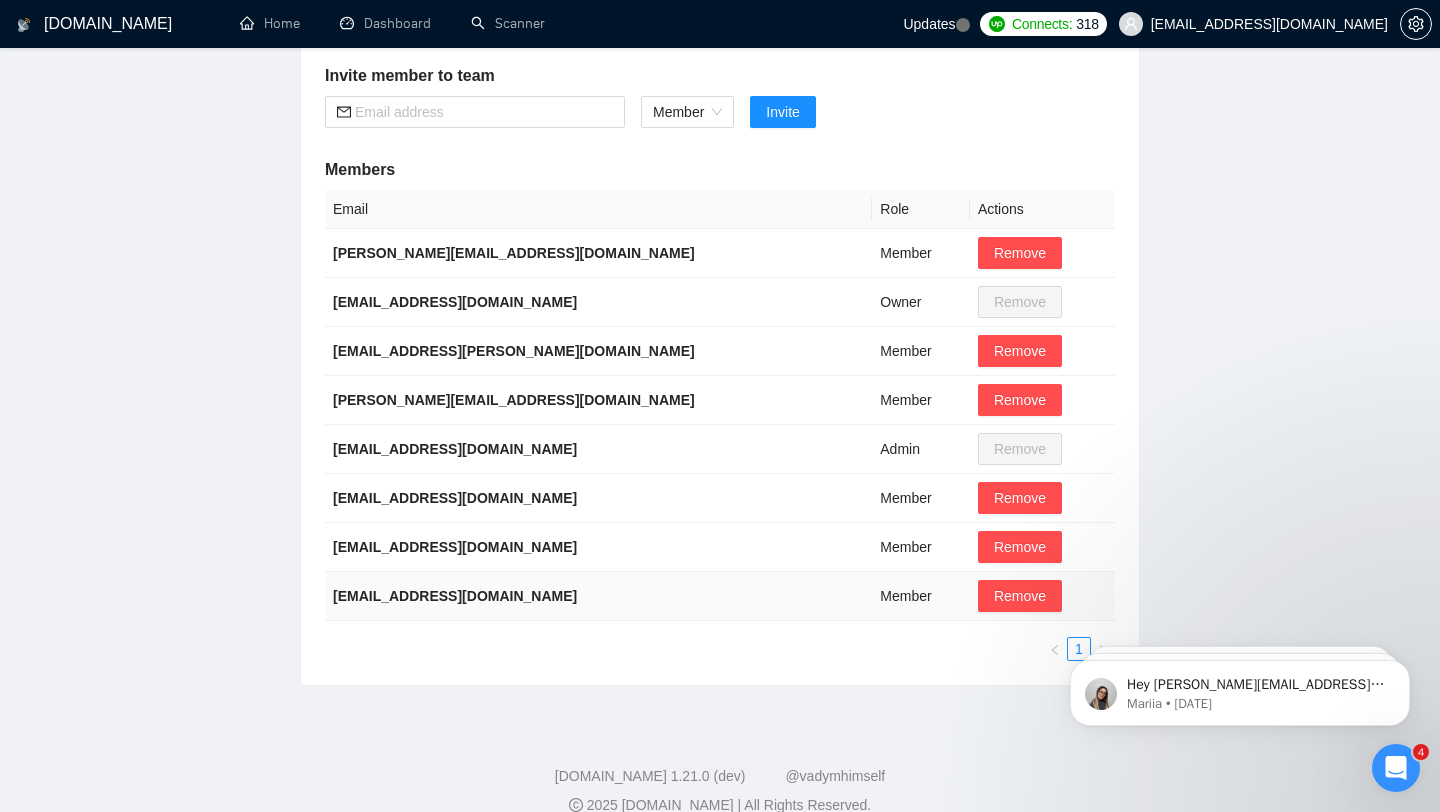 scroll, scrollTop: 341, scrollLeft: 0, axis: vertical 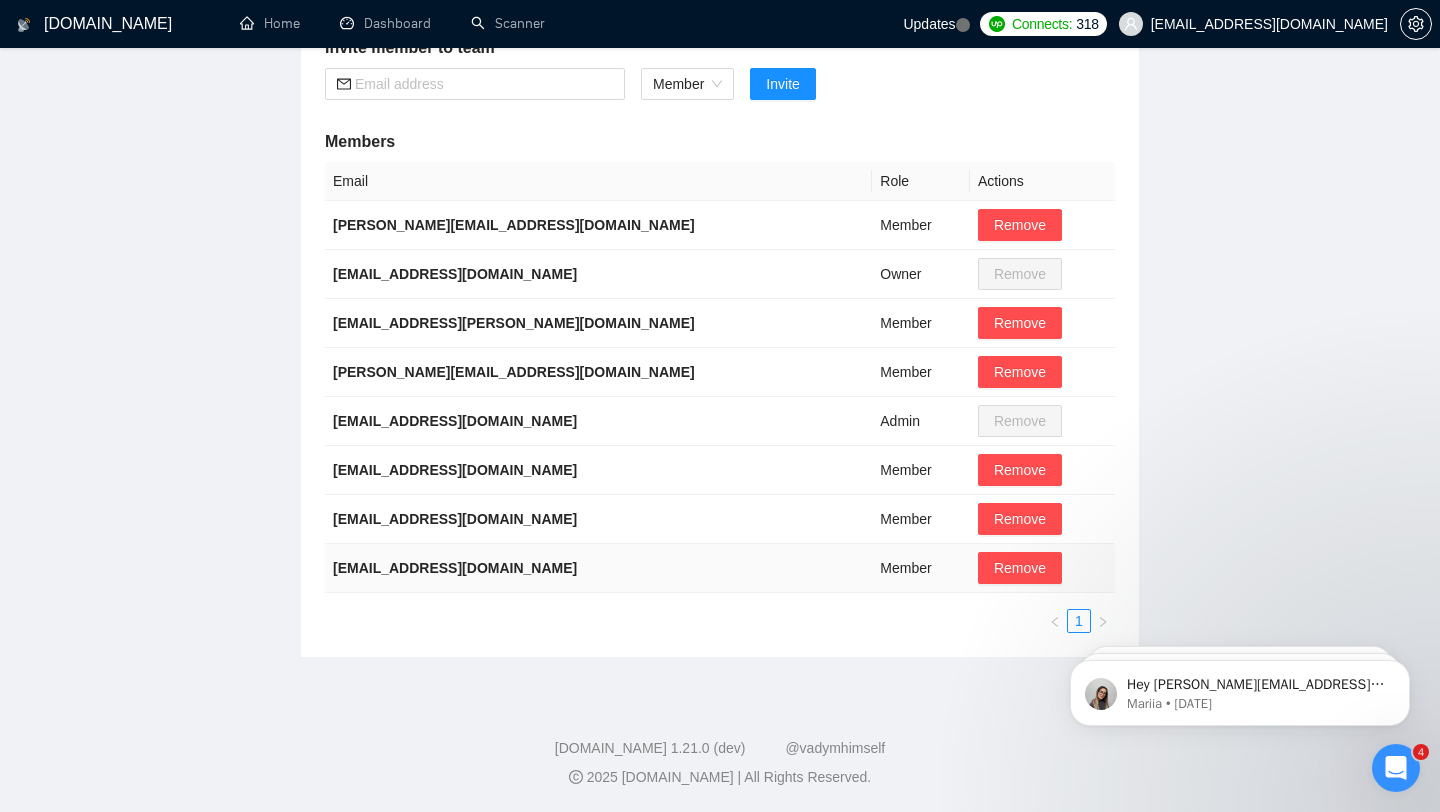 click on "[EMAIL_ADDRESS][DOMAIN_NAME]" at bounding box center [455, 568] 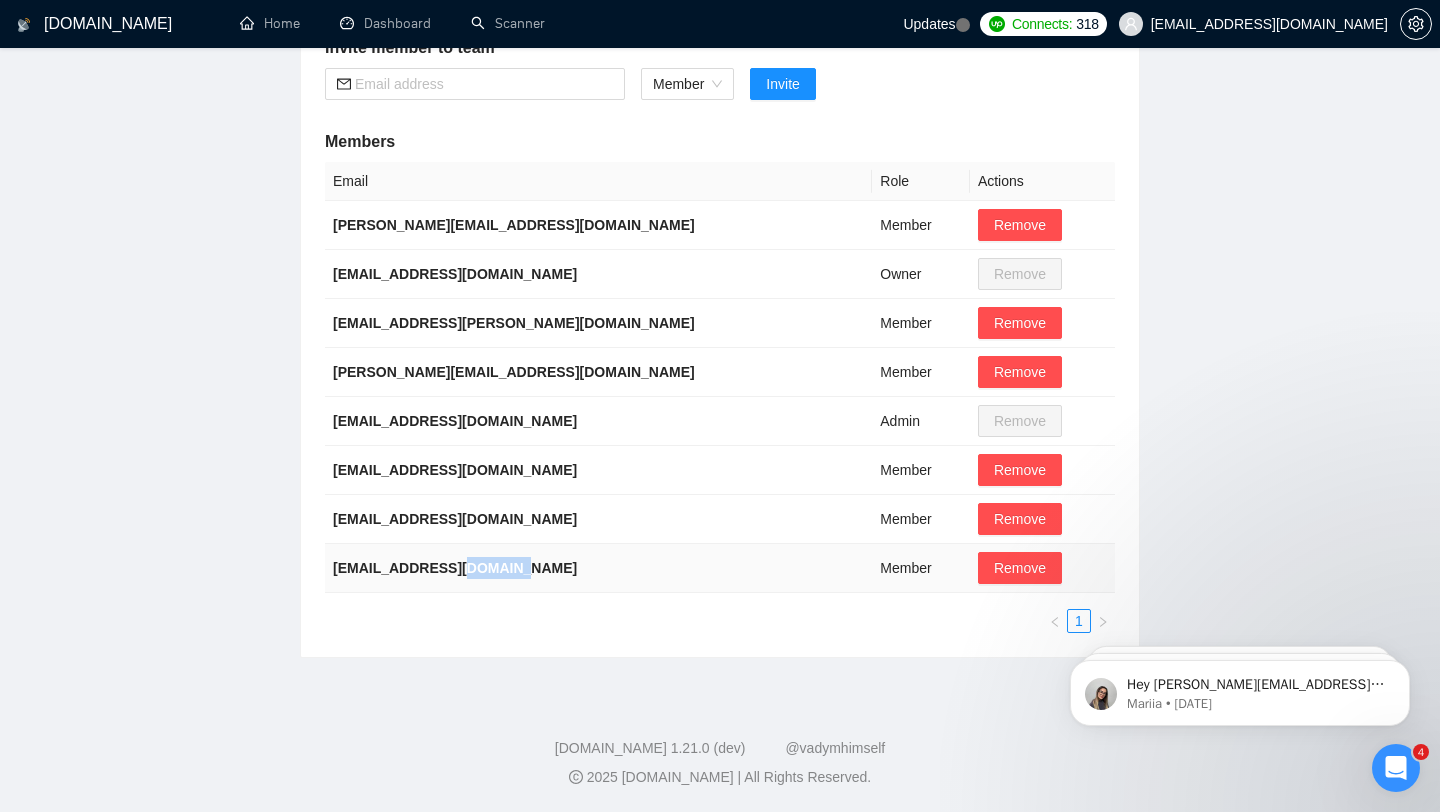 click on "[EMAIL_ADDRESS][DOMAIN_NAME]" at bounding box center [455, 568] 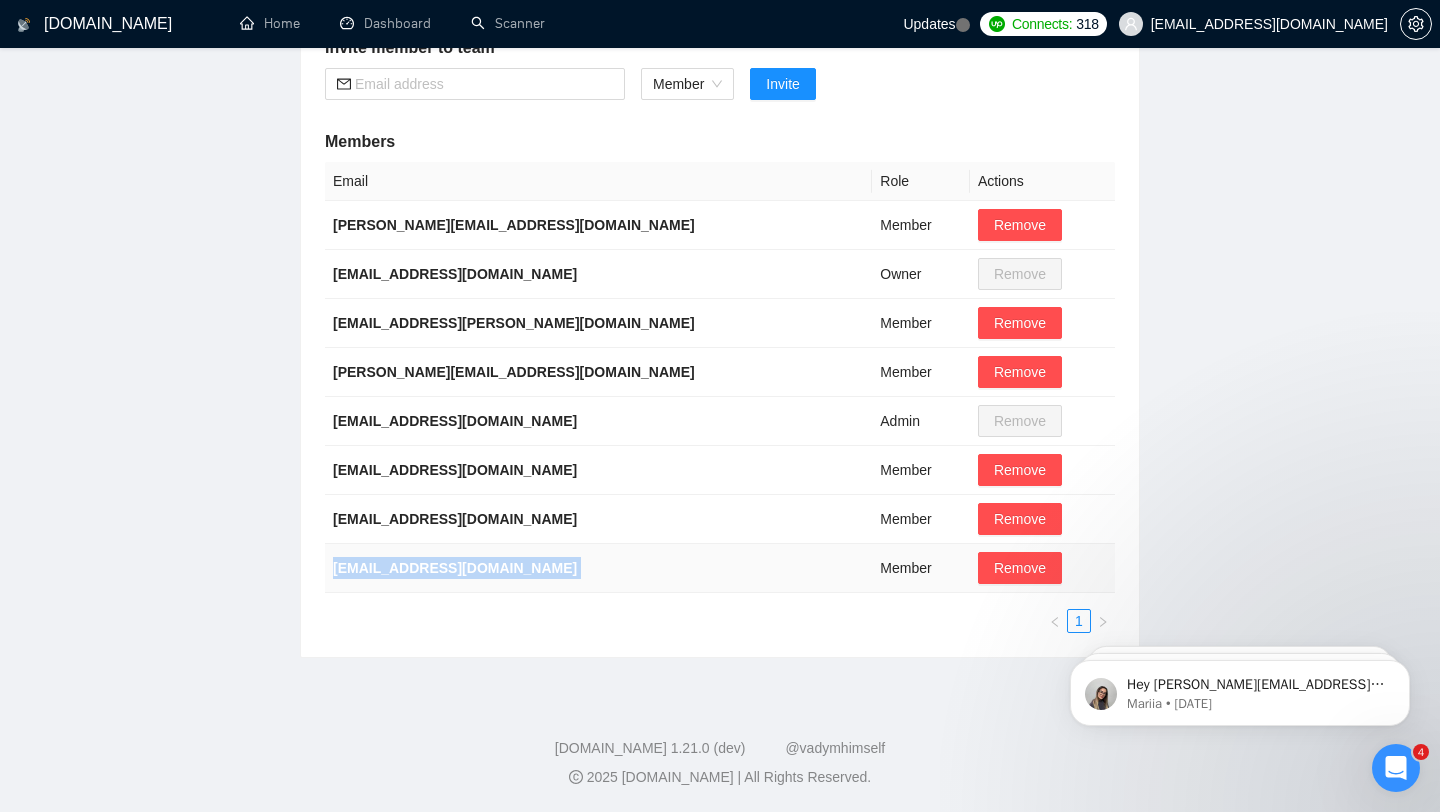 click on "[EMAIL_ADDRESS][DOMAIN_NAME]" at bounding box center [455, 568] 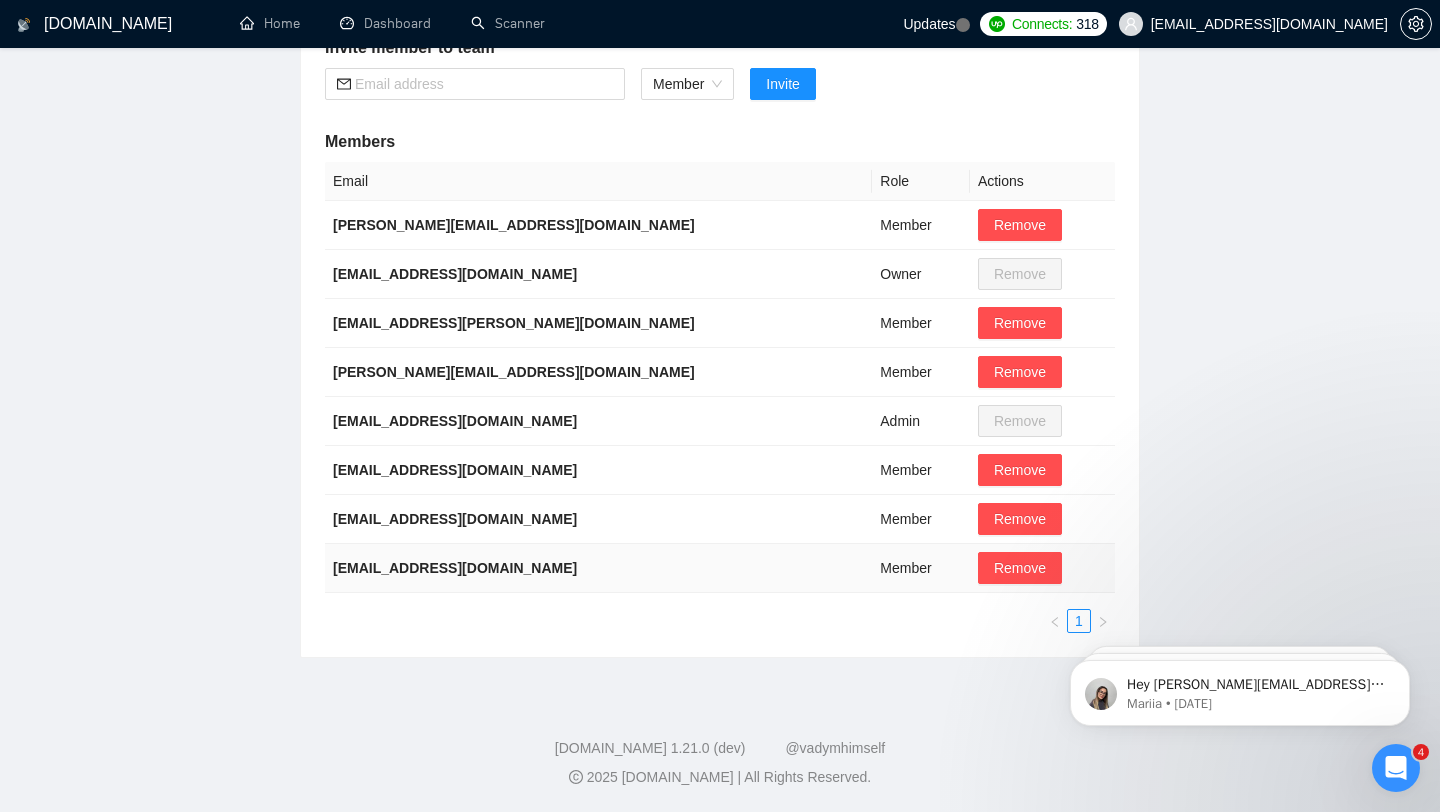 click on "[EMAIL_ADDRESS][DOMAIN_NAME]" at bounding box center (455, 568) 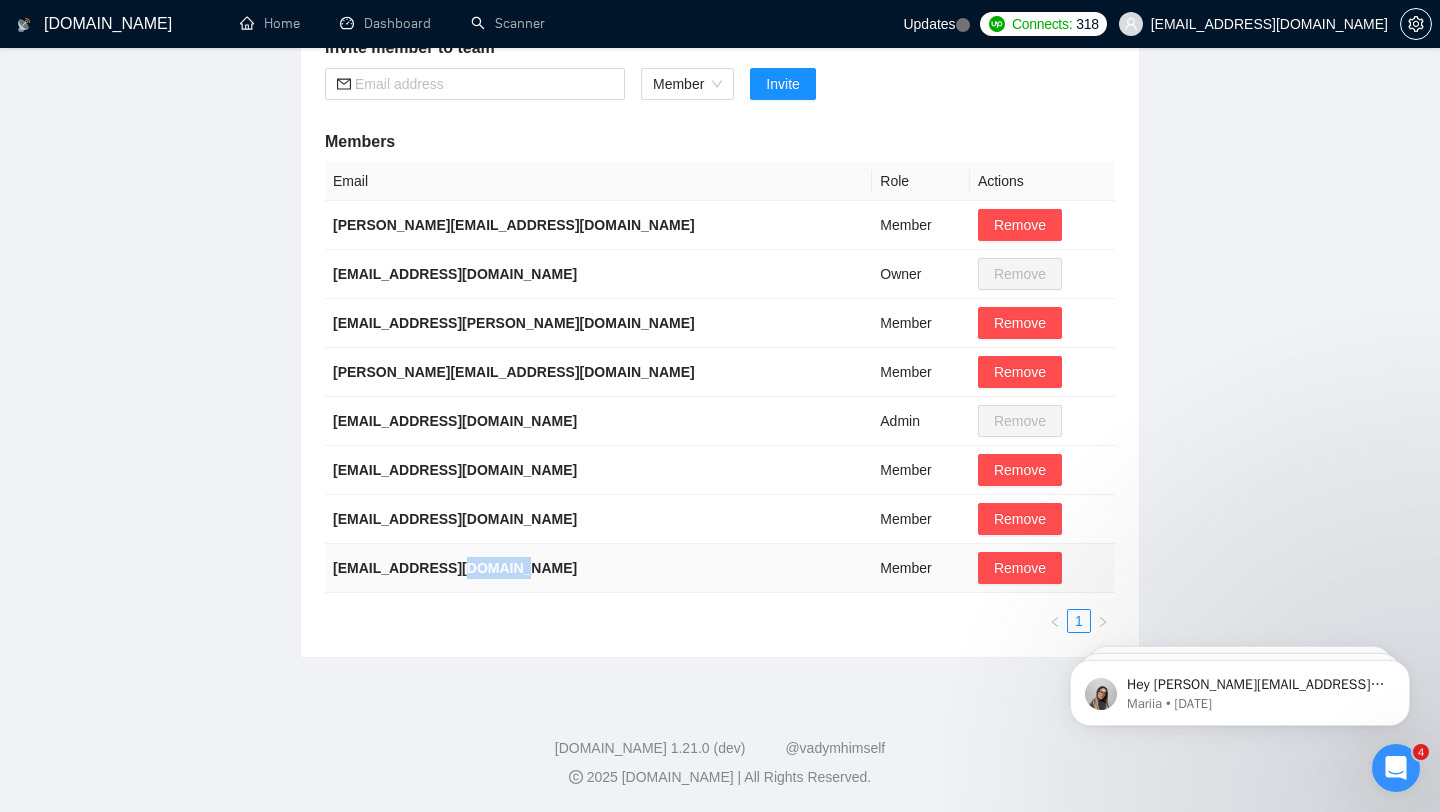 click on "[EMAIL_ADDRESS][DOMAIN_NAME]" at bounding box center (455, 568) 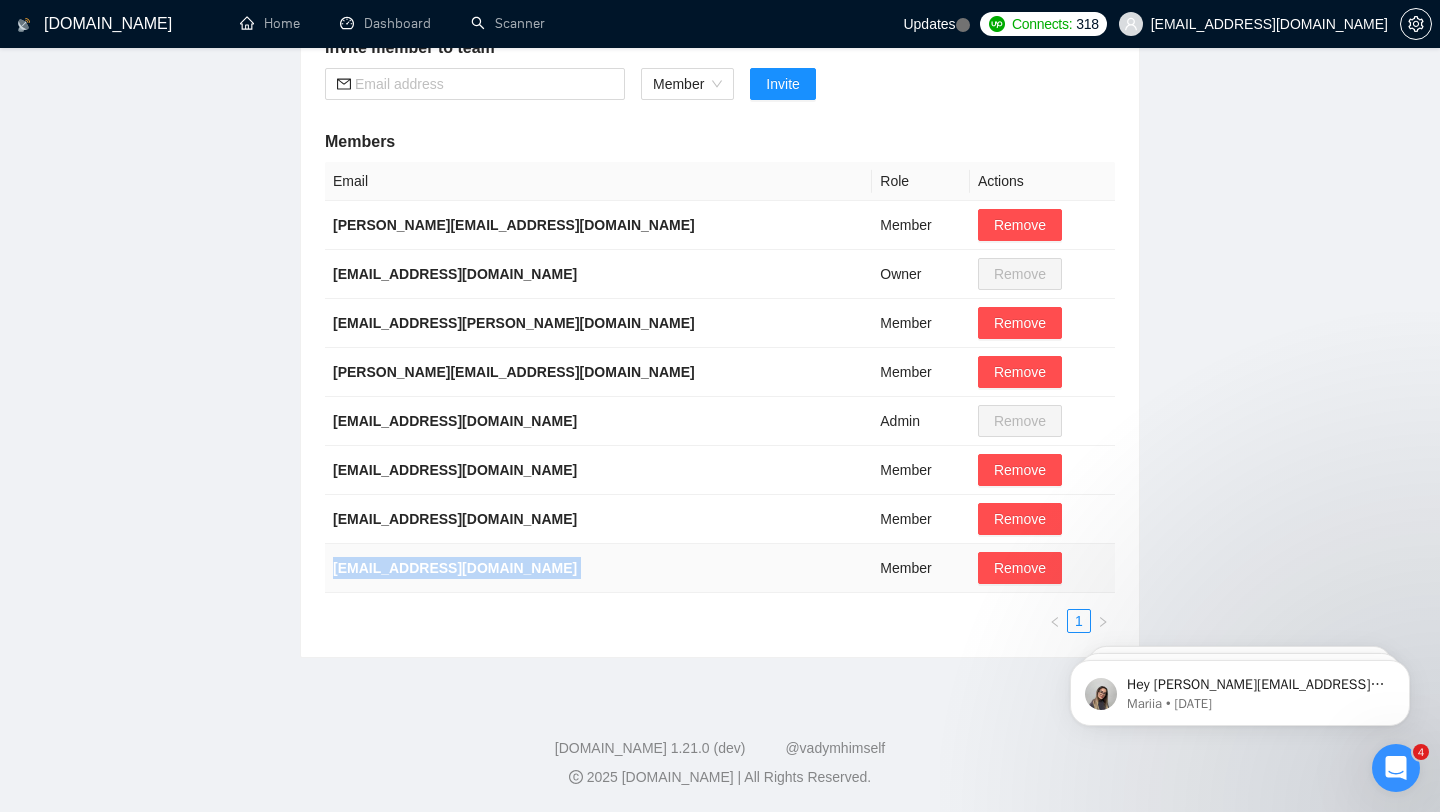 click on "[EMAIL_ADDRESS][DOMAIN_NAME]" at bounding box center [455, 568] 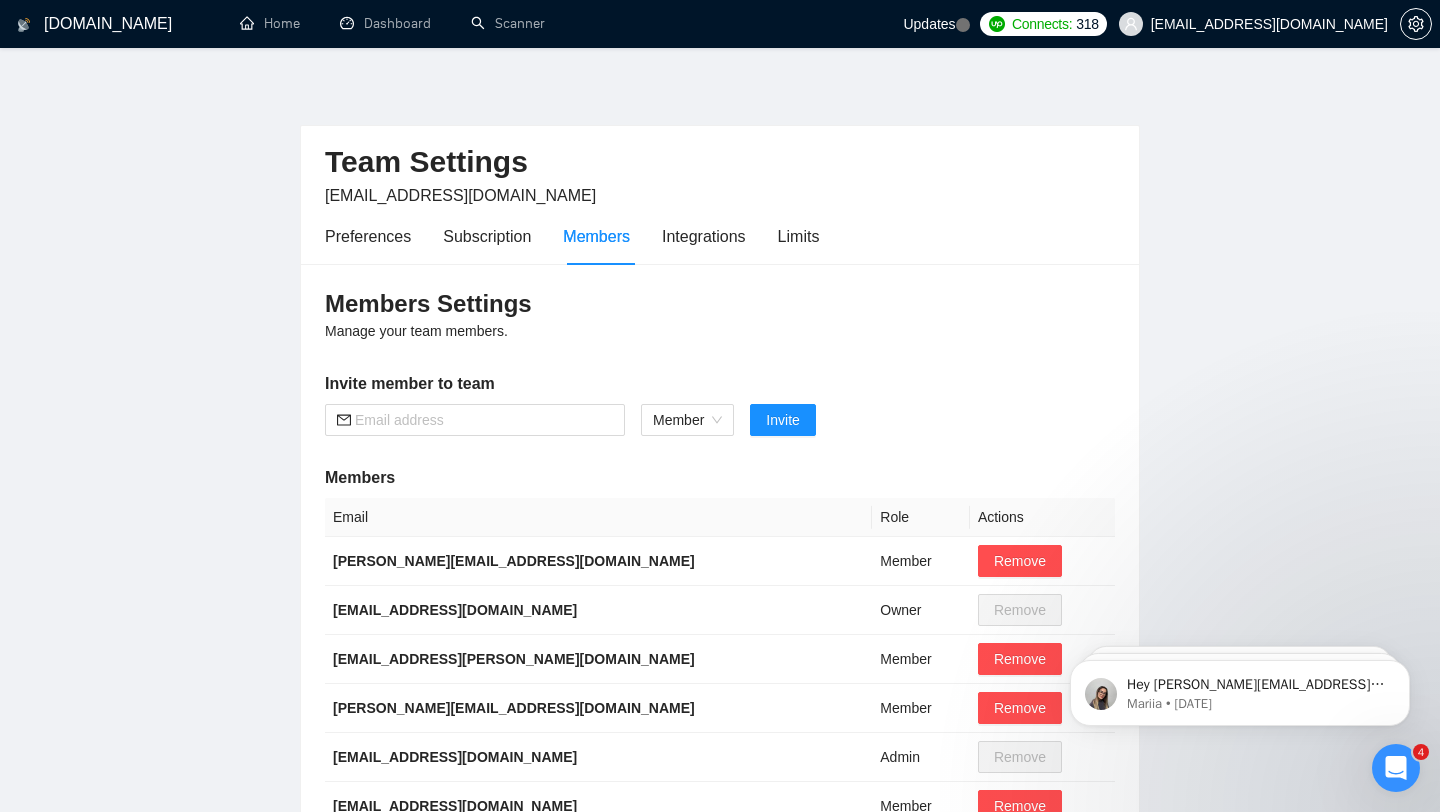 scroll, scrollTop: 0, scrollLeft: 0, axis: both 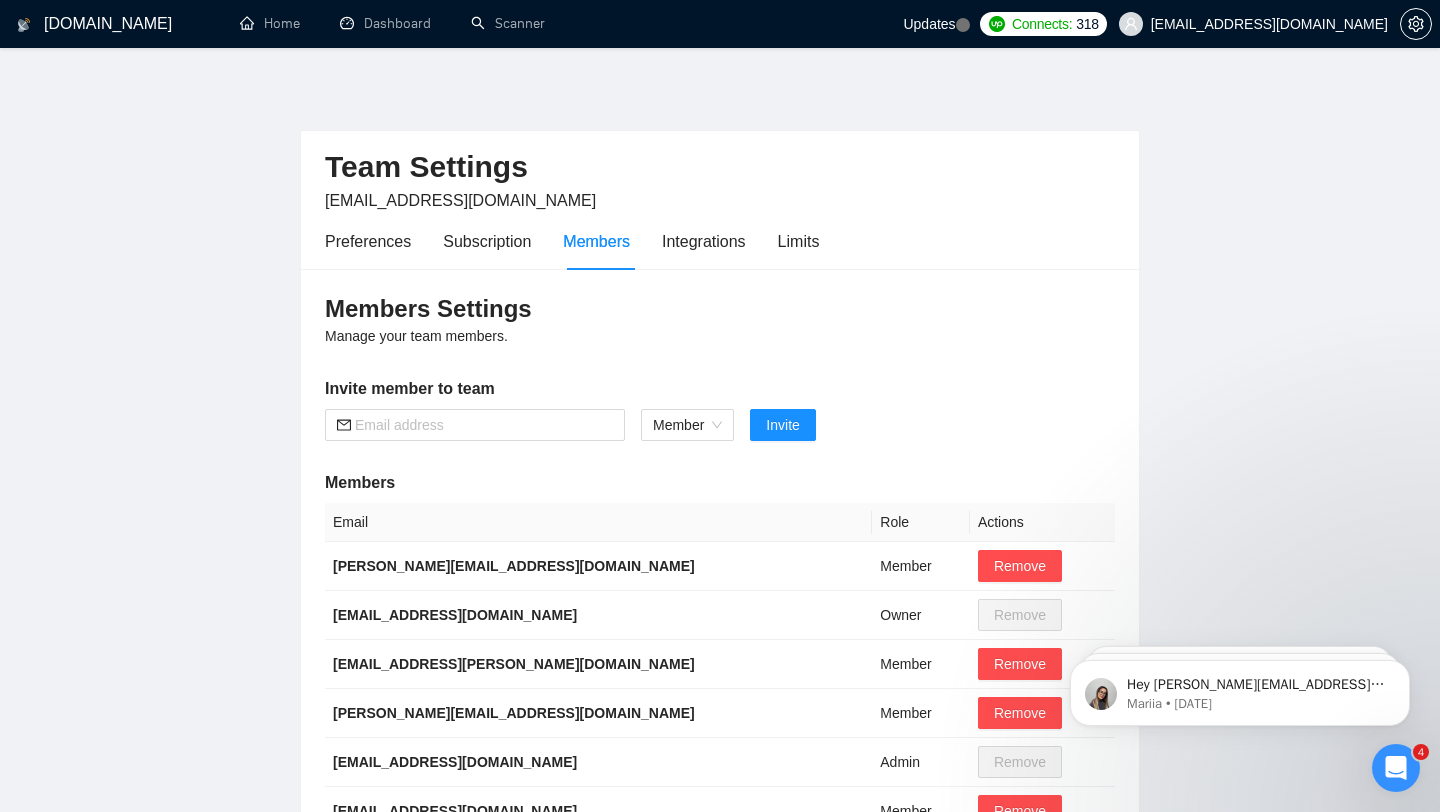 click on "Team Settings [EMAIL_ADDRESS][DOMAIN_NAME] Preferences Subscription Members Integrations Limits Members Settings Manage your team members. Invite member to team Member Invite Members Email Role Actions [PERSON_NAME][EMAIL_ADDRESS][DOMAIN_NAME] Member Remove [EMAIL_ADDRESS][DOMAIN_NAME] Owner Remove [EMAIL_ADDRESS][PERSON_NAME][DOMAIN_NAME] Member Remove [PERSON_NAME][EMAIL_ADDRESS][DOMAIN_NAME] Member Remove [EMAIL_ADDRESS][DOMAIN_NAME] Admin Remove [EMAIL_ADDRESS][DOMAIN_NAME] Member Remove [EMAIL_ADDRESS][DOMAIN_NAME] Member Remove [EMAIL_ADDRESS][DOMAIN_NAME] Member Remove 1" at bounding box center (720, 539) 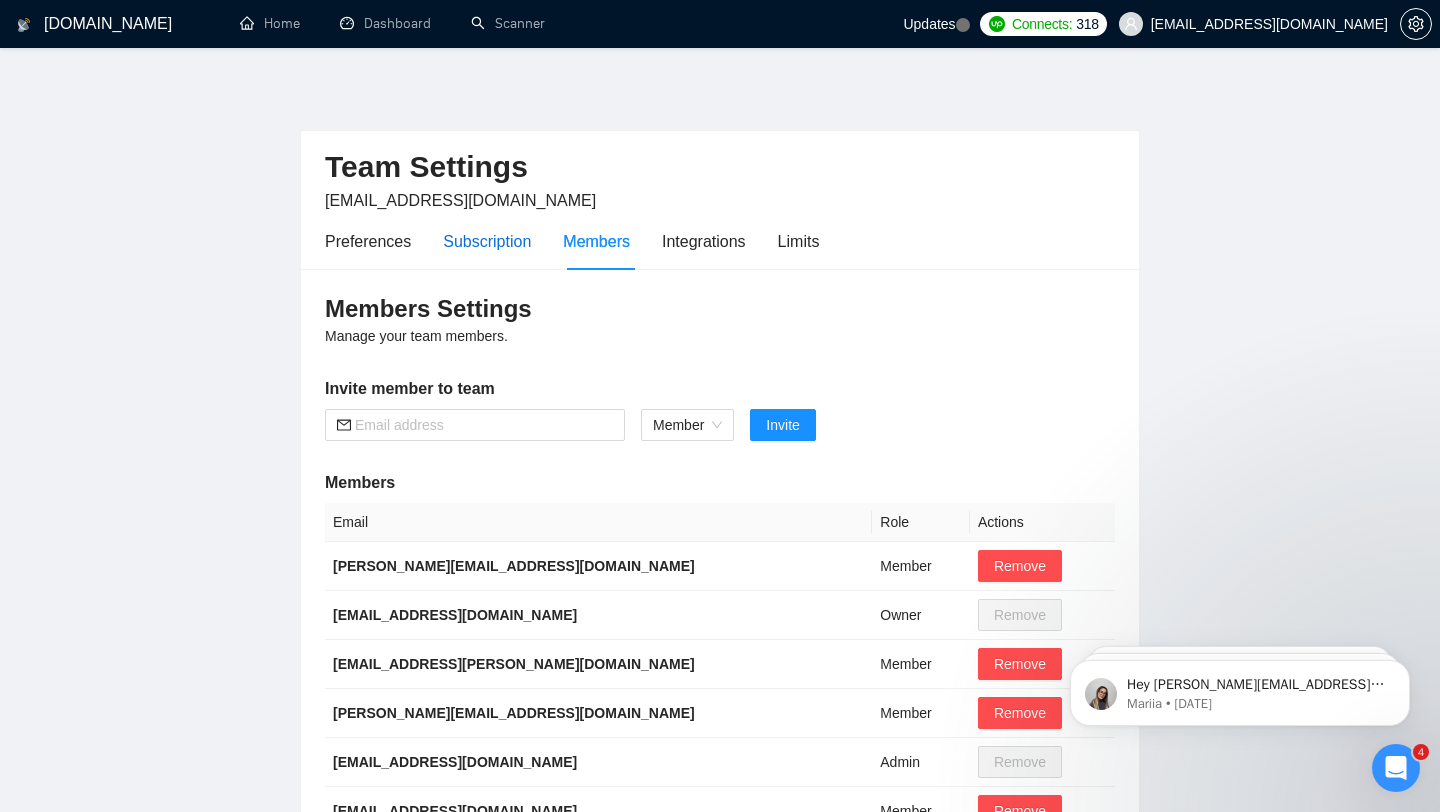click on "Subscription" at bounding box center [487, 241] 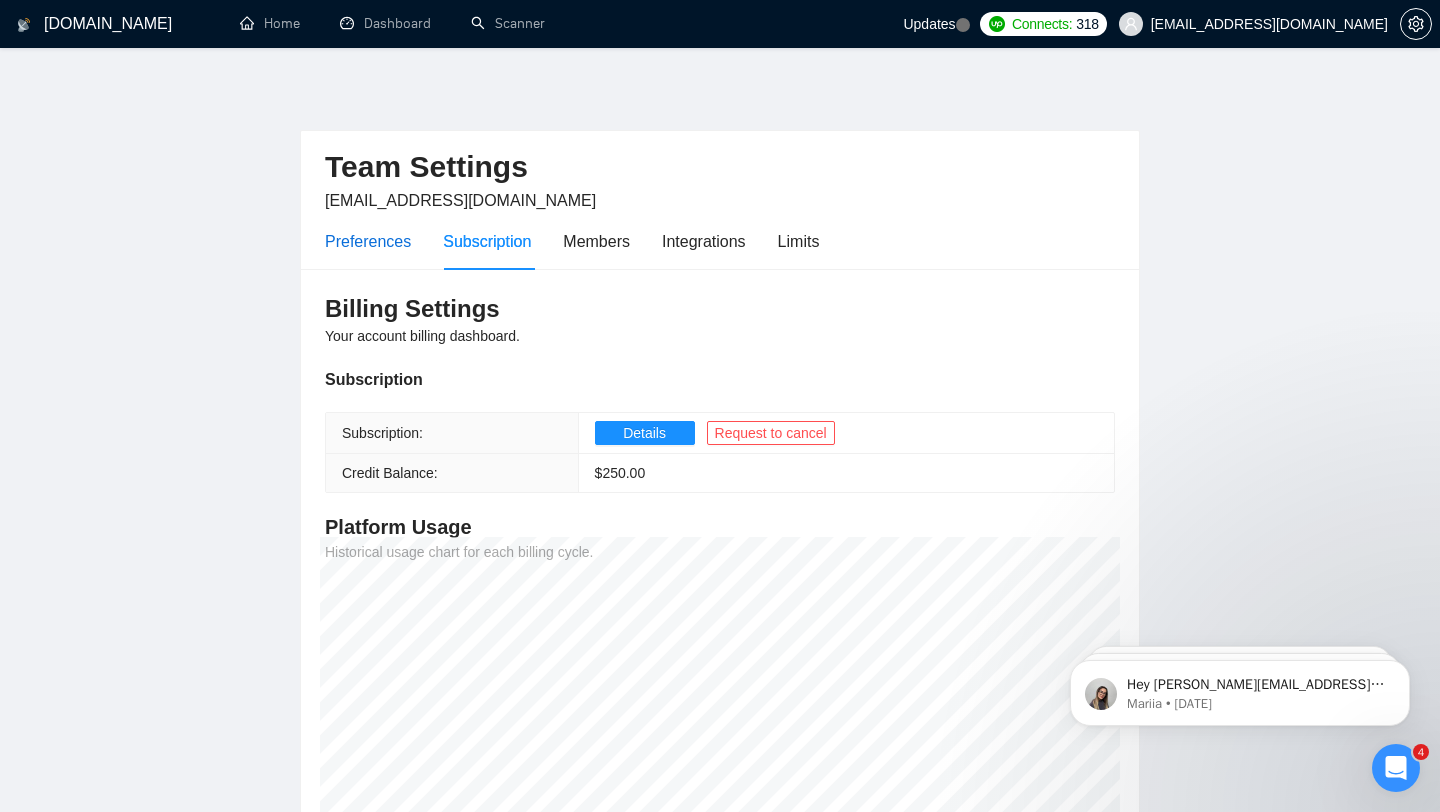 click on "Preferences" at bounding box center (368, 241) 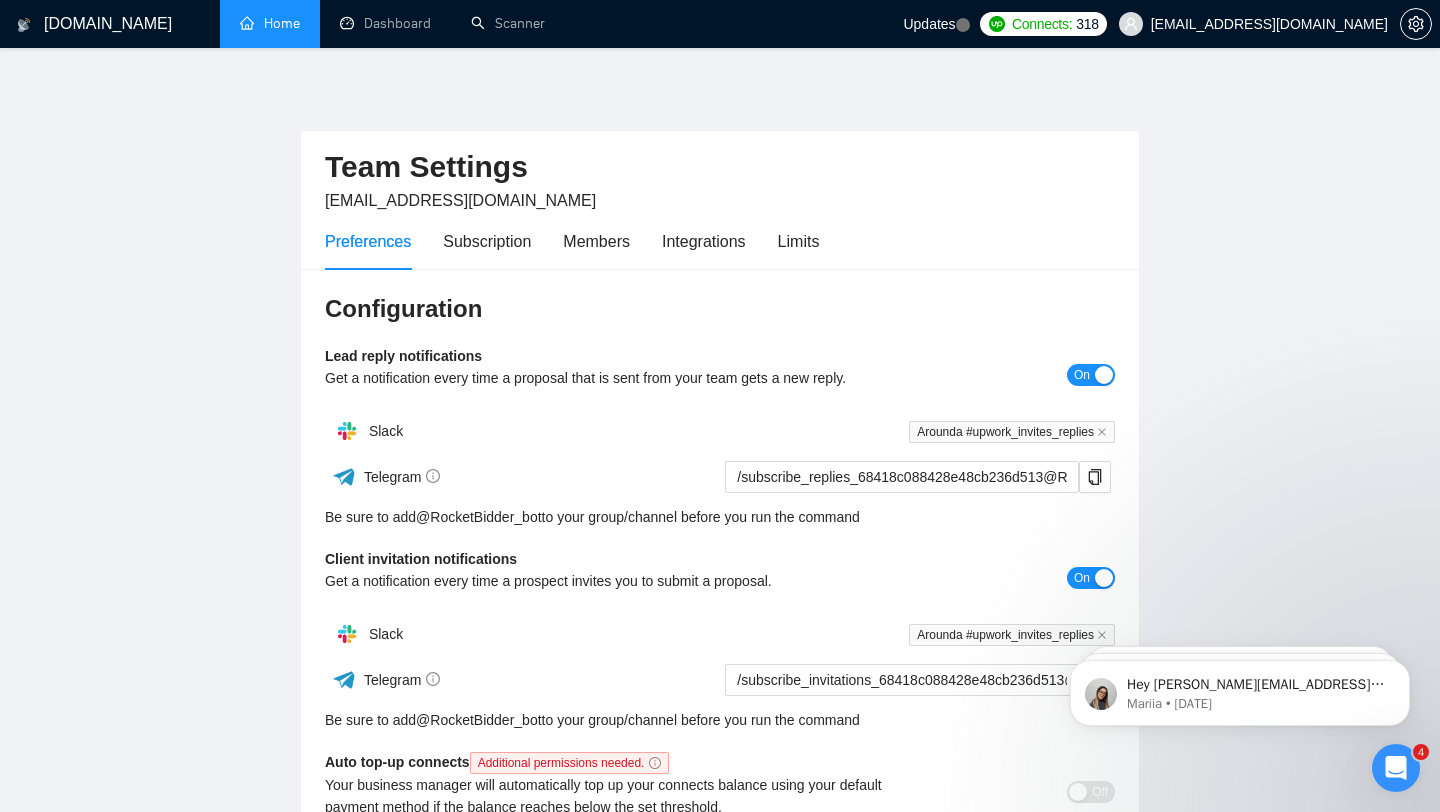 click on "Home" at bounding box center (270, 23) 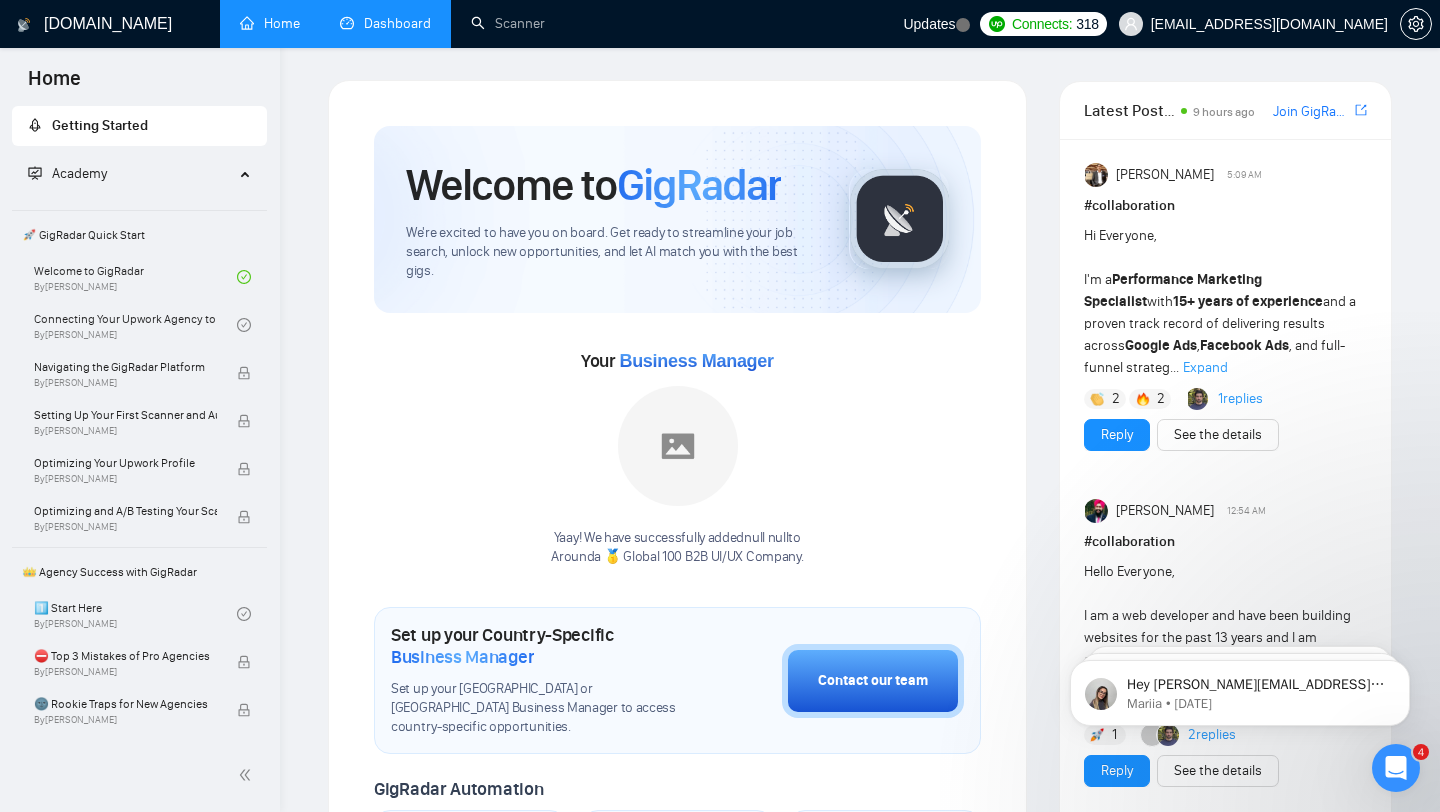 click on "Dashboard" at bounding box center (385, 23) 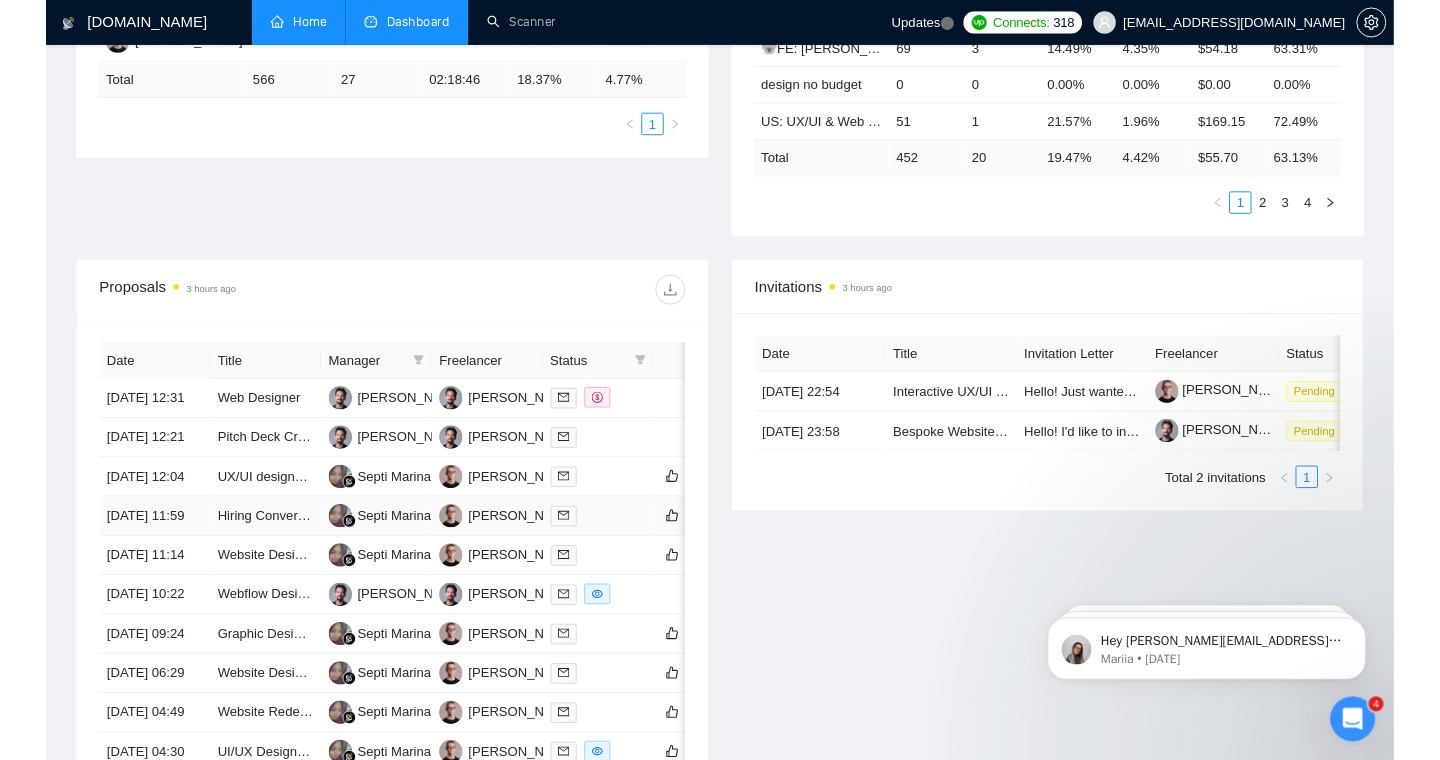 scroll, scrollTop: 0, scrollLeft: 0, axis: both 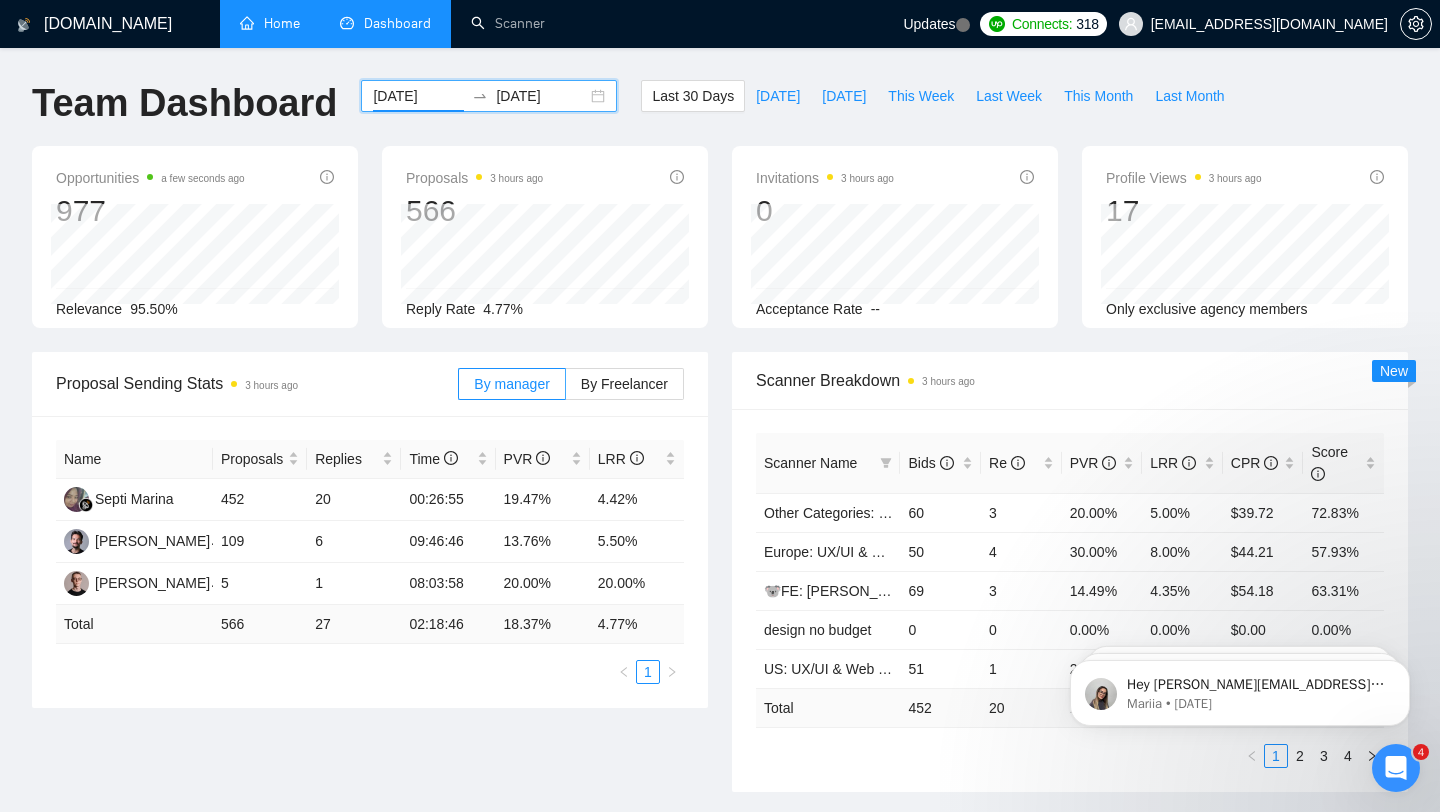 click on "[DATE]" at bounding box center [418, 96] 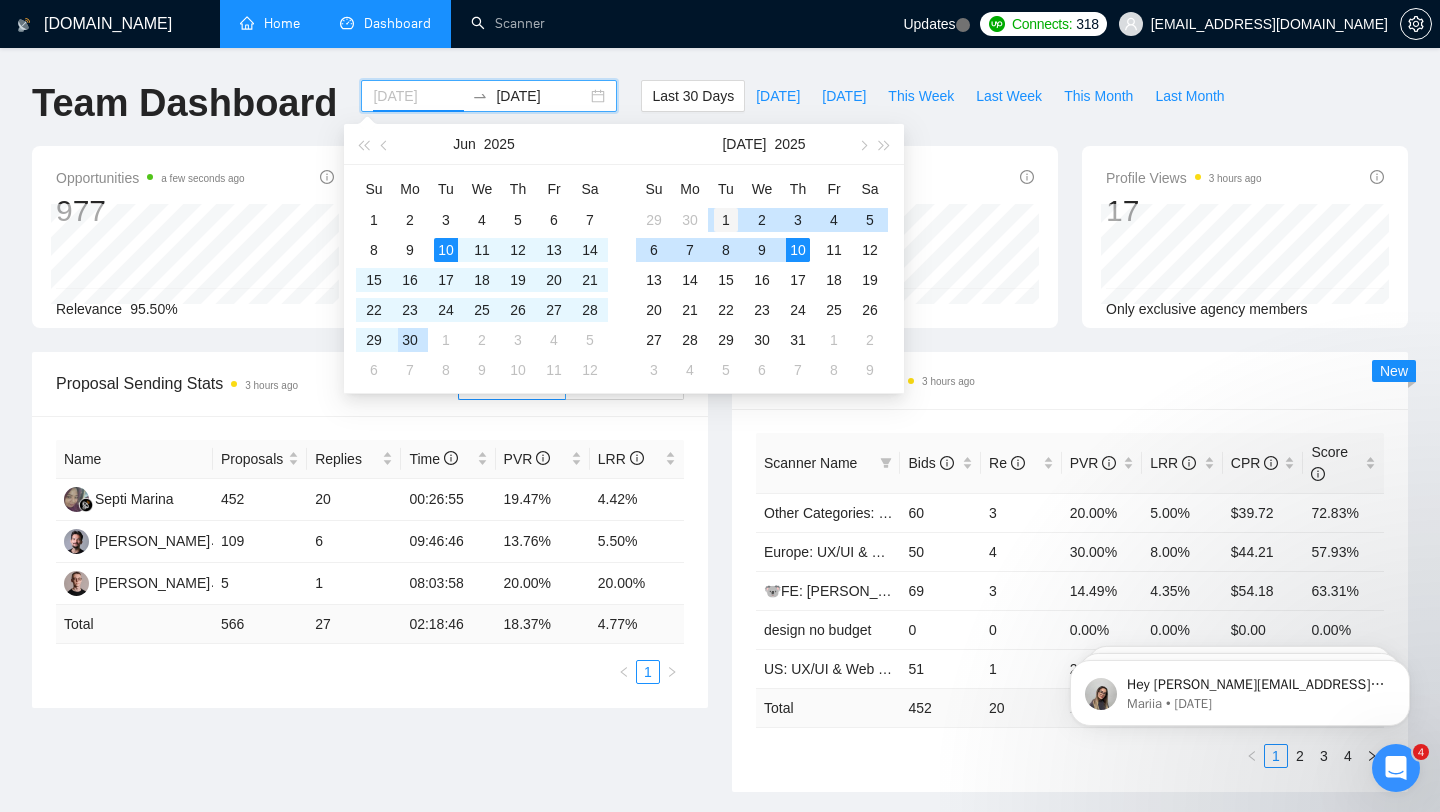 type on "[DATE]" 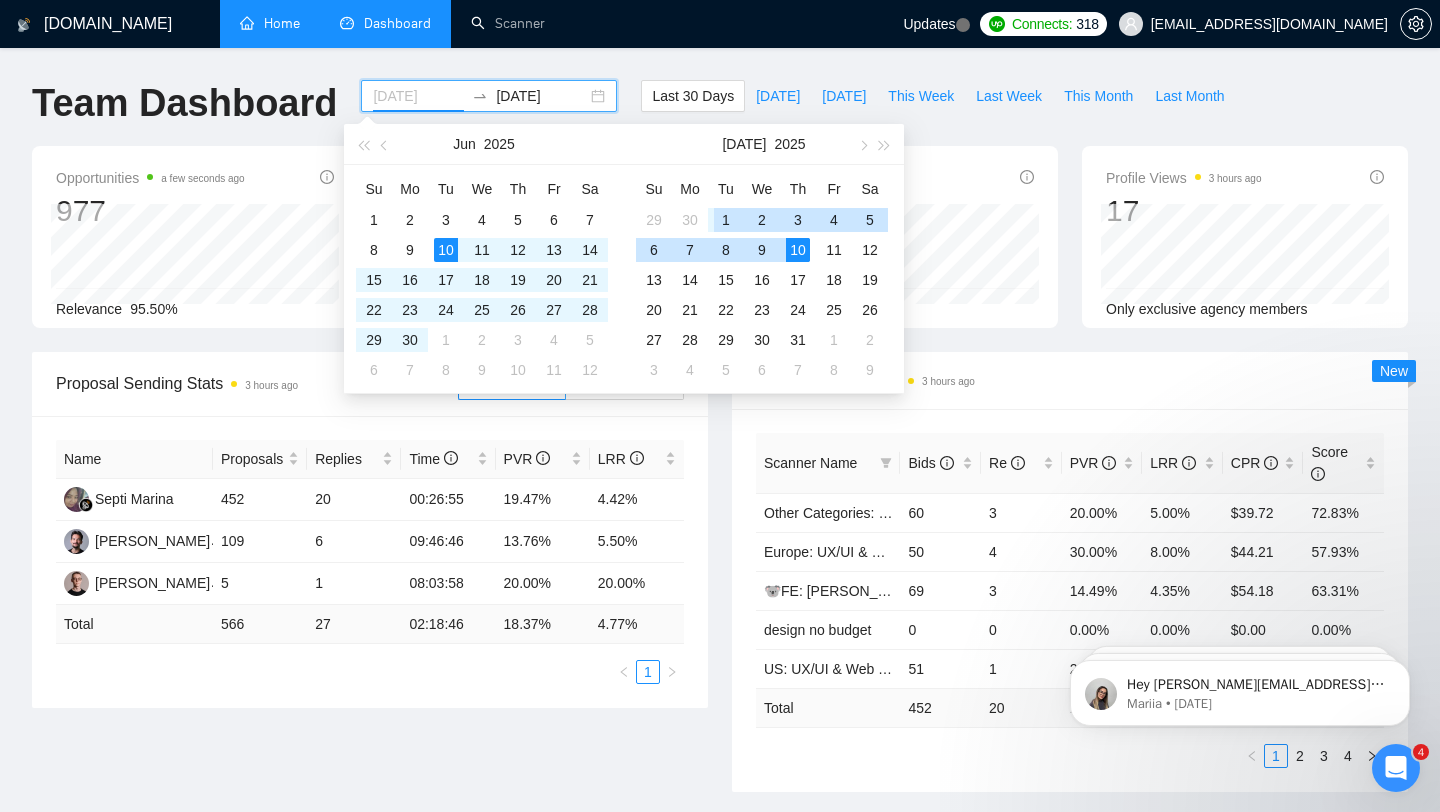 click on "1" at bounding box center [726, 220] 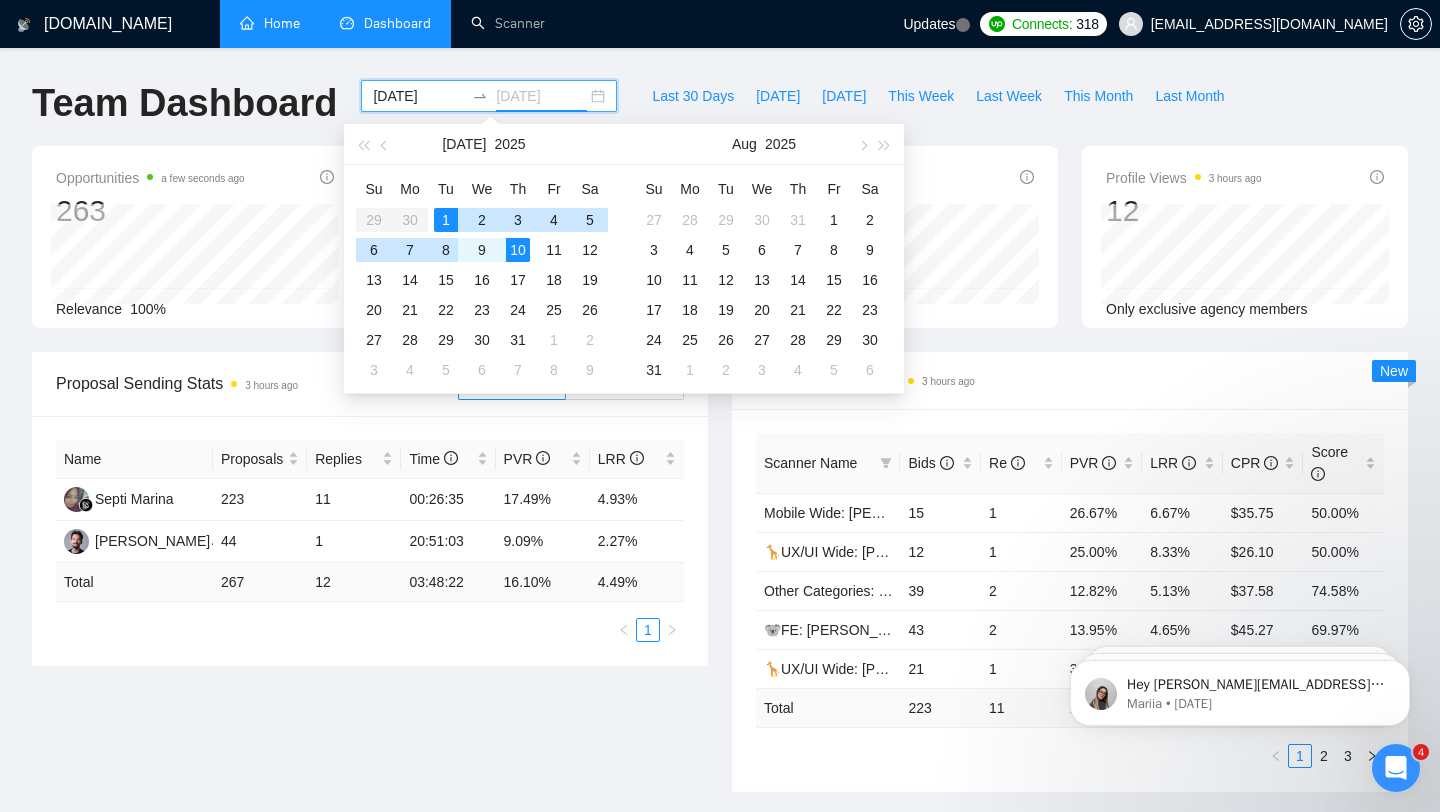 click on "8" at bounding box center [446, 250] 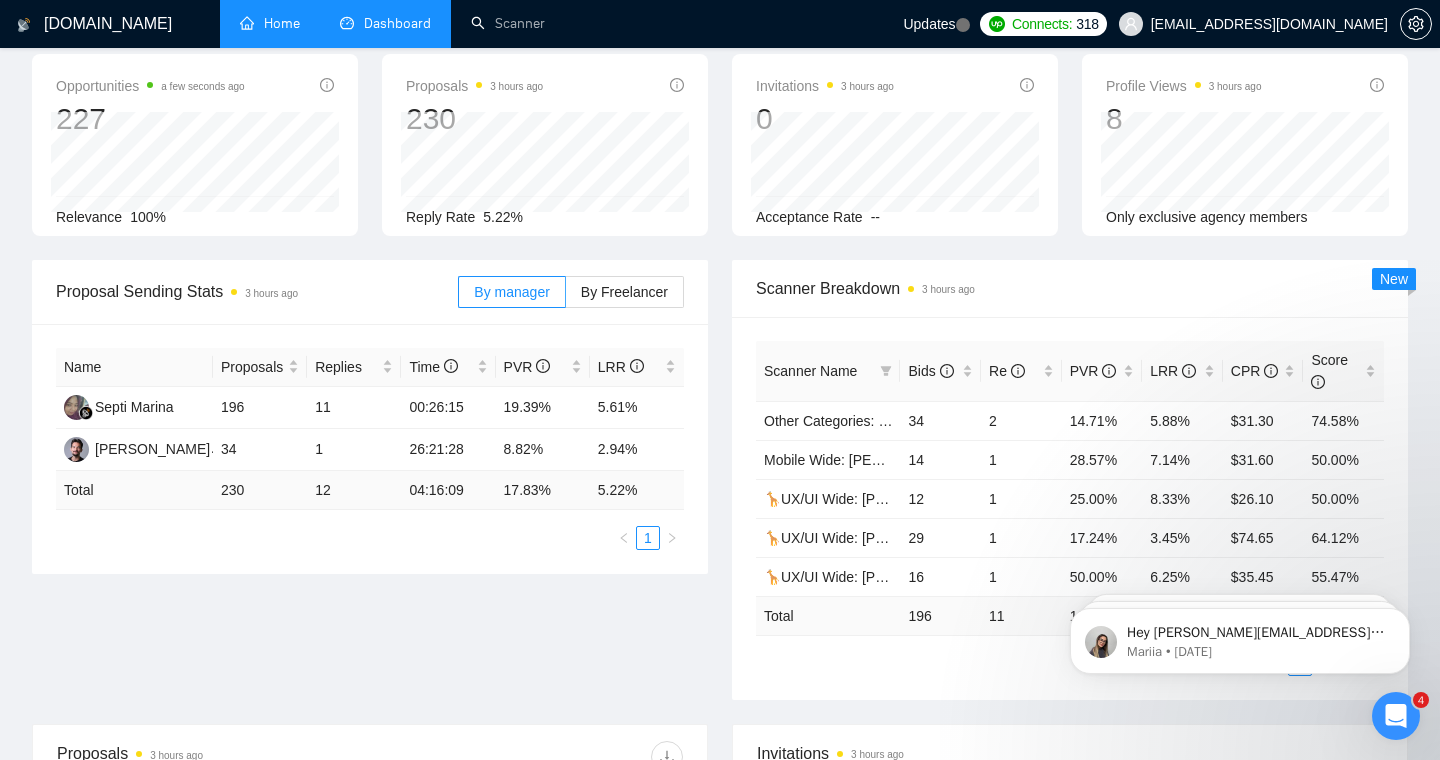 scroll, scrollTop: 0, scrollLeft: 0, axis: both 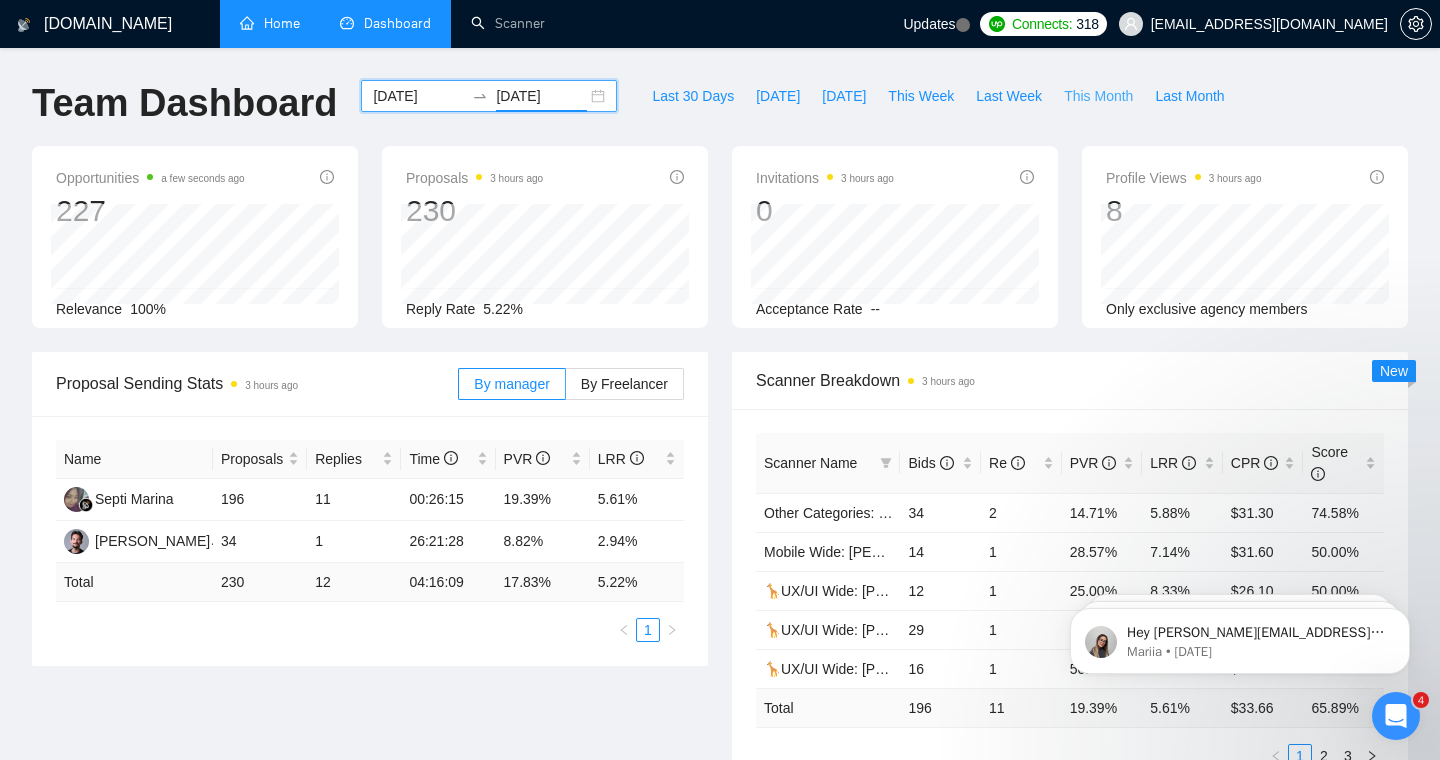click on "This Month" at bounding box center [1098, 96] 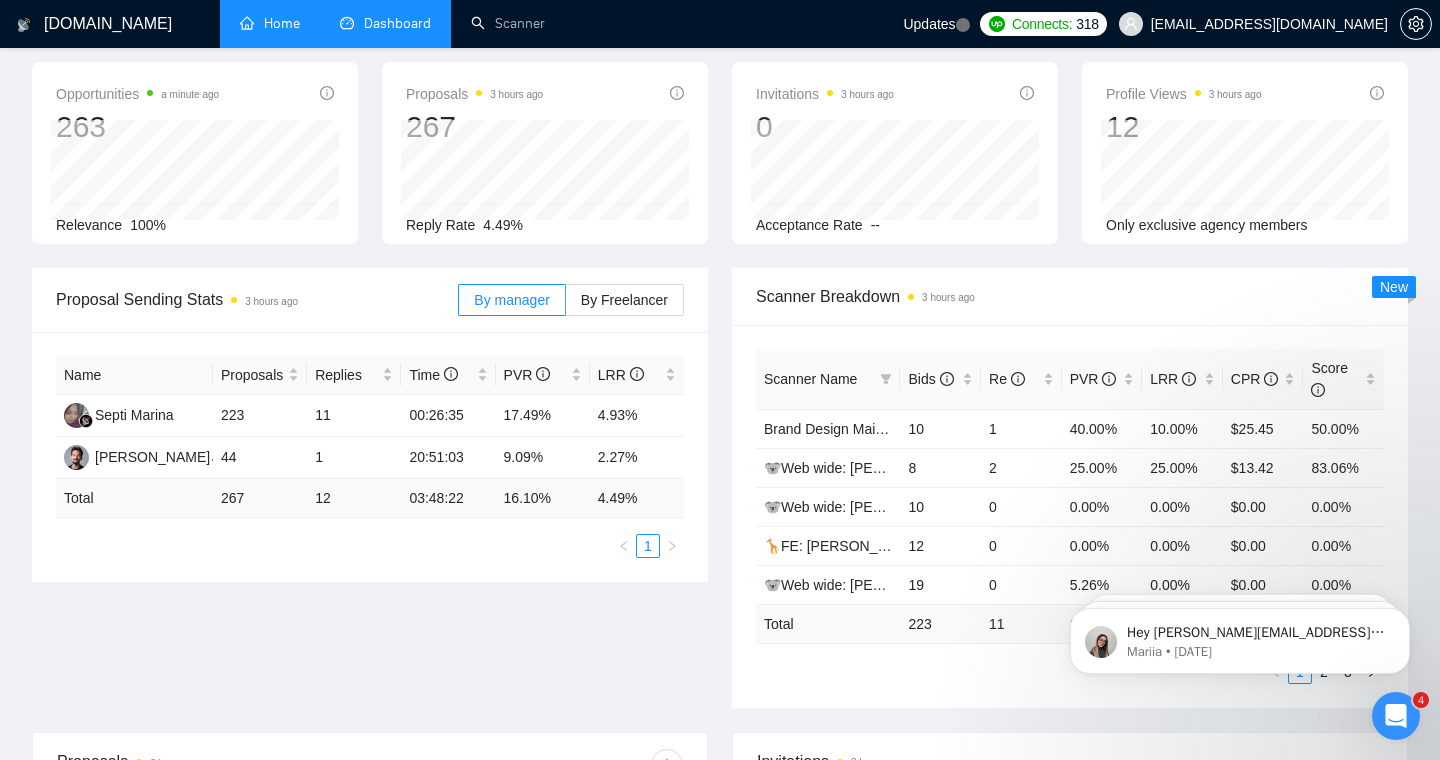 scroll, scrollTop: 86, scrollLeft: 0, axis: vertical 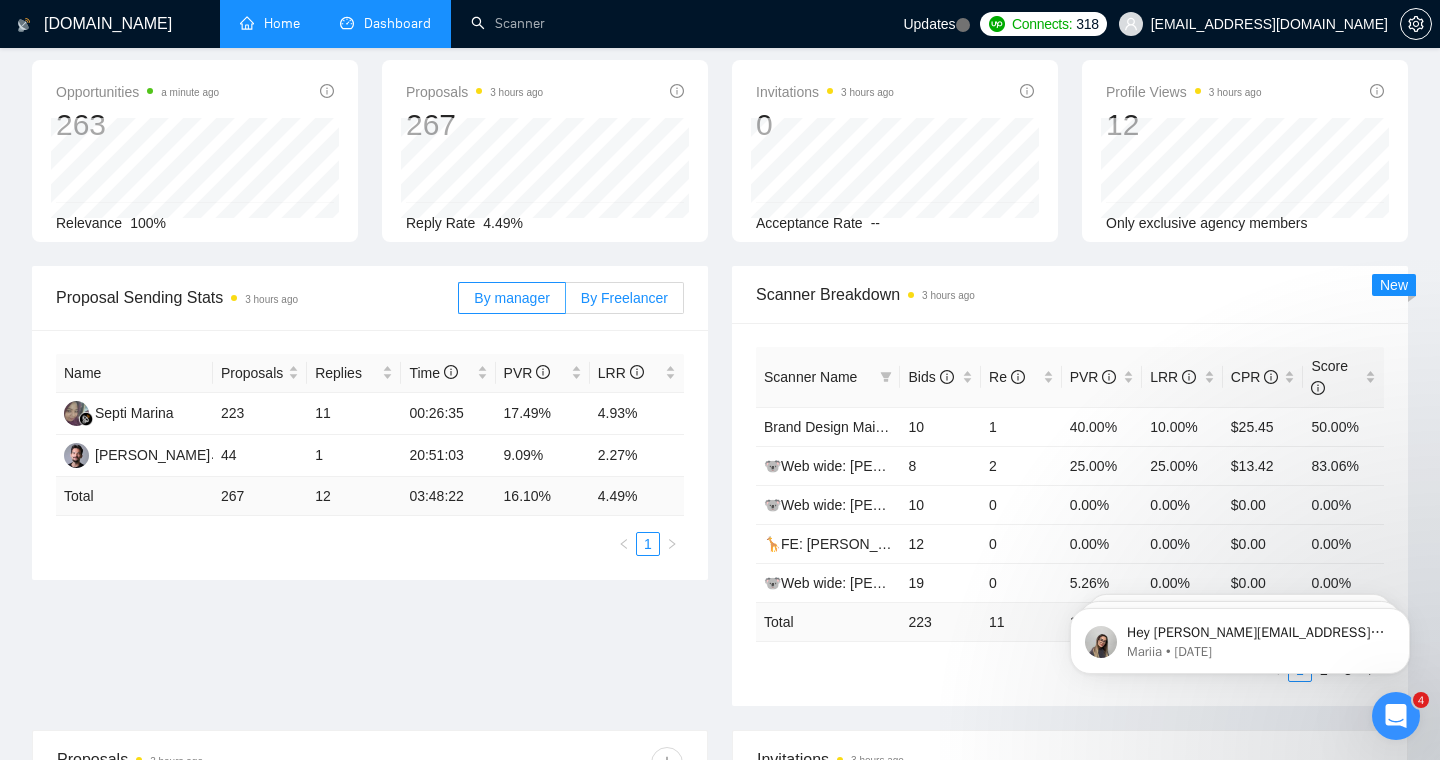 click on "By Freelancer" at bounding box center (624, 298) 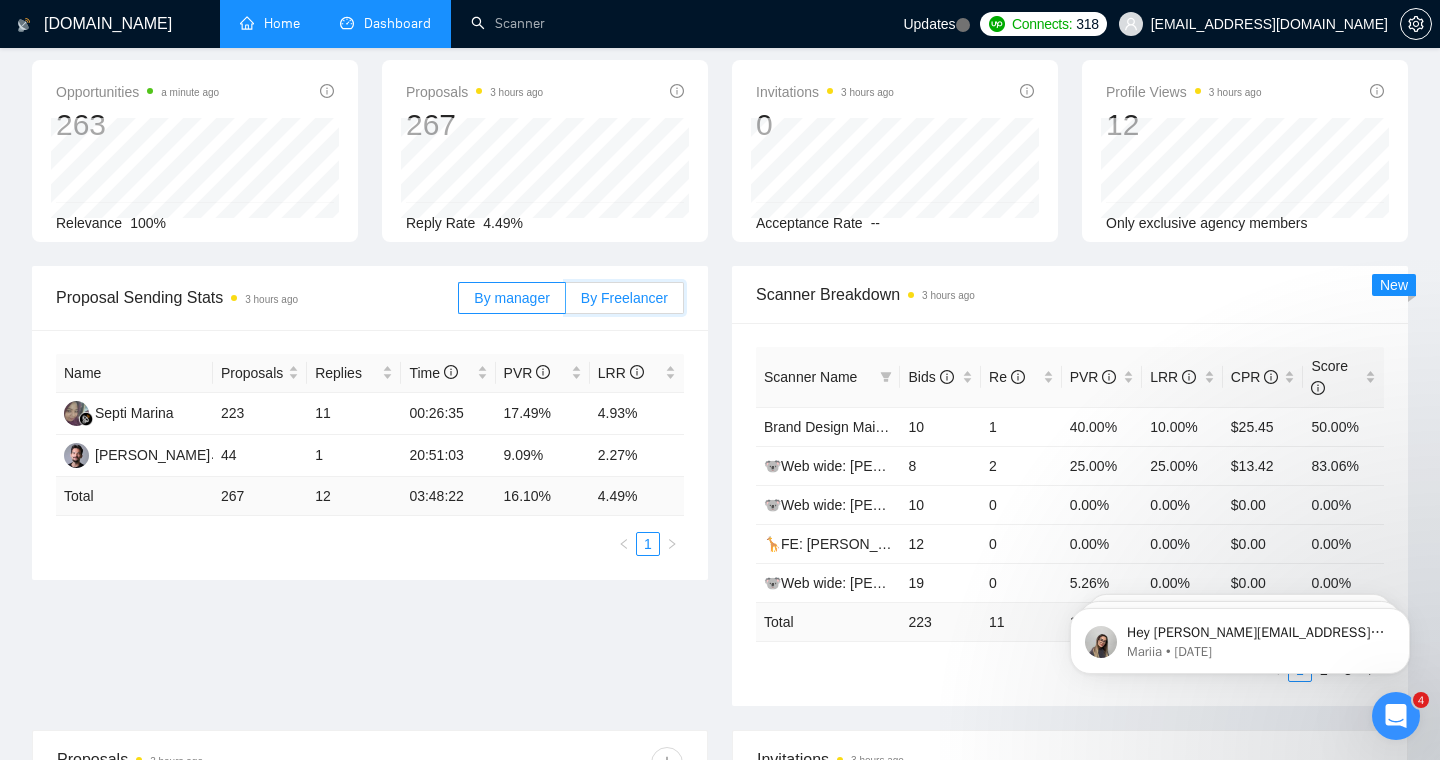 click on "By Freelancer" at bounding box center (566, 303) 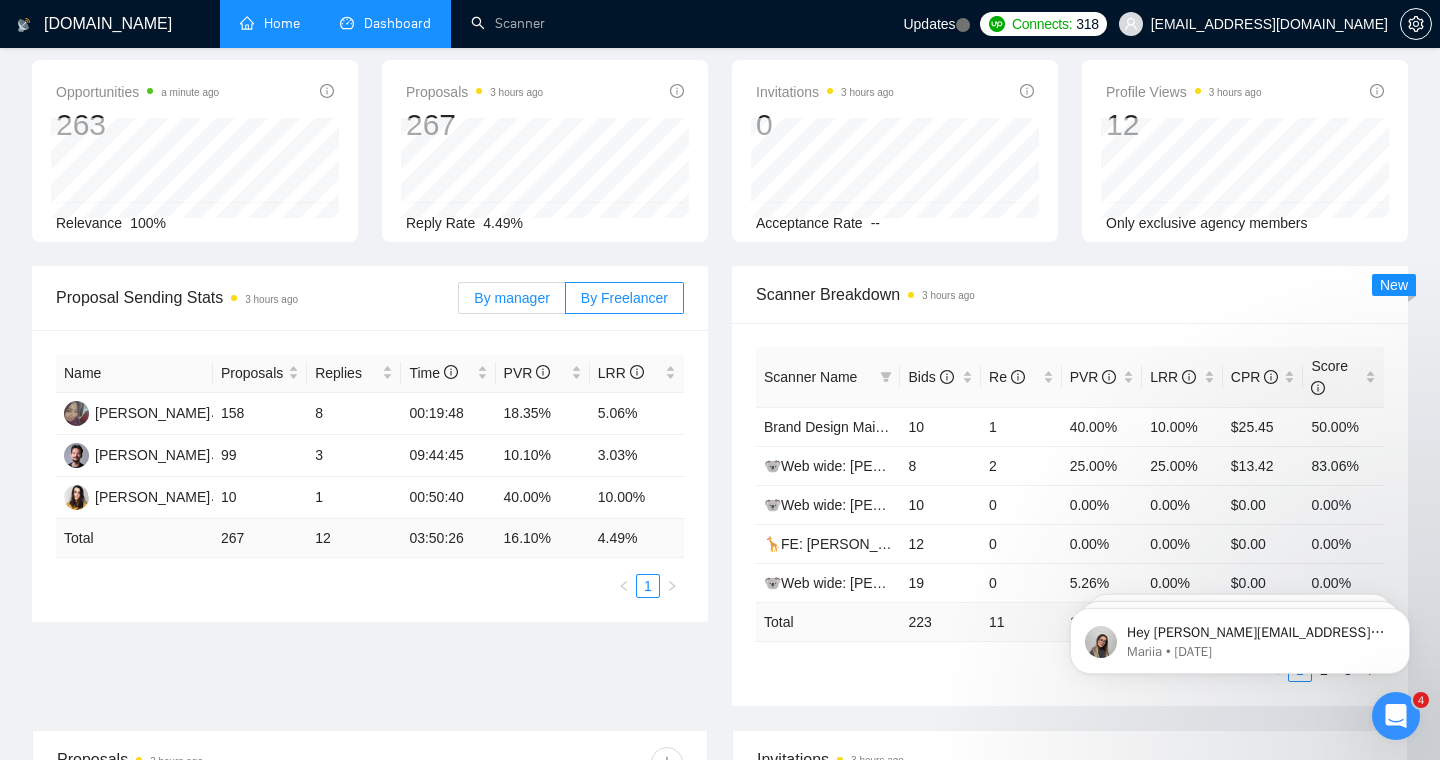 click on "By manager" at bounding box center [511, 298] 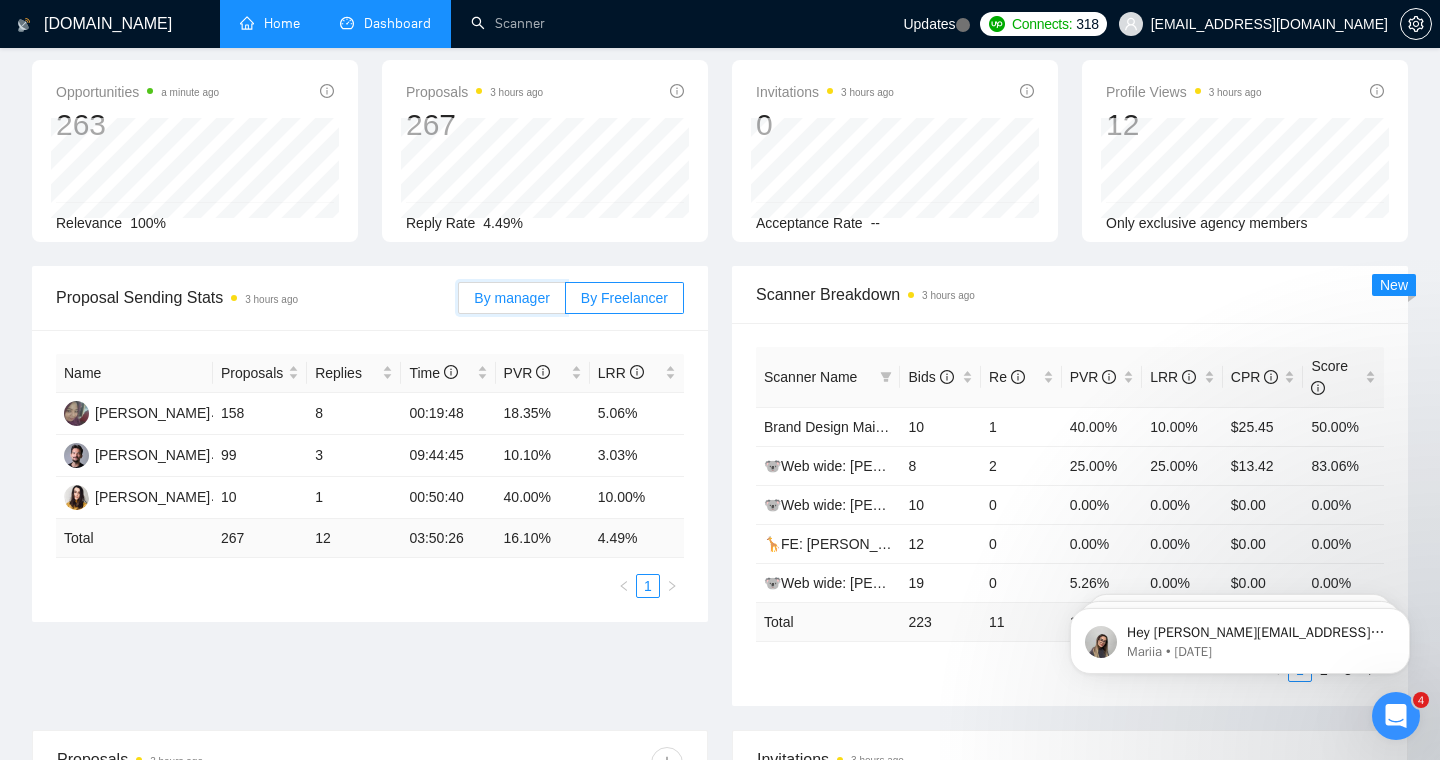 click on "By manager" at bounding box center (459, 303) 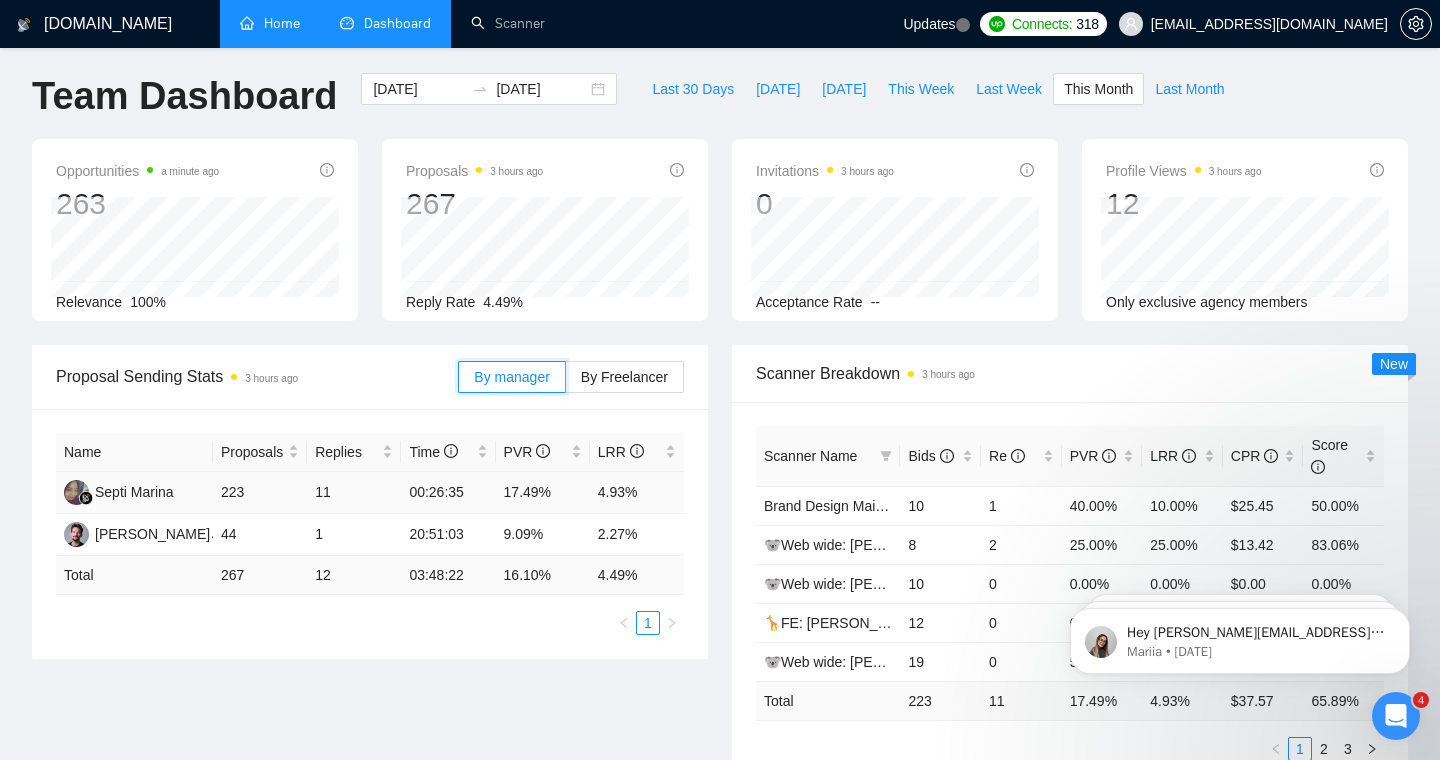 scroll, scrollTop: 5, scrollLeft: 0, axis: vertical 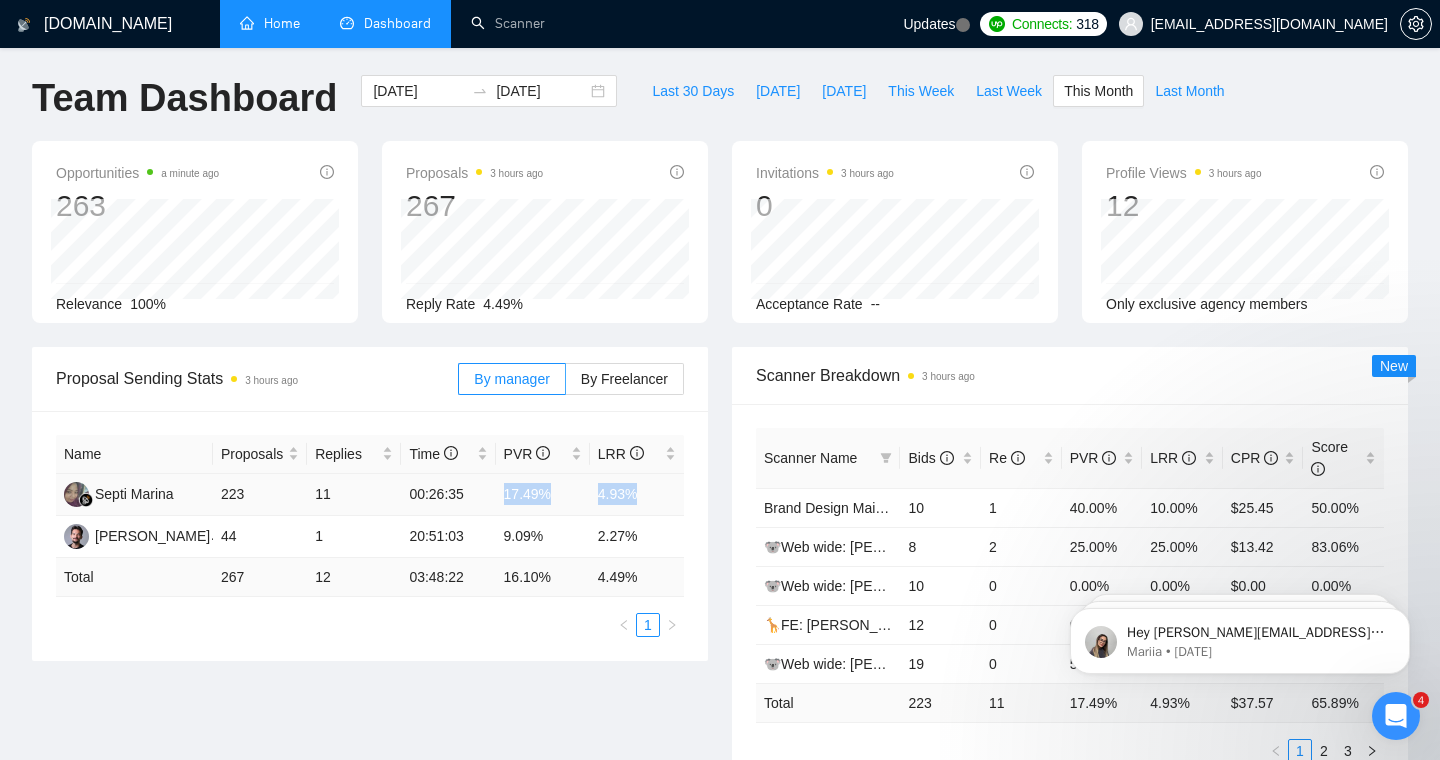 drag, startPoint x: 505, startPoint y: 492, endPoint x: 644, endPoint y: 492, distance: 139 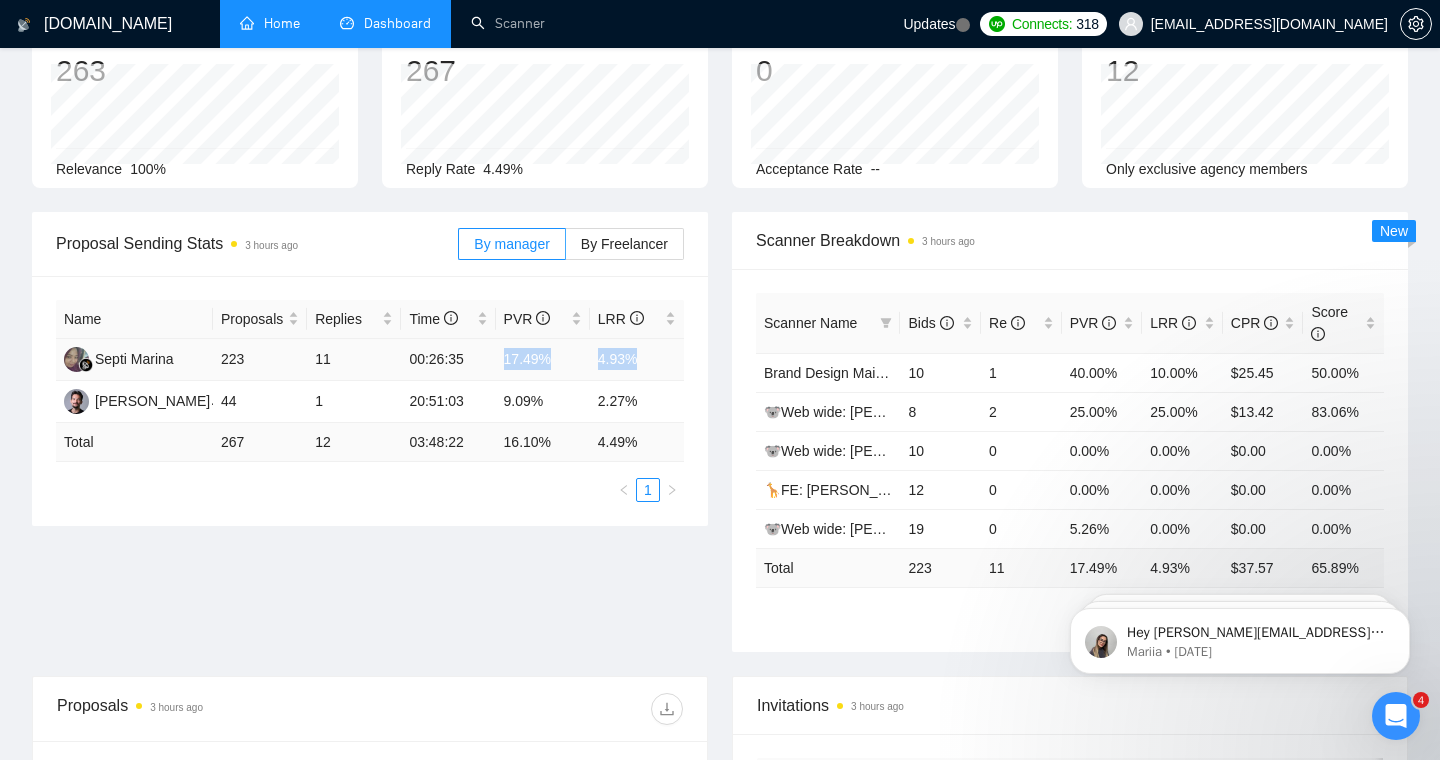scroll, scrollTop: 133, scrollLeft: 0, axis: vertical 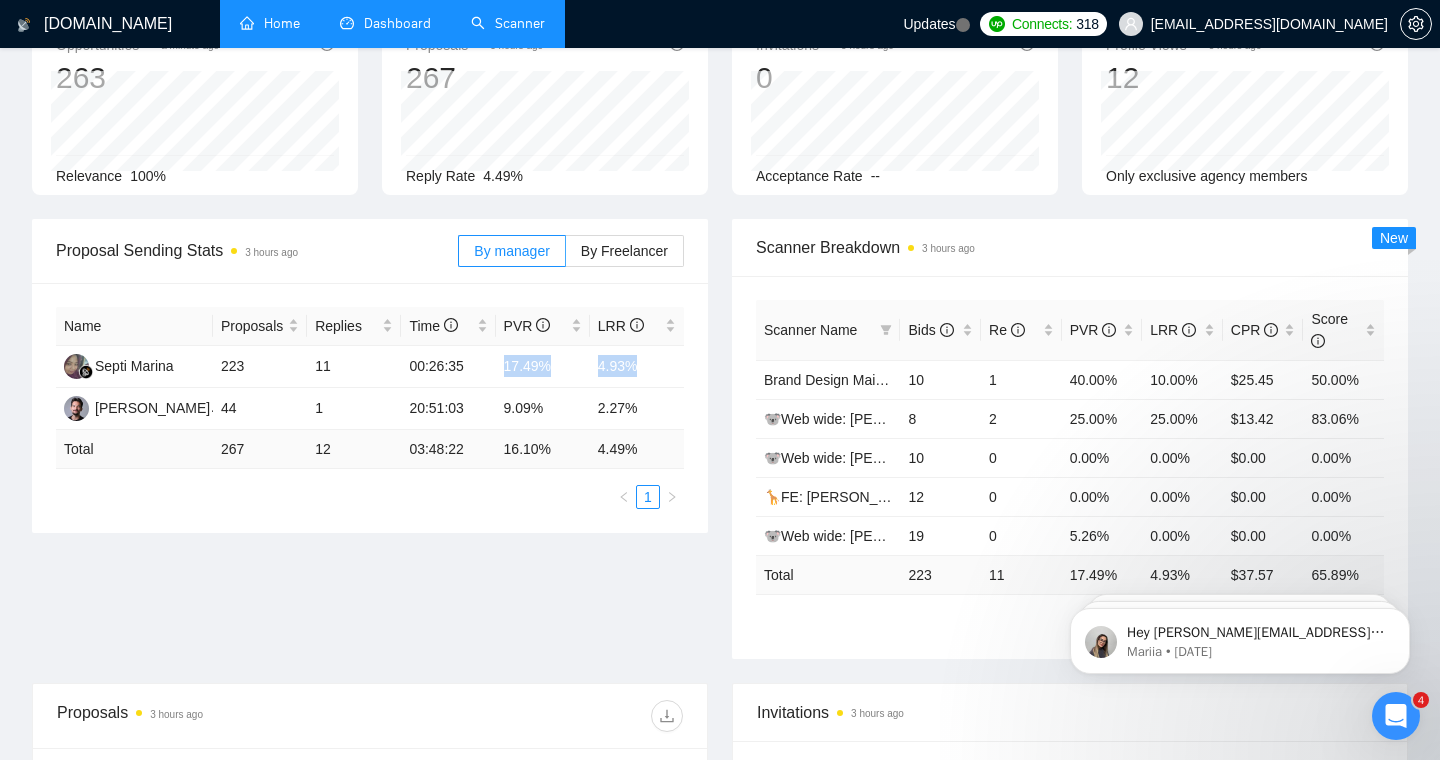 click on "Scanner" at bounding box center [508, 23] 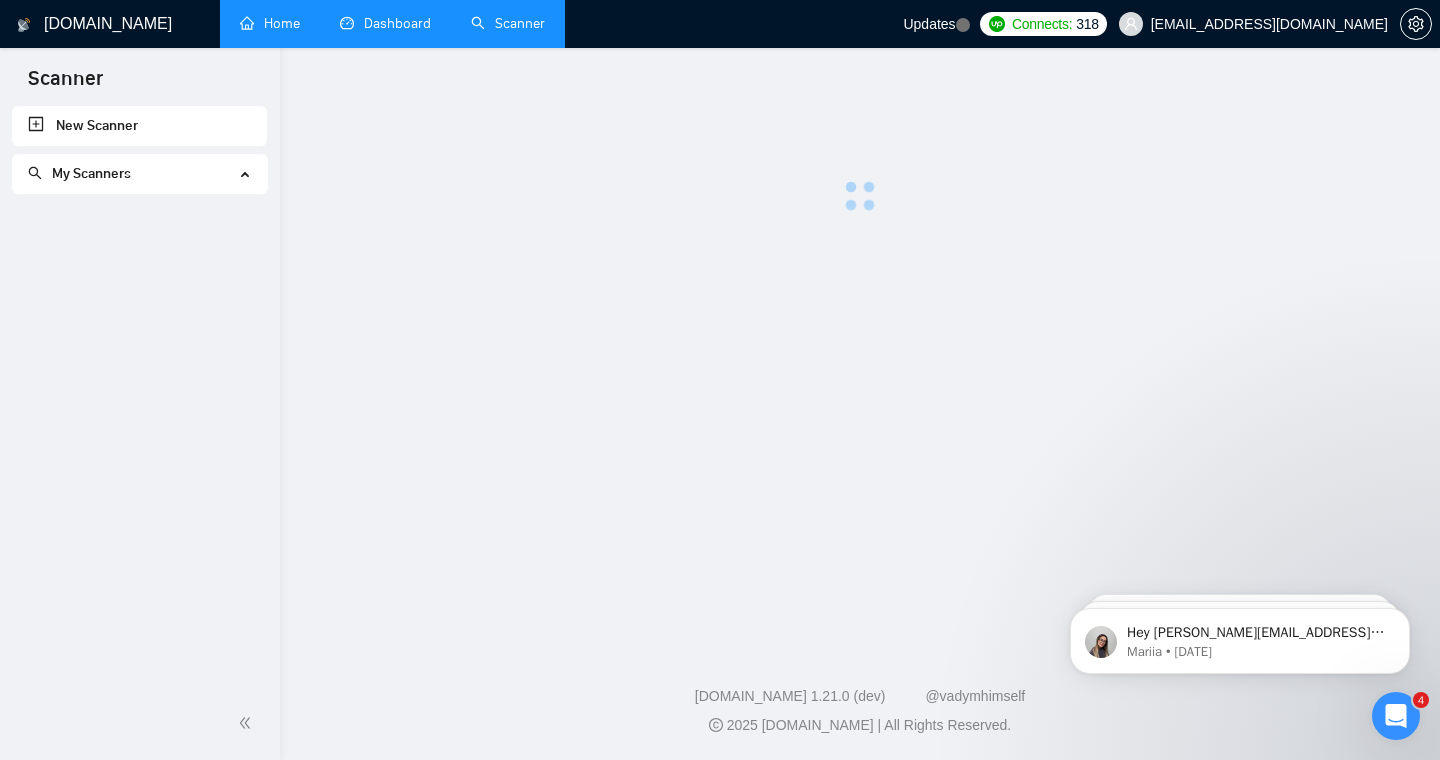 scroll, scrollTop: 0, scrollLeft: 0, axis: both 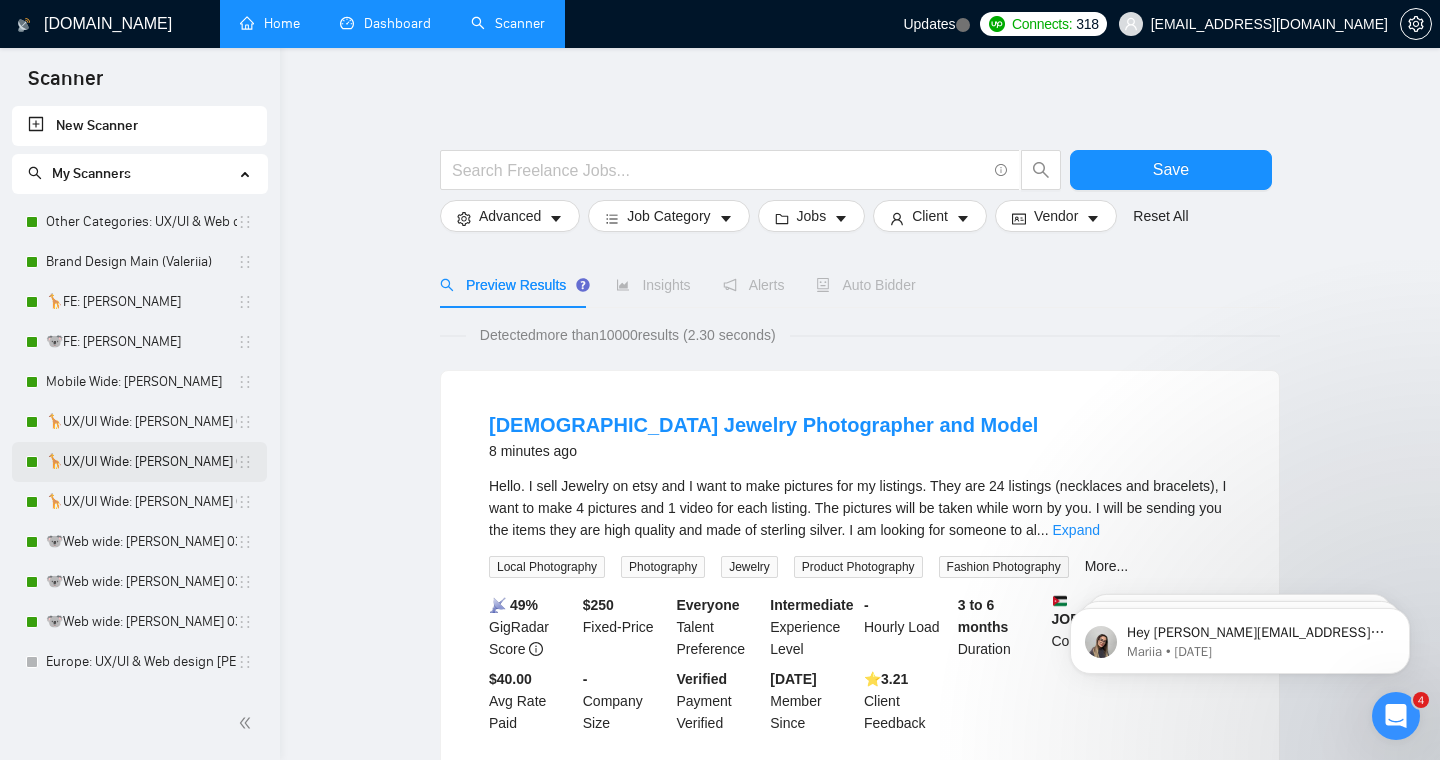 click on "🦒UX/UI Wide: [PERSON_NAME] 03/07 portfolio" at bounding box center [141, 462] 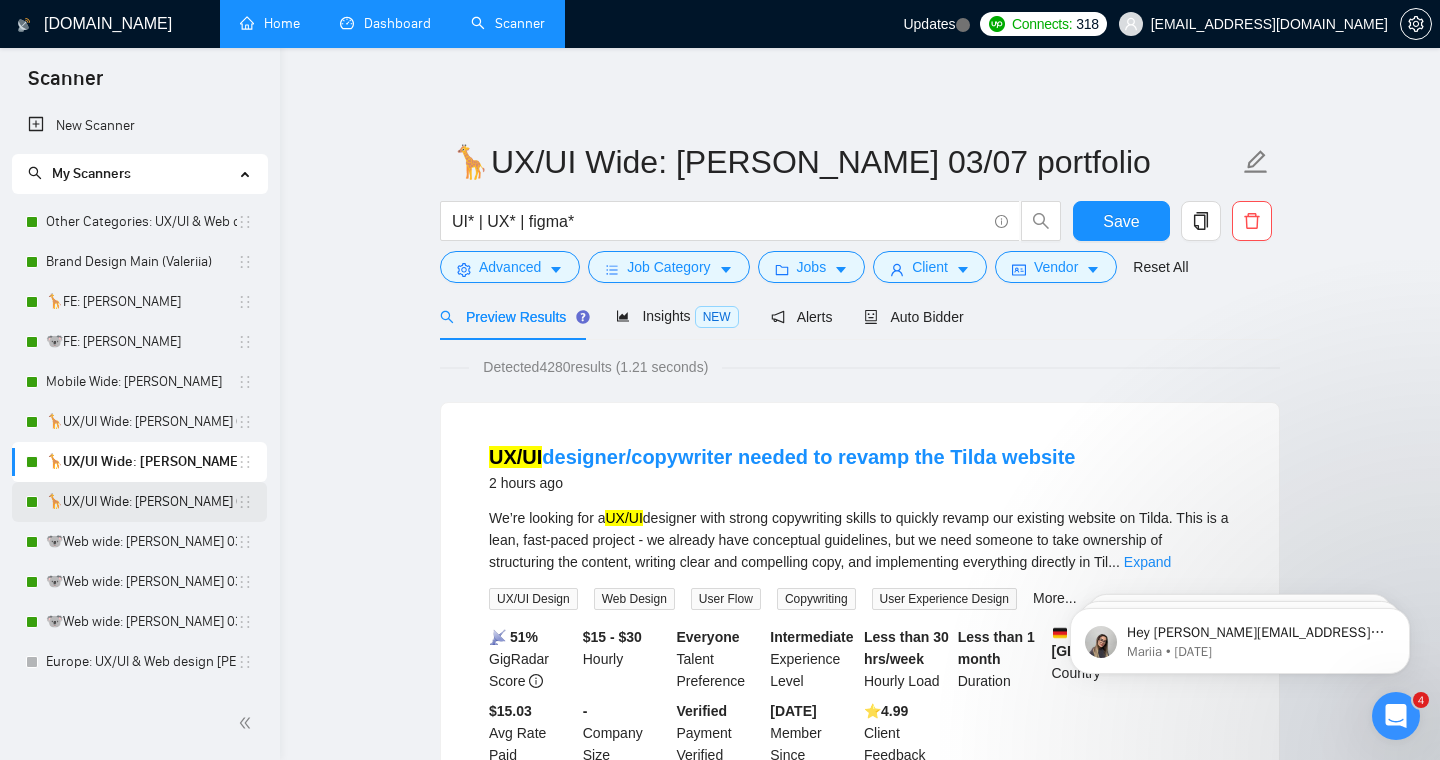 click on "🦒UX/UI Wide: [PERSON_NAME] 03/07 quest" at bounding box center [141, 502] 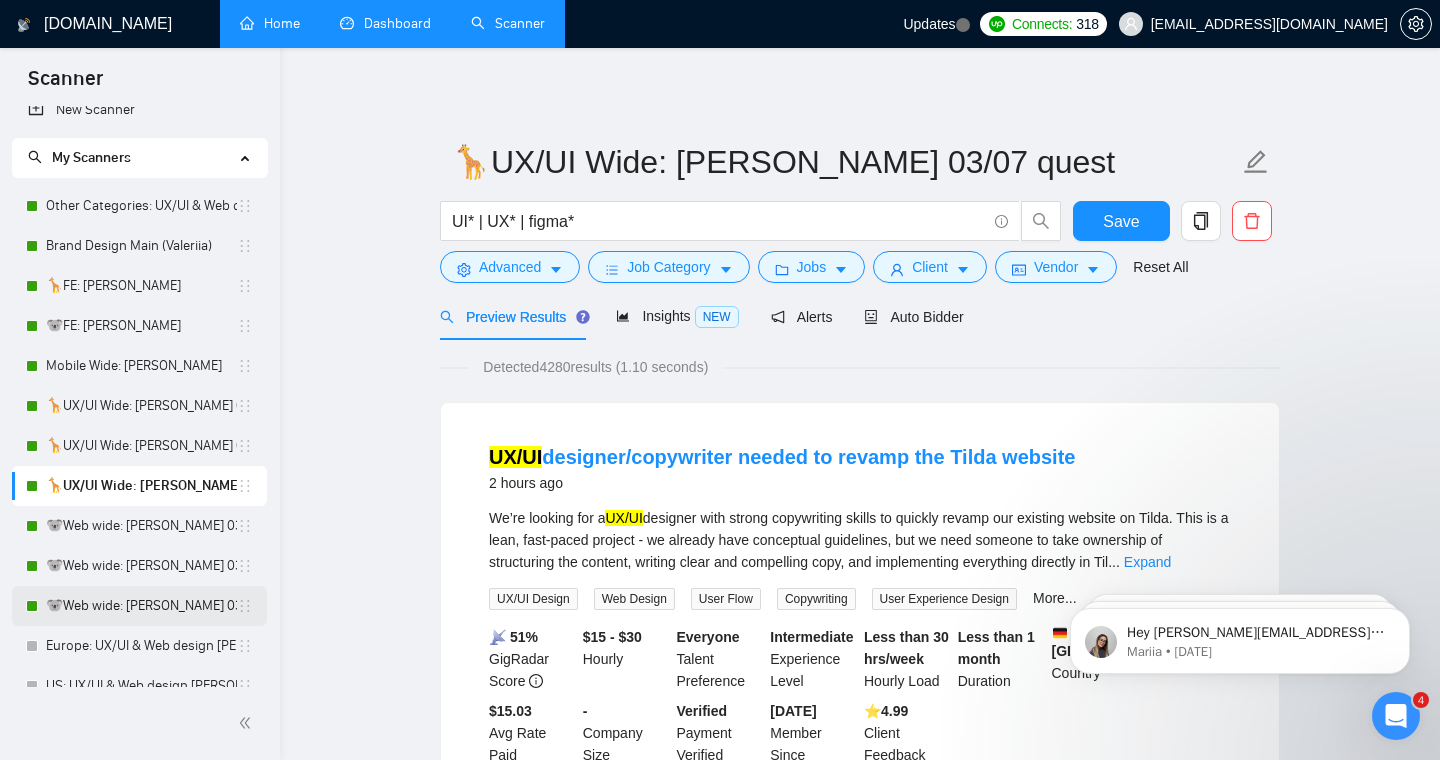 scroll, scrollTop: 51, scrollLeft: 0, axis: vertical 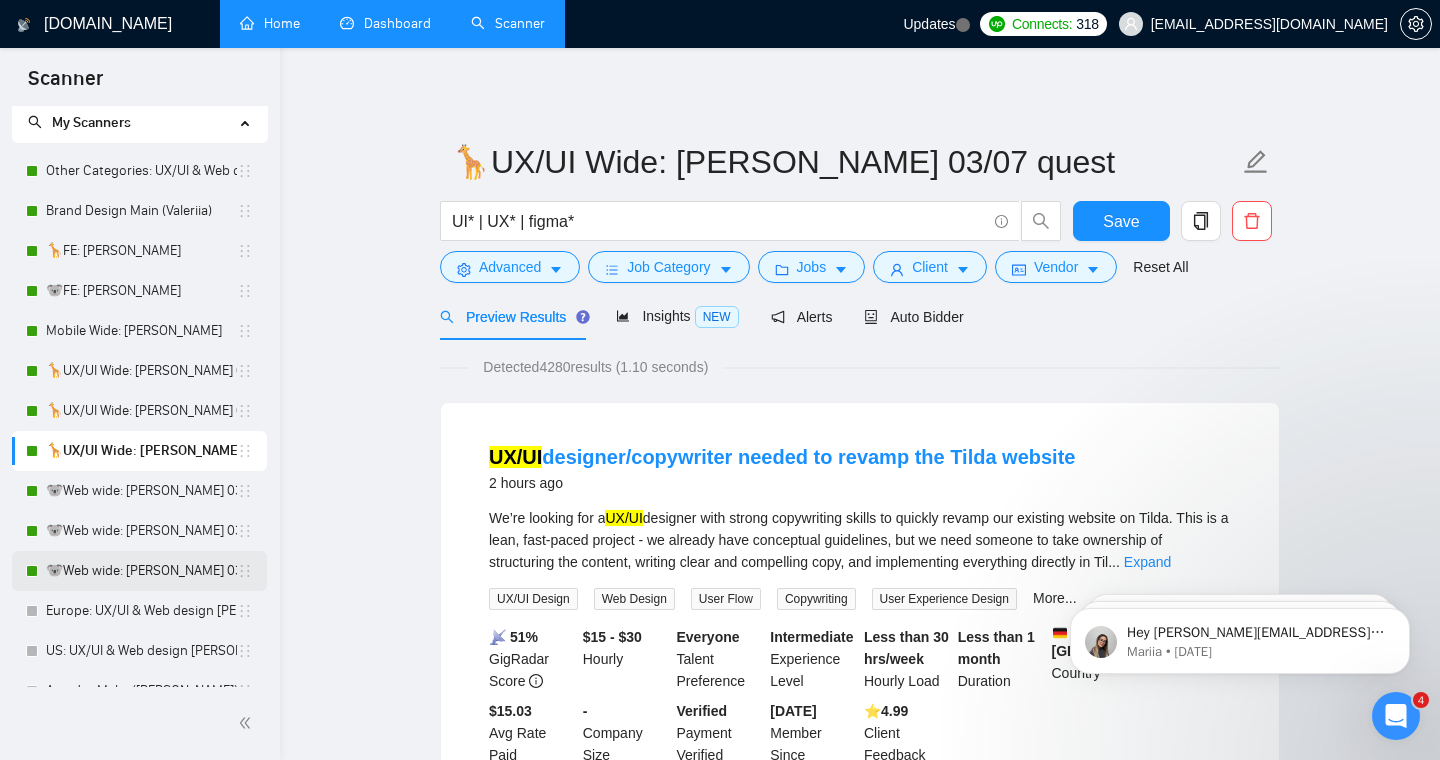 click on "🐨Web wide: [PERSON_NAME] 03/07 humor trigger" at bounding box center (141, 571) 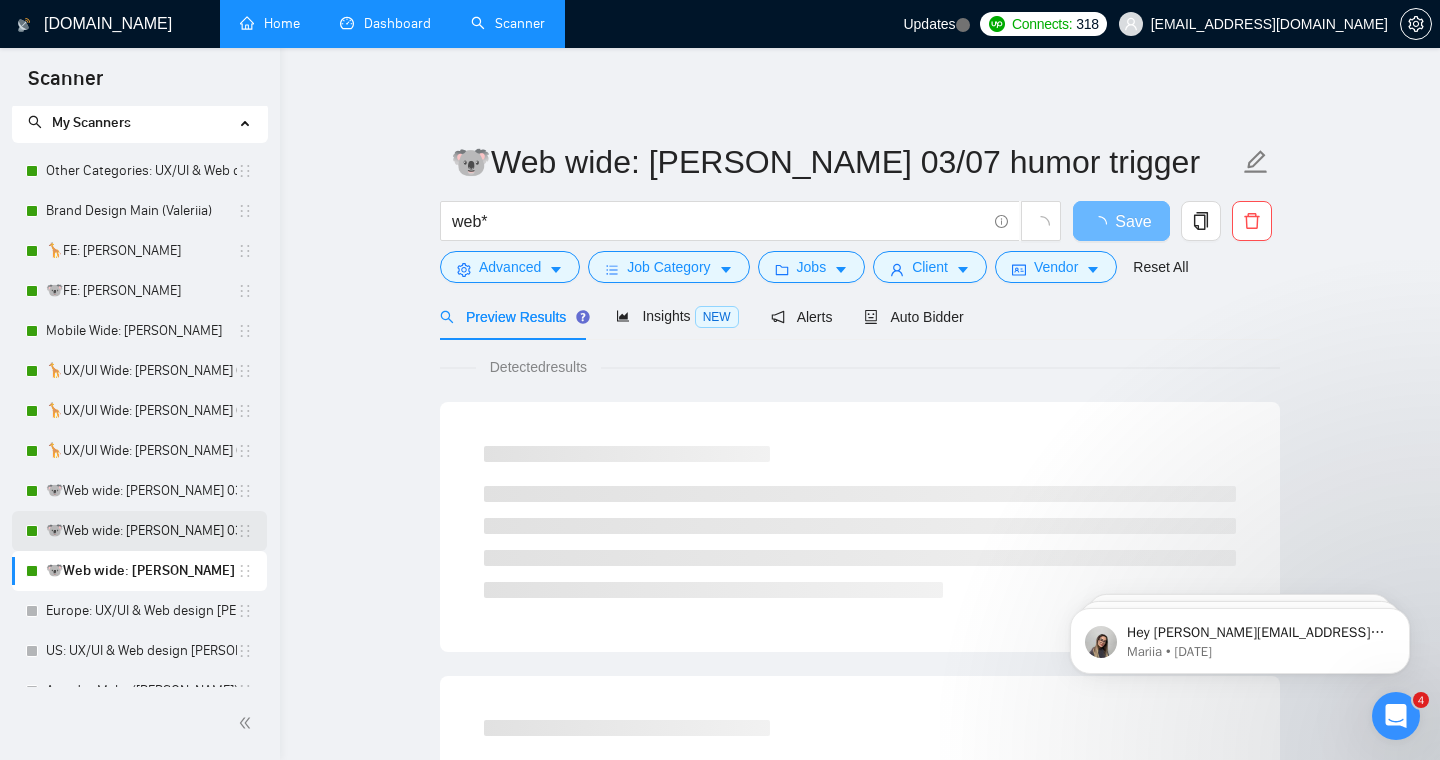 click on "🐨Web wide: [PERSON_NAME] 03/07 bid in range" at bounding box center (141, 531) 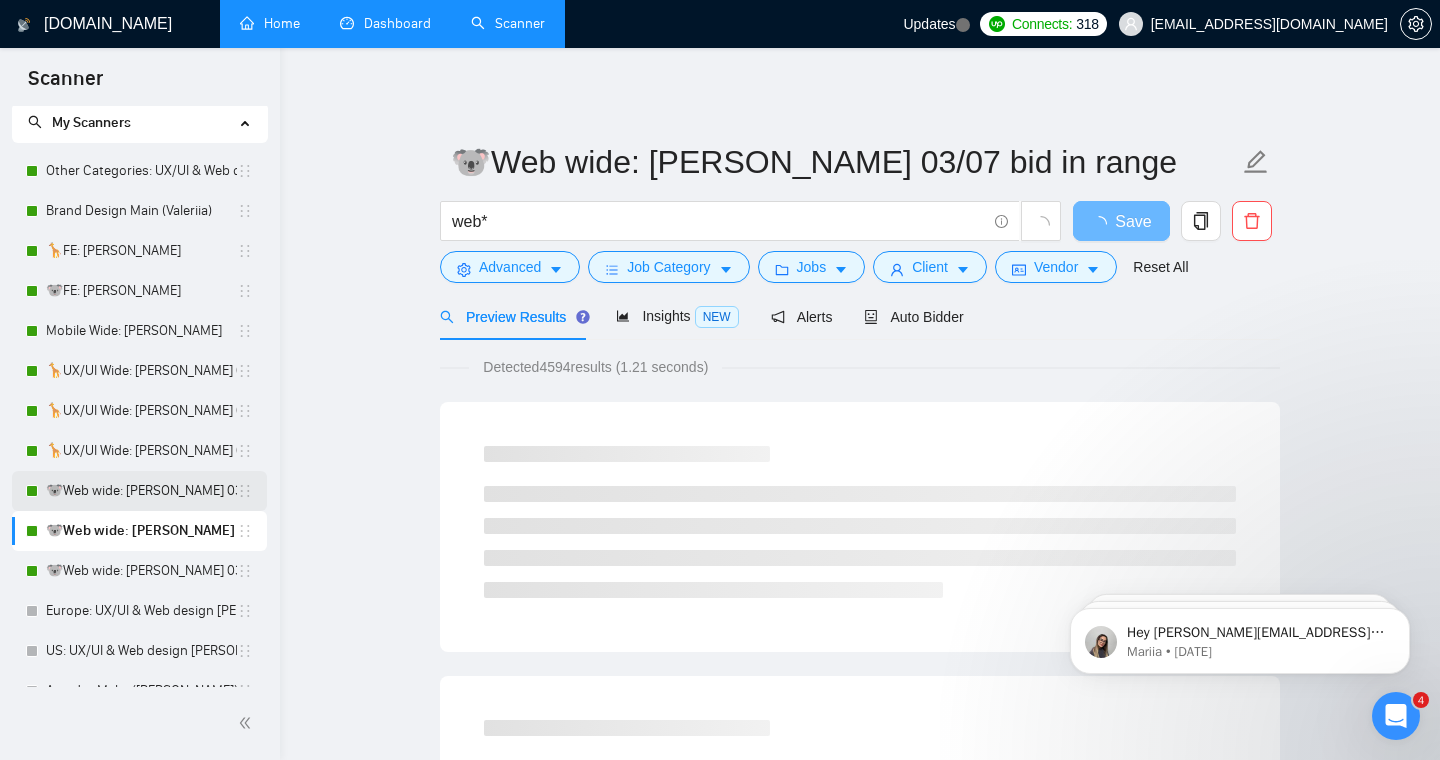 click on "🐨Web wide: [PERSON_NAME] 03/07 old але перест на веб проф" at bounding box center (141, 491) 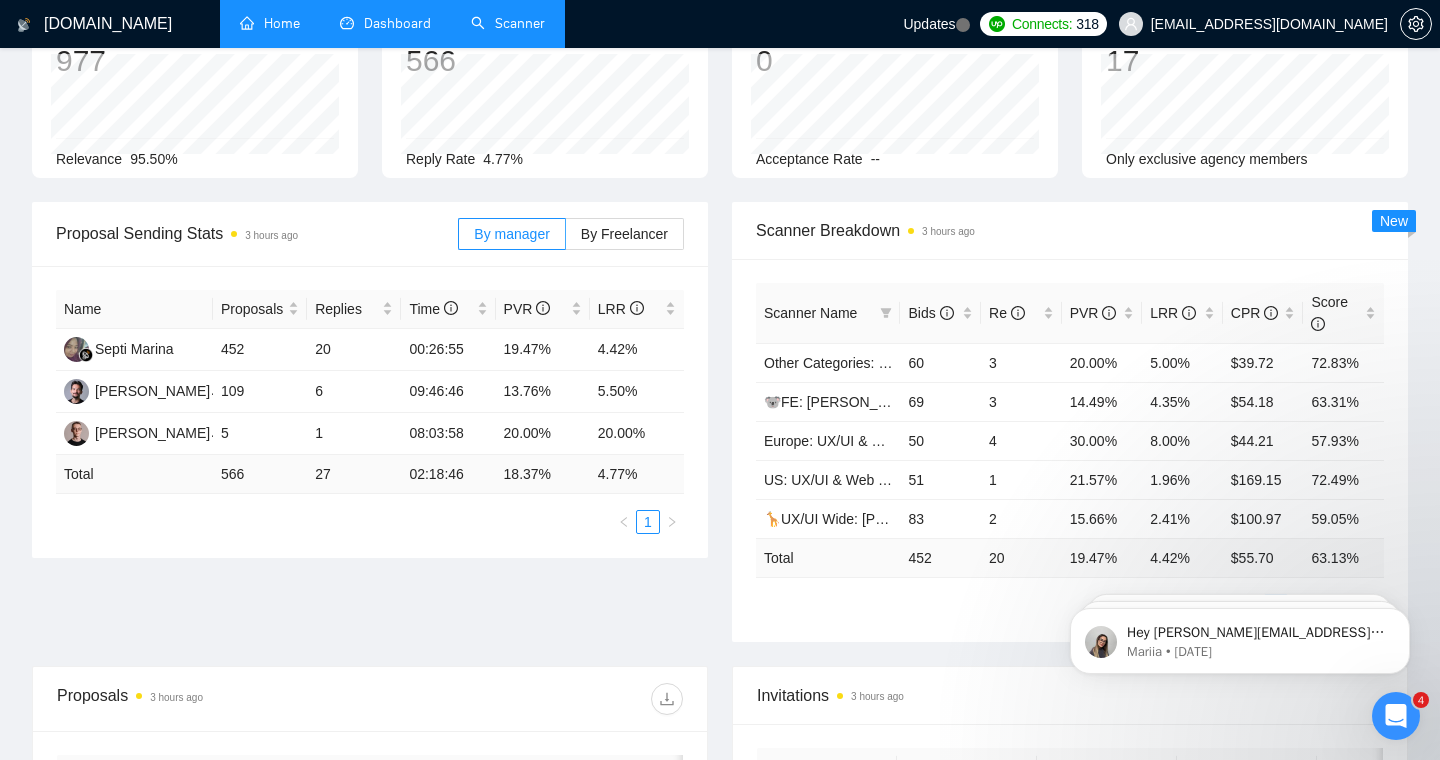 scroll, scrollTop: 0, scrollLeft: 0, axis: both 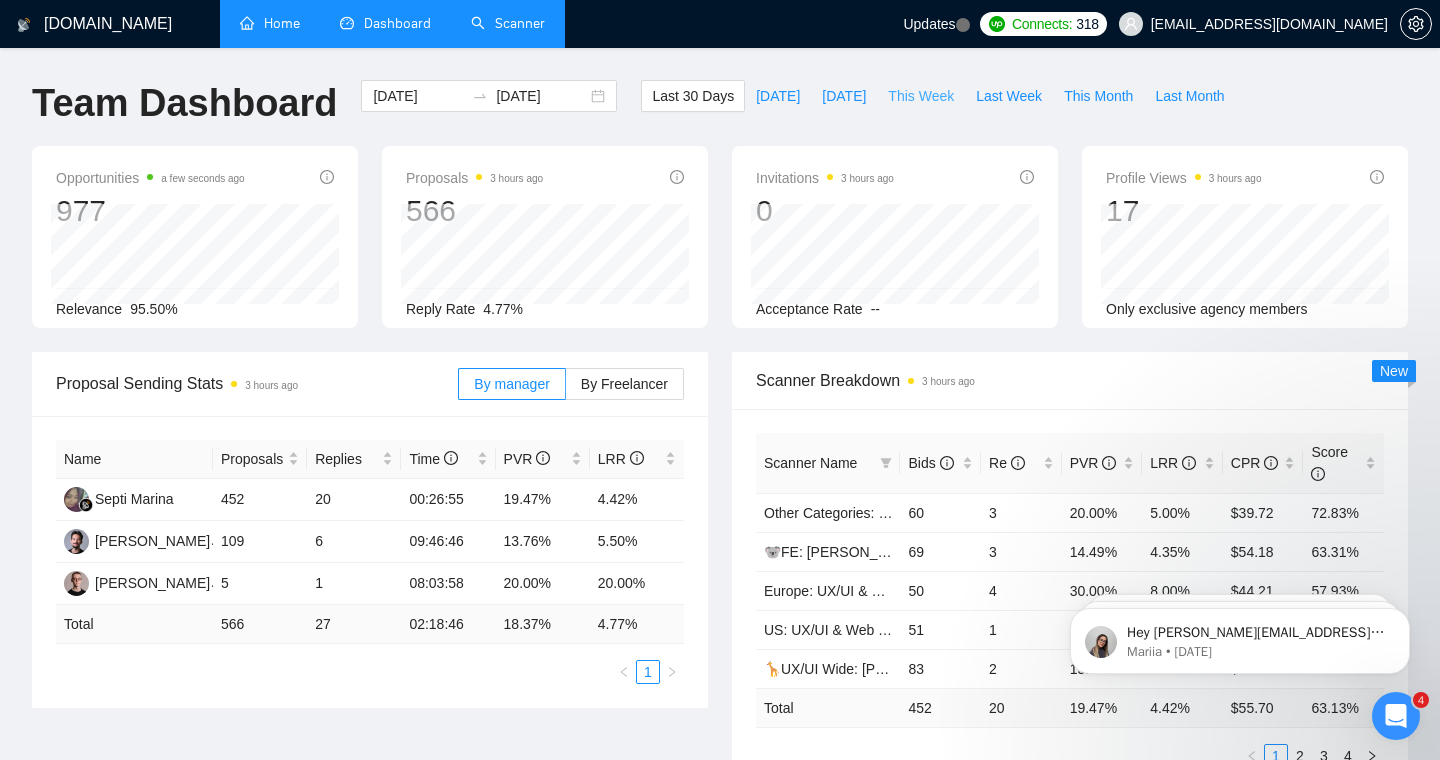 click on "This Week" at bounding box center [921, 96] 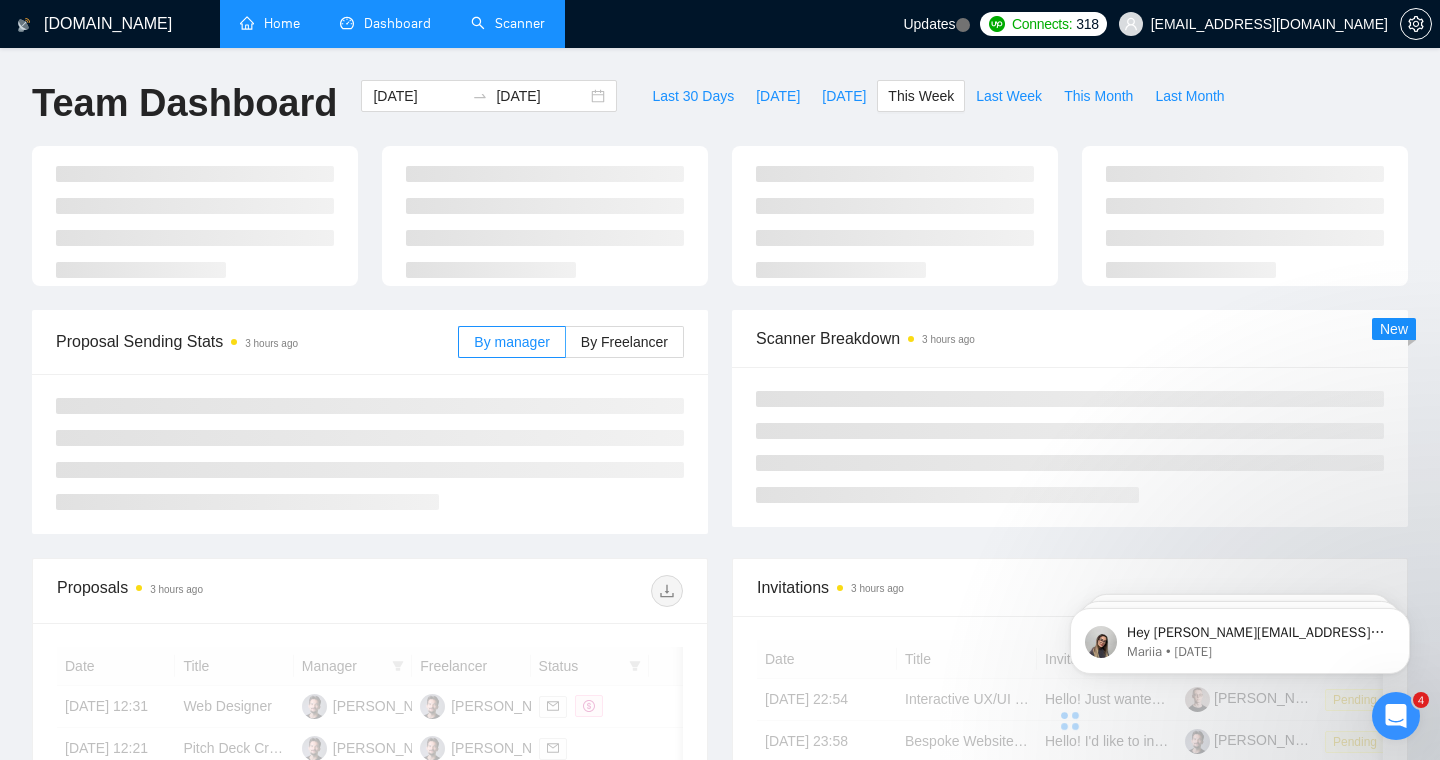 type on "[DATE]" 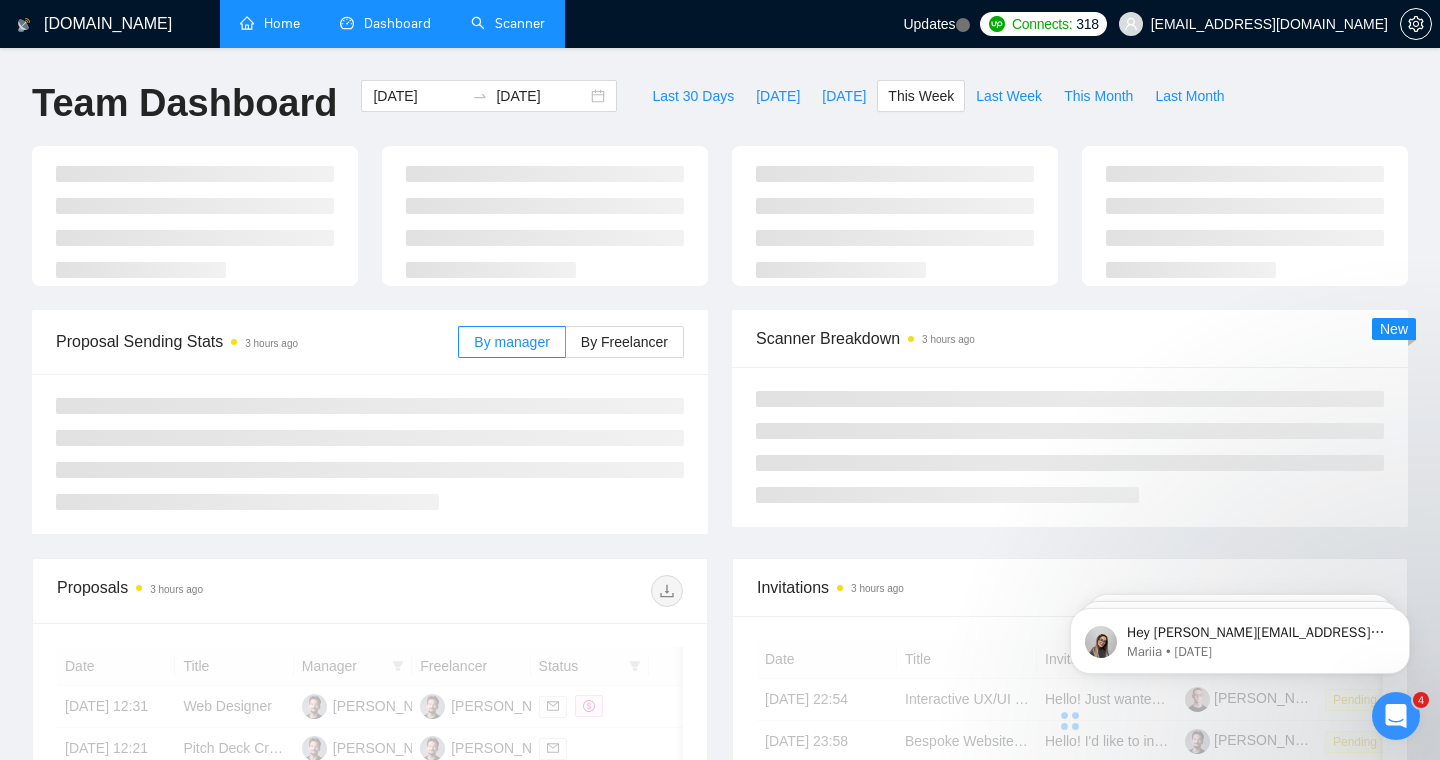 type on "[DATE]" 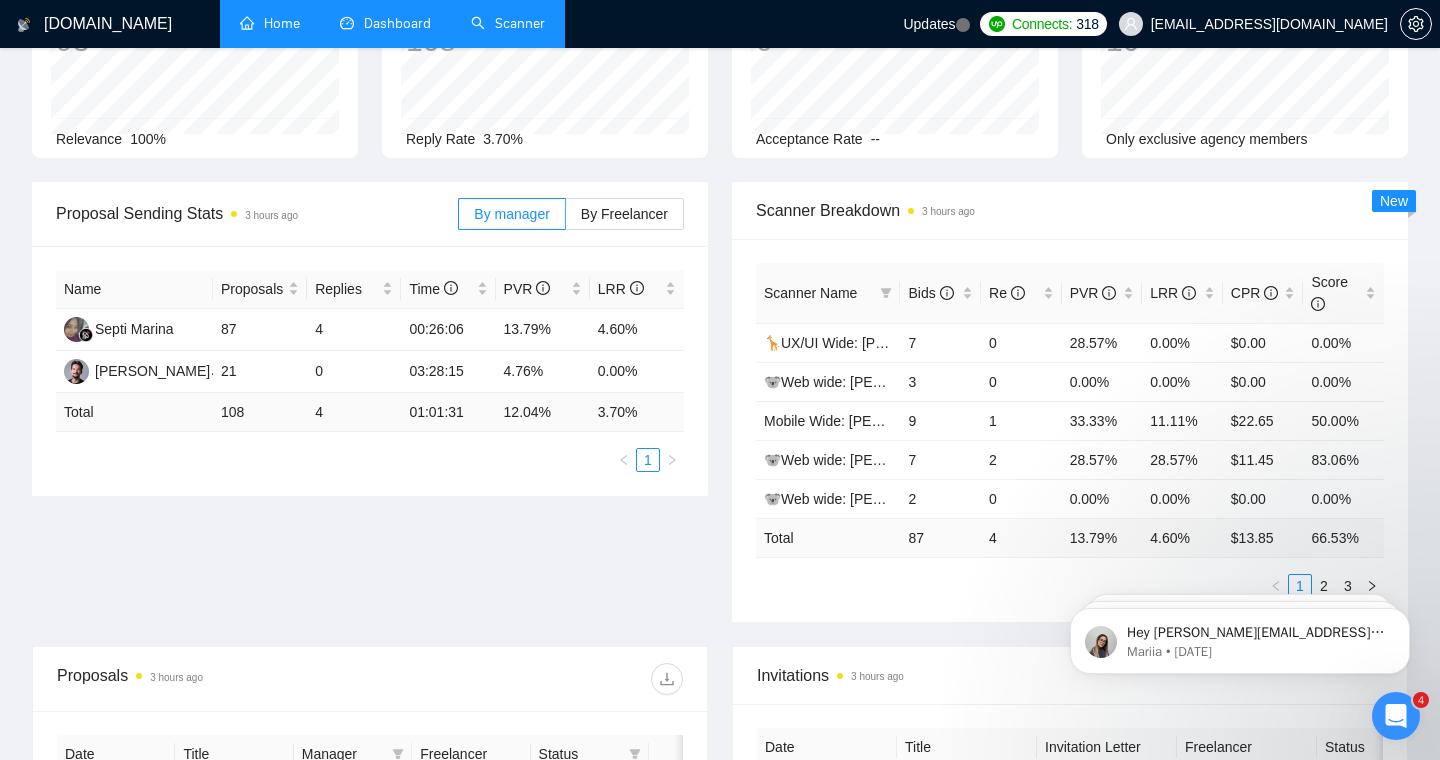 scroll, scrollTop: 171, scrollLeft: 0, axis: vertical 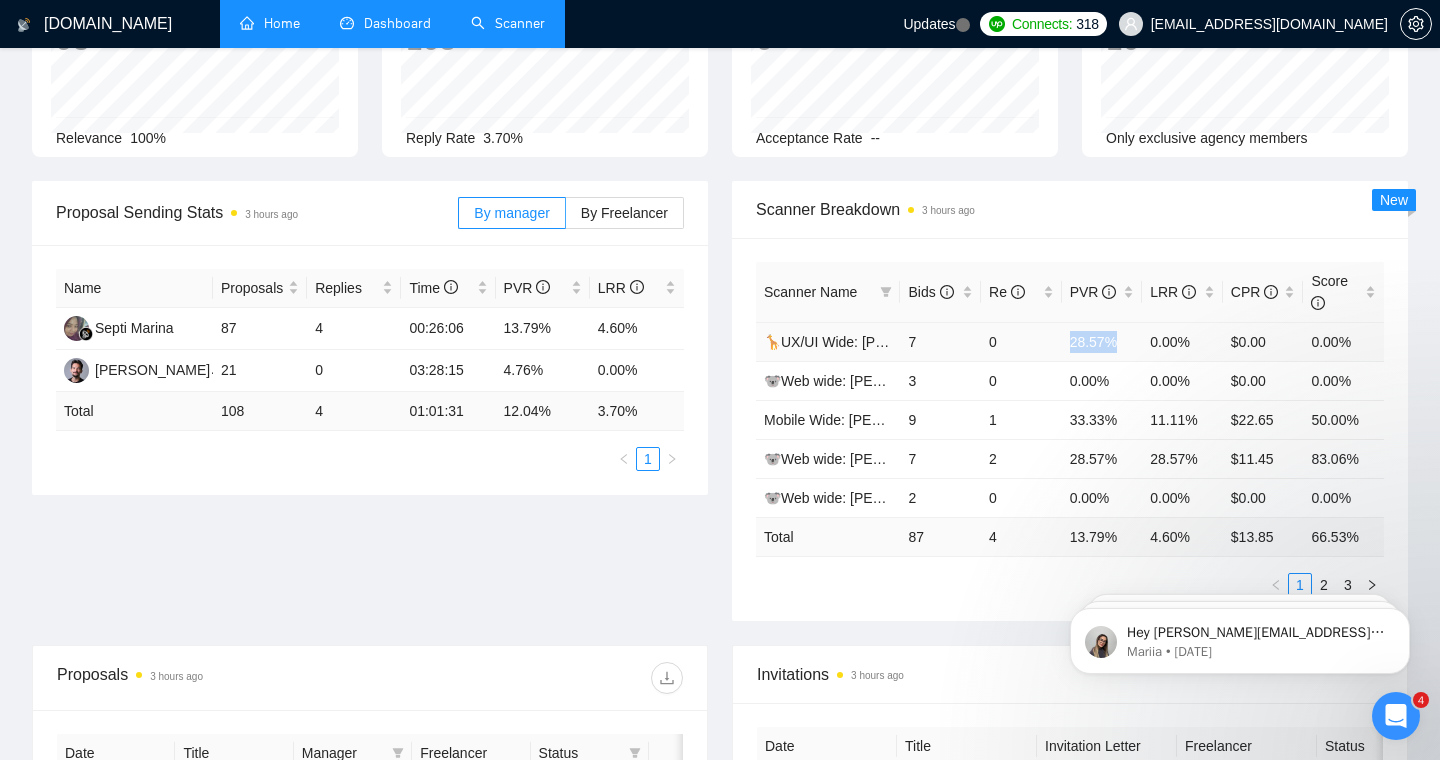 drag, startPoint x: 1070, startPoint y: 341, endPoint x: 1142, endPoint y: 341, distance: 72 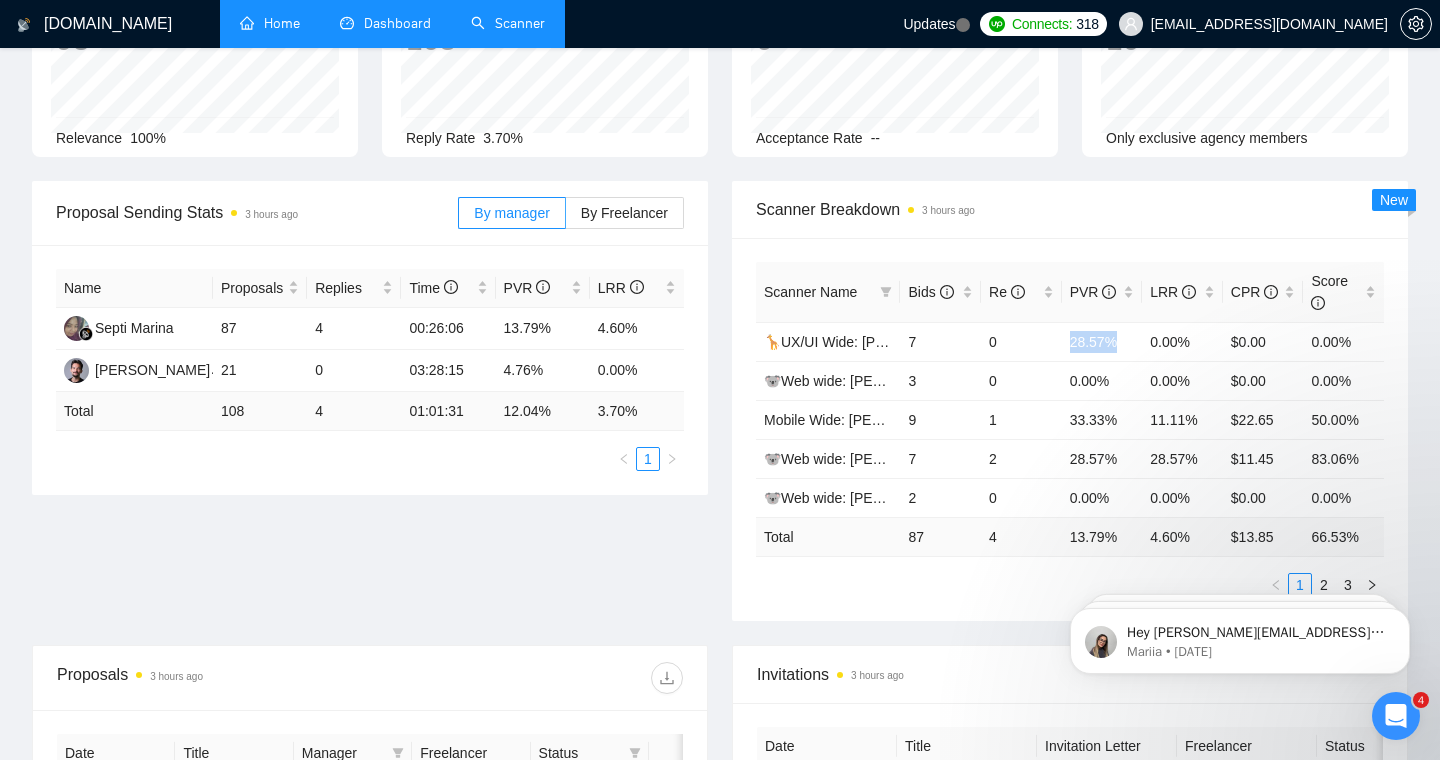 scroll, scrollTop: 0, scrollLeft: 0, axis: both 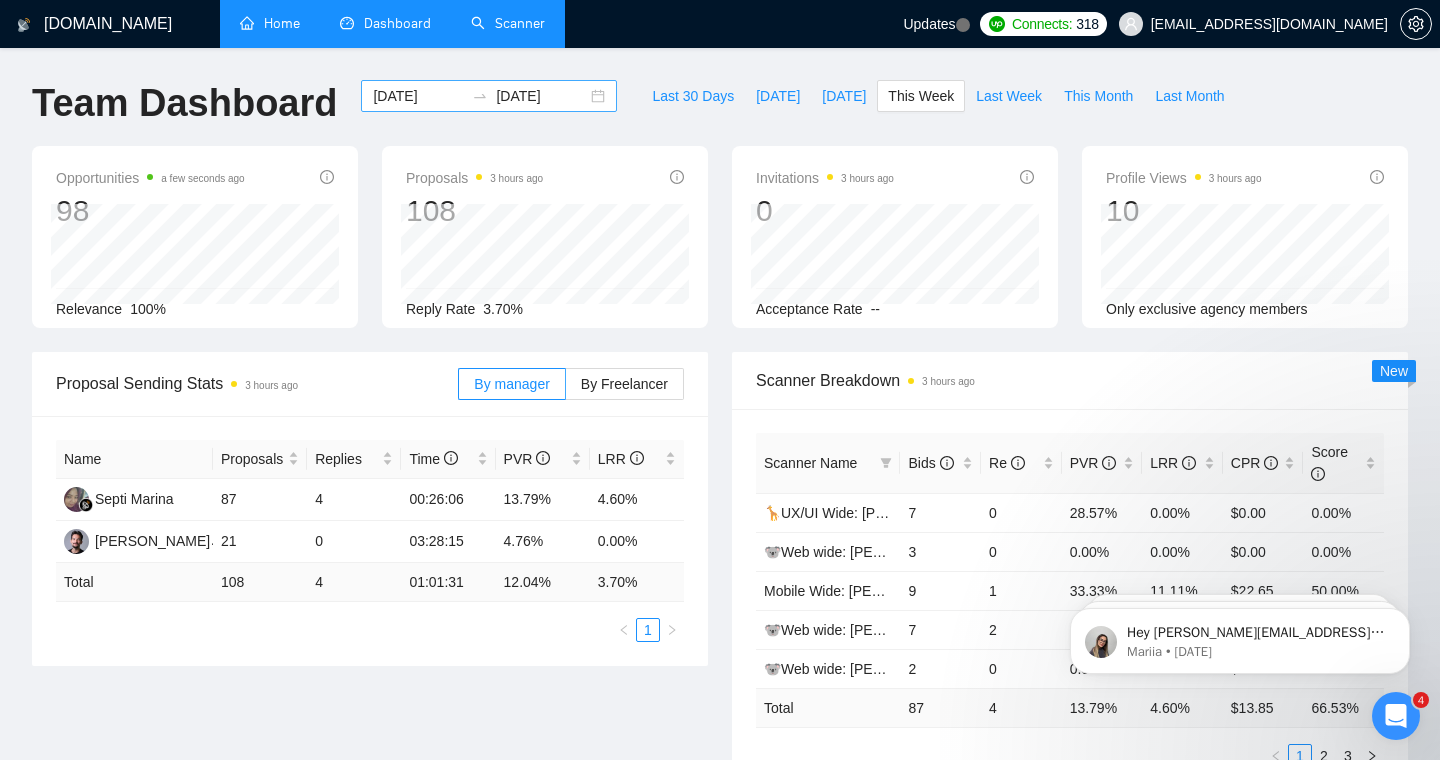 click on "[DATE] [DATE]" at bounding box center [489, 96] 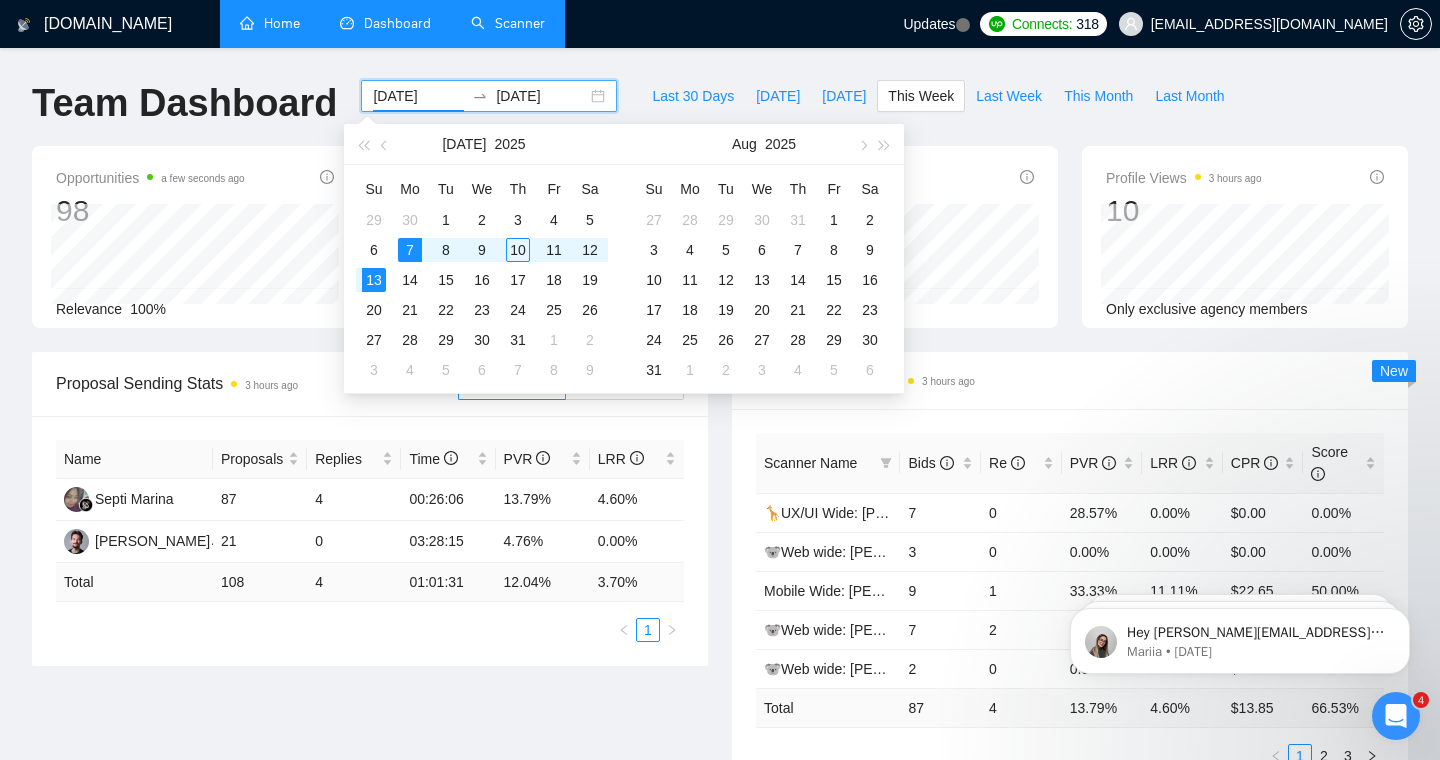 click on "Opportunities a few seconds ago 98   Relevance 100% Proposals 3 hours ago 108   Reply Rate 3.70% Invitations 3 hours ago 0   Acceptance Rate -- Profile Views 3 hours ago 10   [DATE]
[PERSON_NAME] 3 Only exclusive agency members" at bounding box center (720, 249) 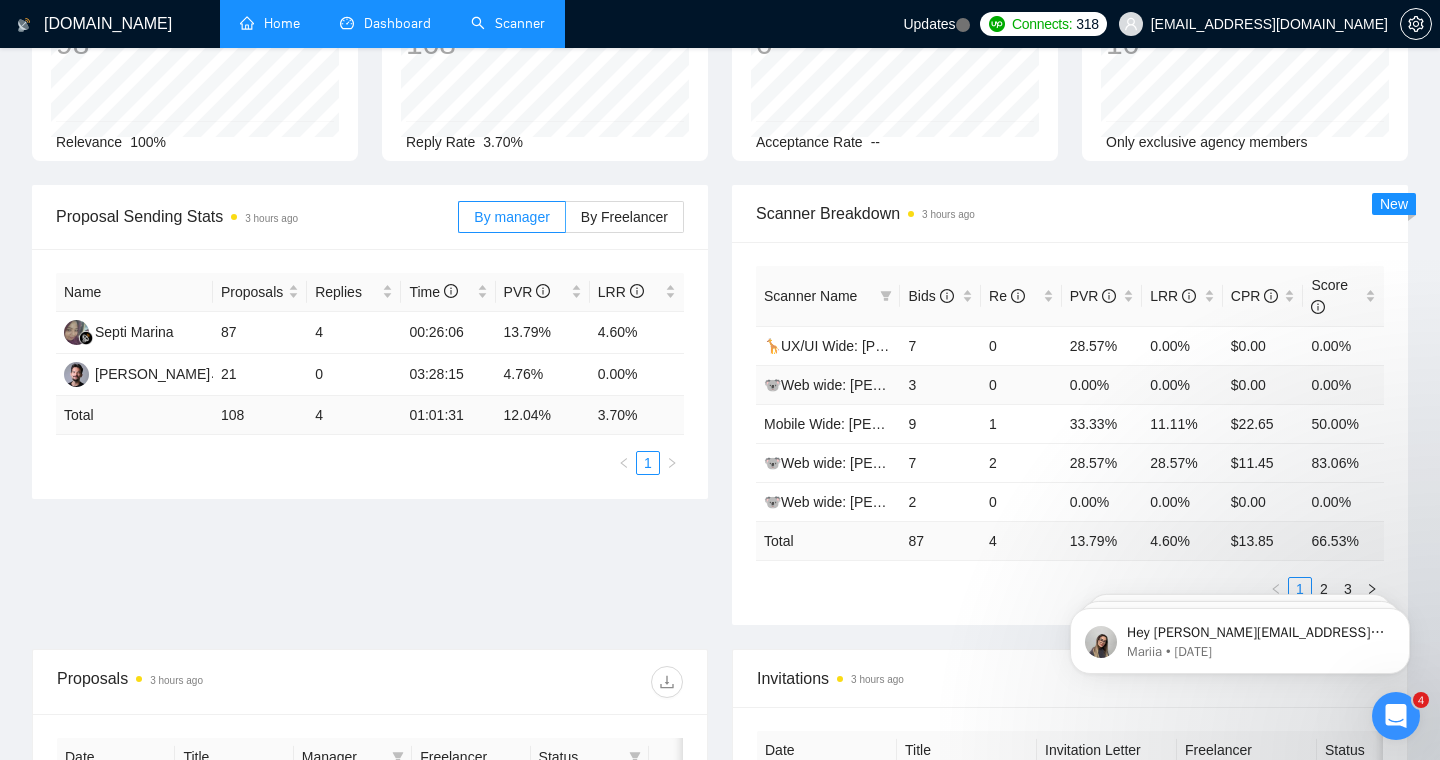 scroll, scrollTop: 168, scrollLeft: 0, axis: vertical 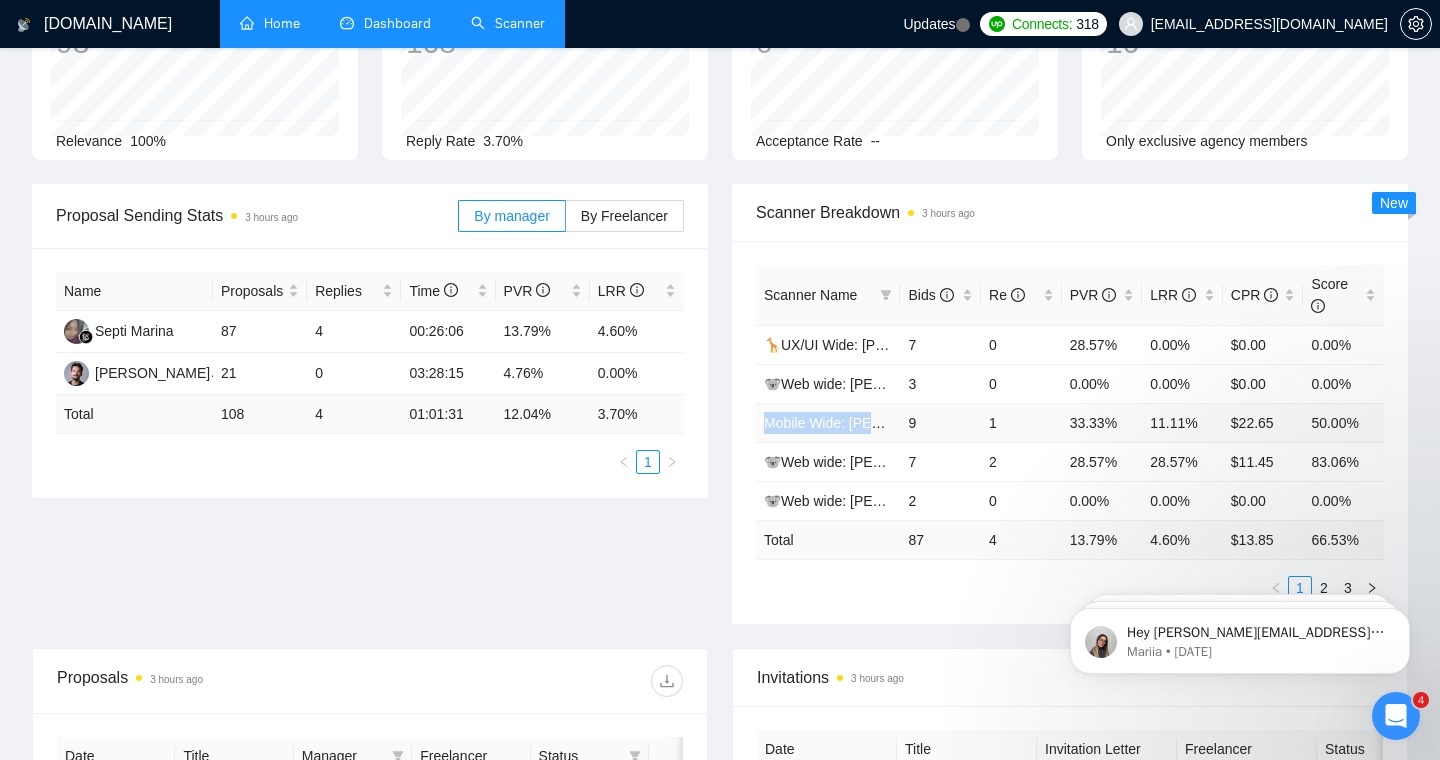 drag, startPoint x: 760, startPoint y: 421, endPoint x: 900, endPoint y: 421, distance: 140 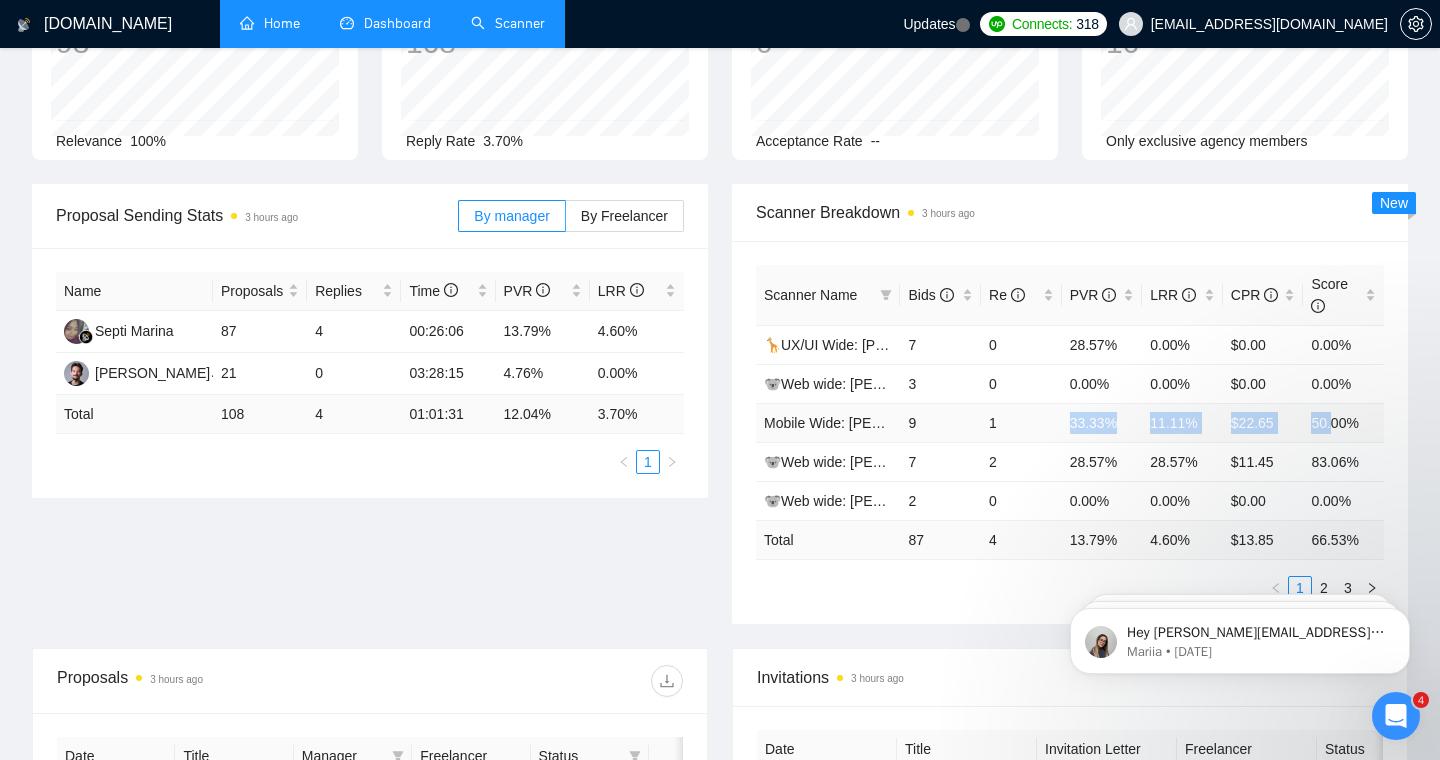 drag, startPoint x: 1073, startPoint y: 427, endPoint x: 1336, endPoint y: 427, distance: 263 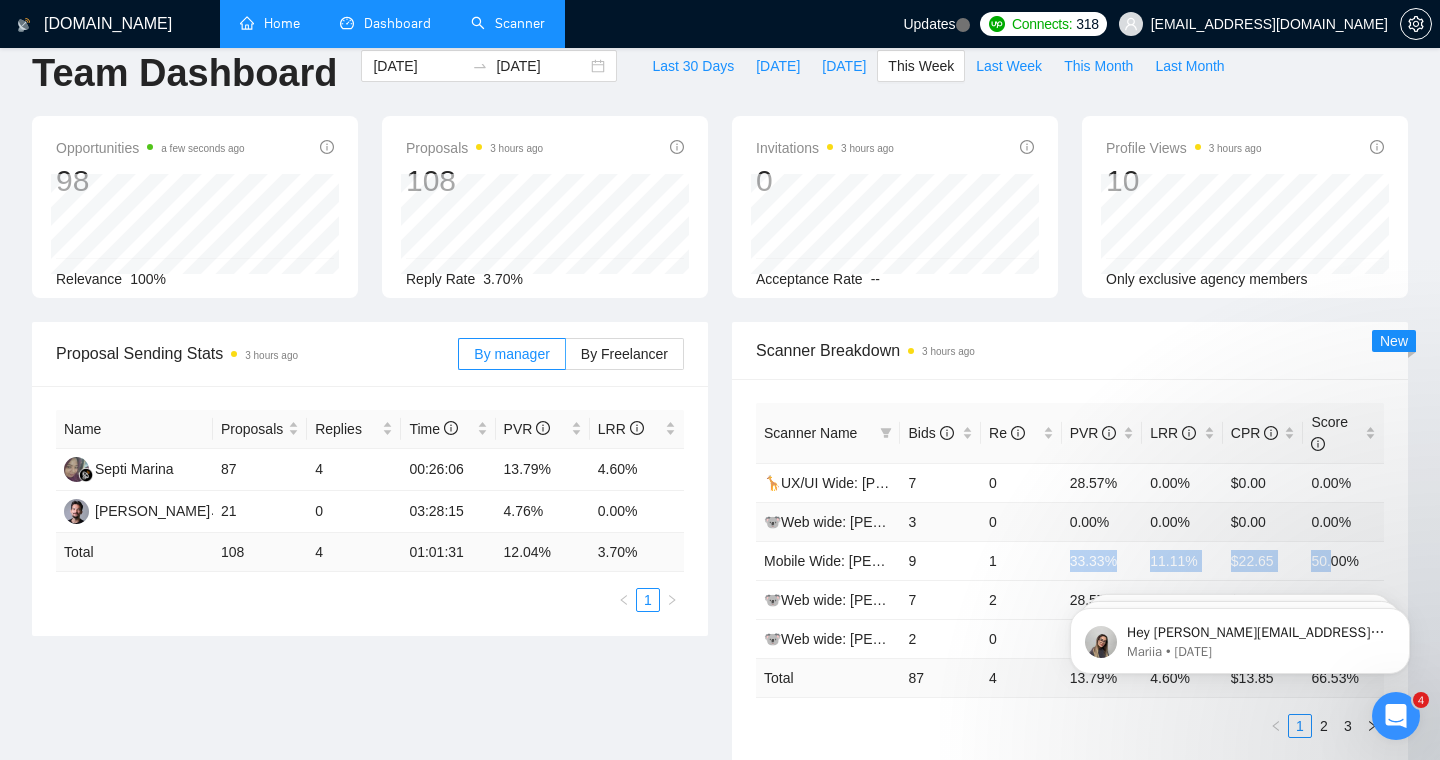 scroll, scrollTop: 0, scrollLeft: 0, axis: both 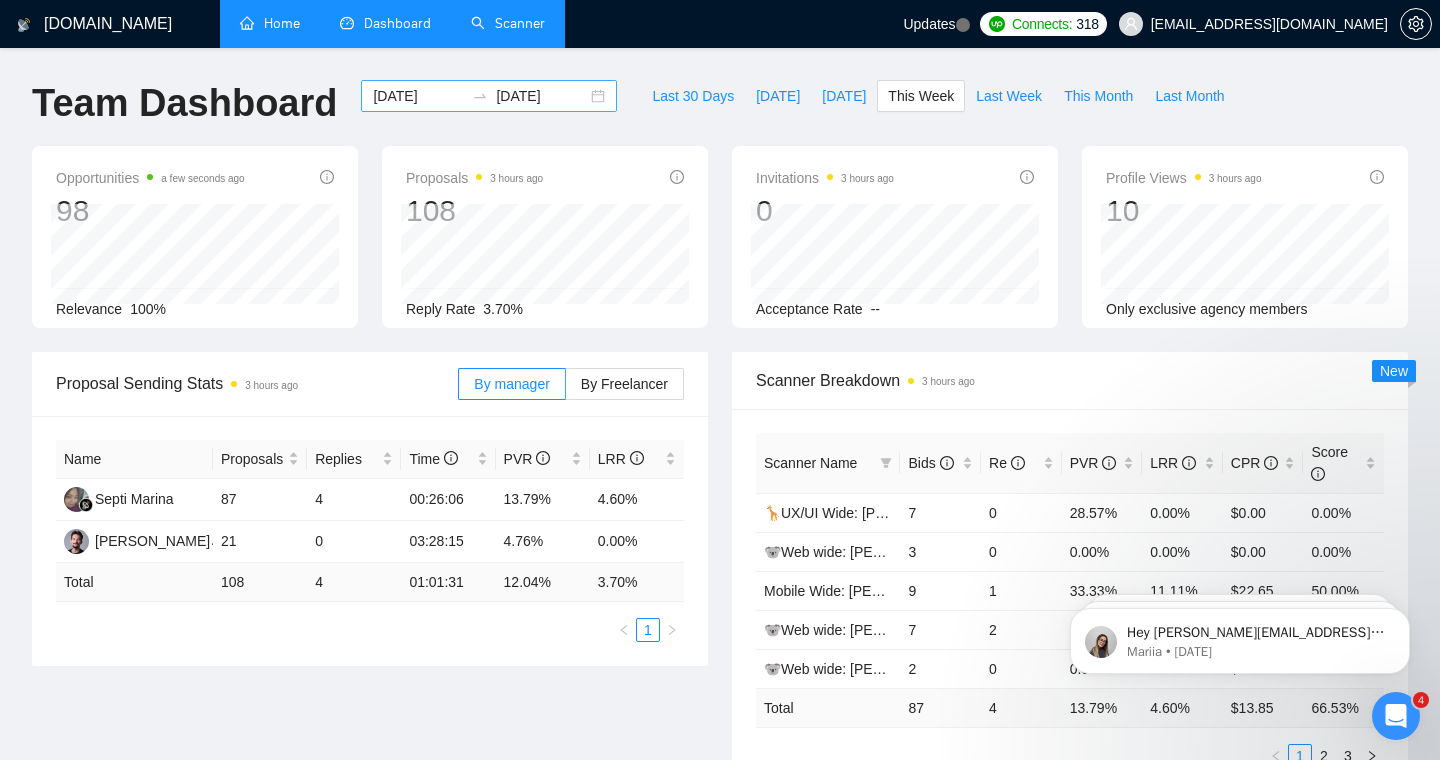 click on "[DATE]" at bounding box center [418, 96] 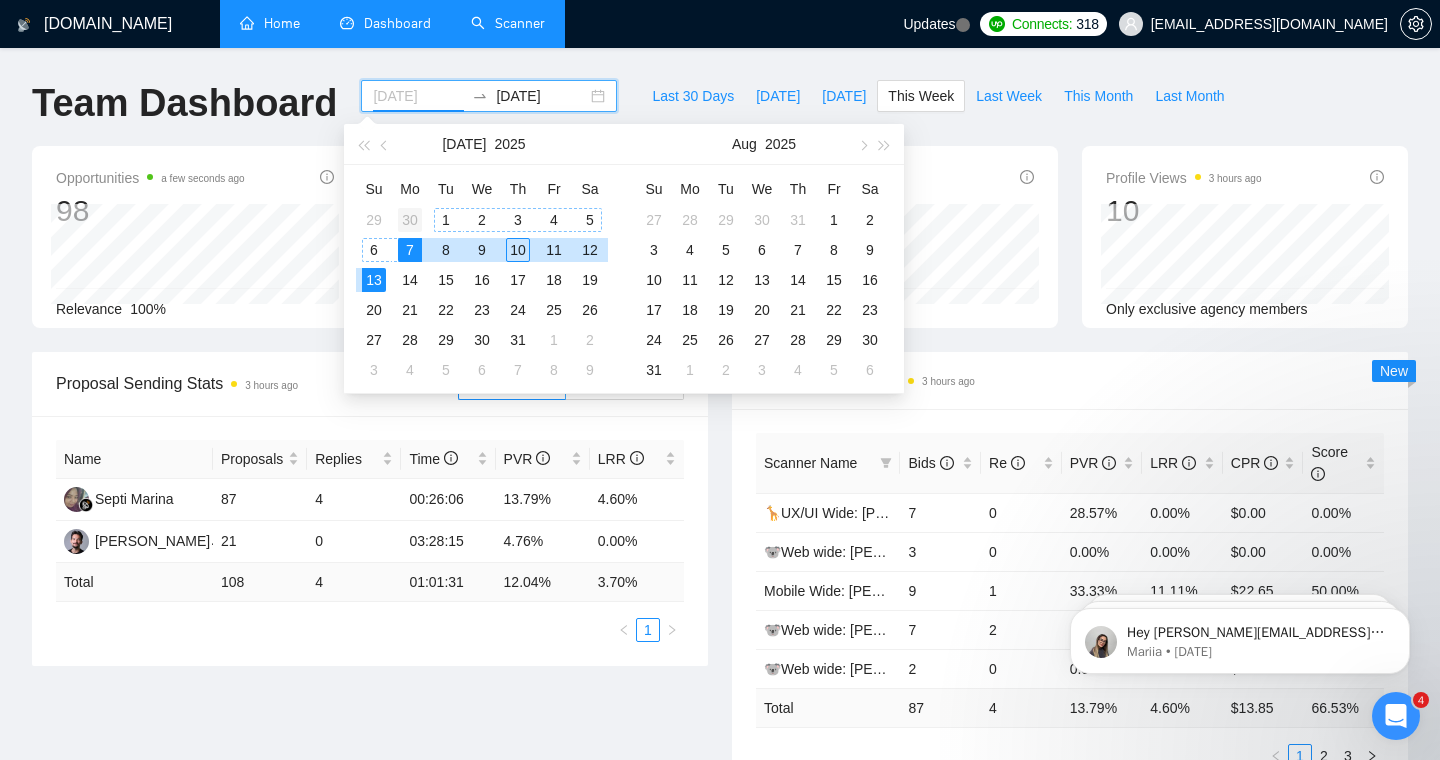 type on "[DATE]" 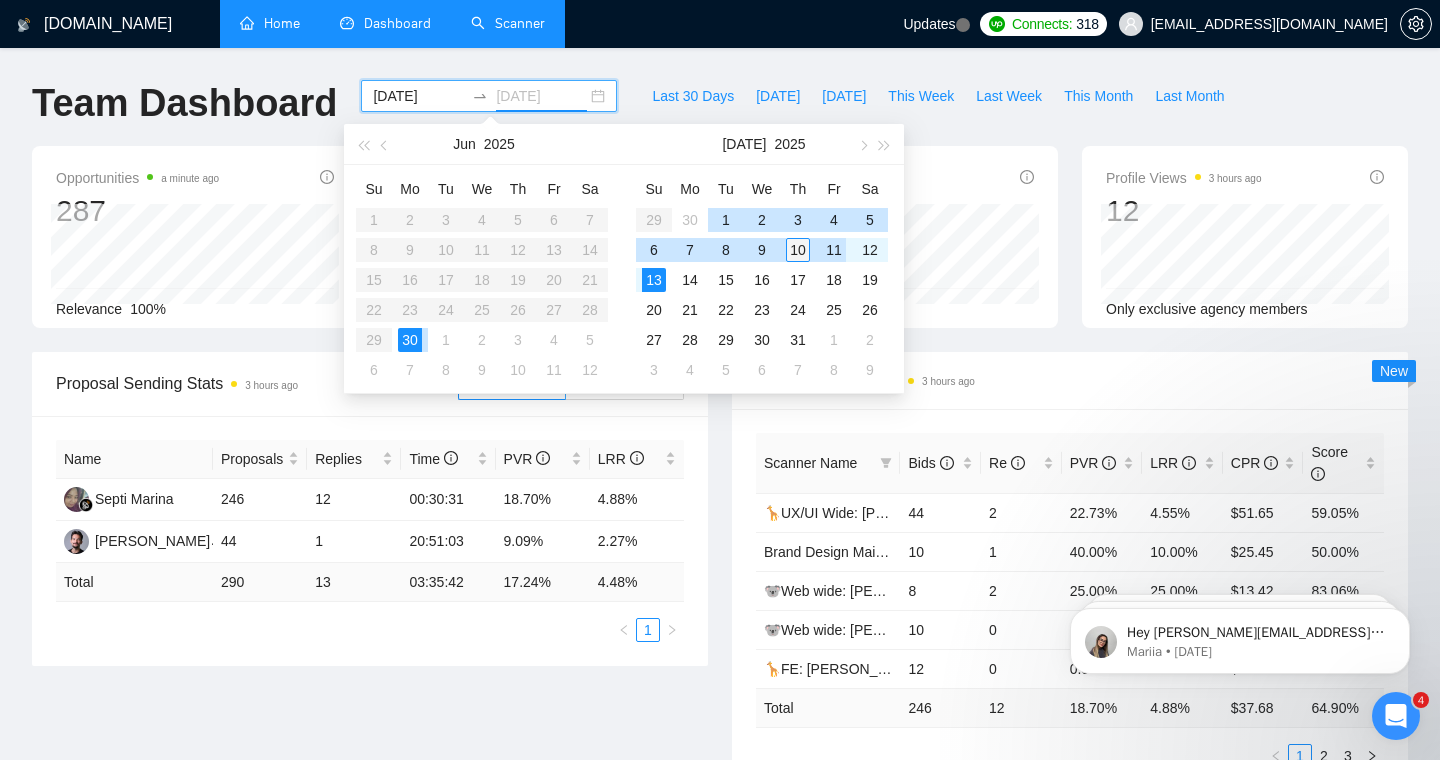 type on "[DATE]" 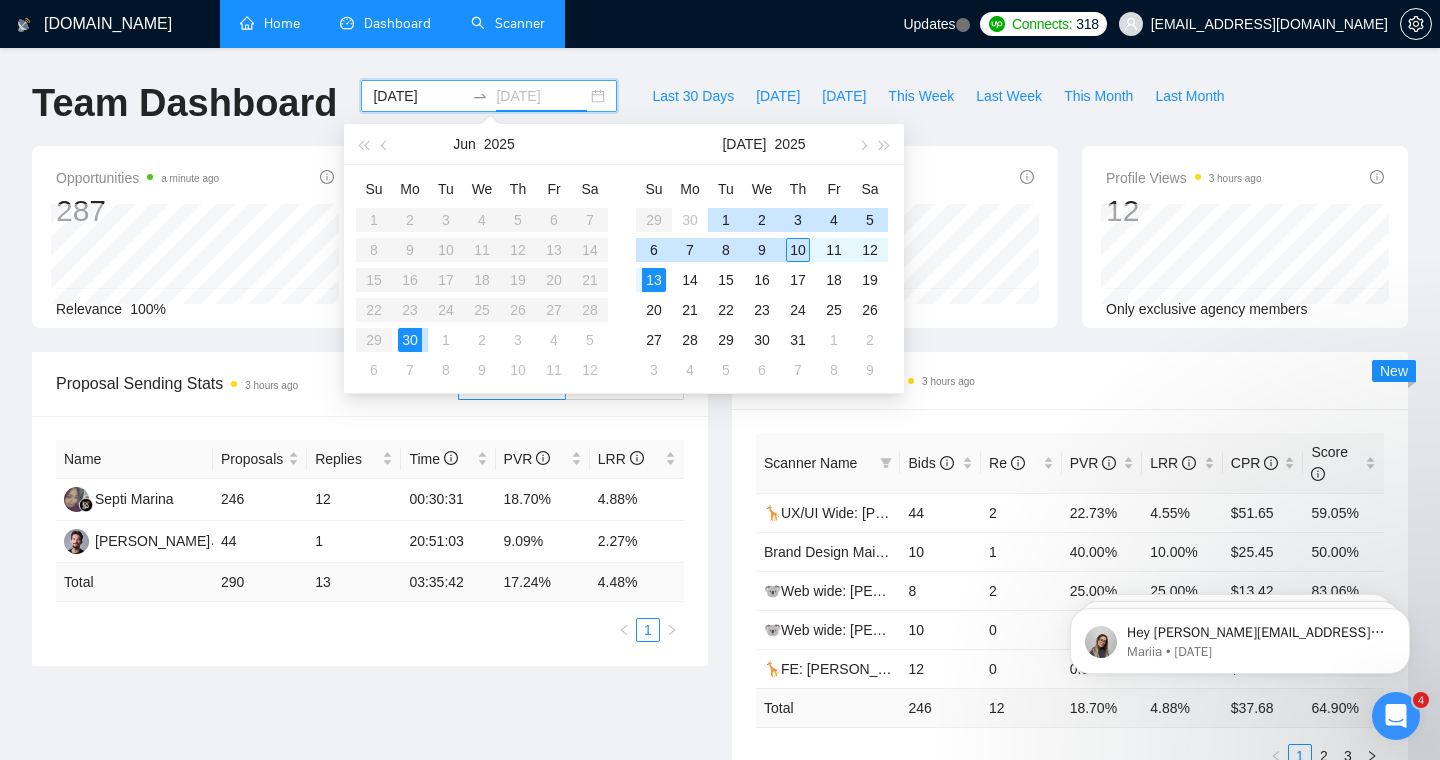 click on "10" at bounding box center (798, 250) 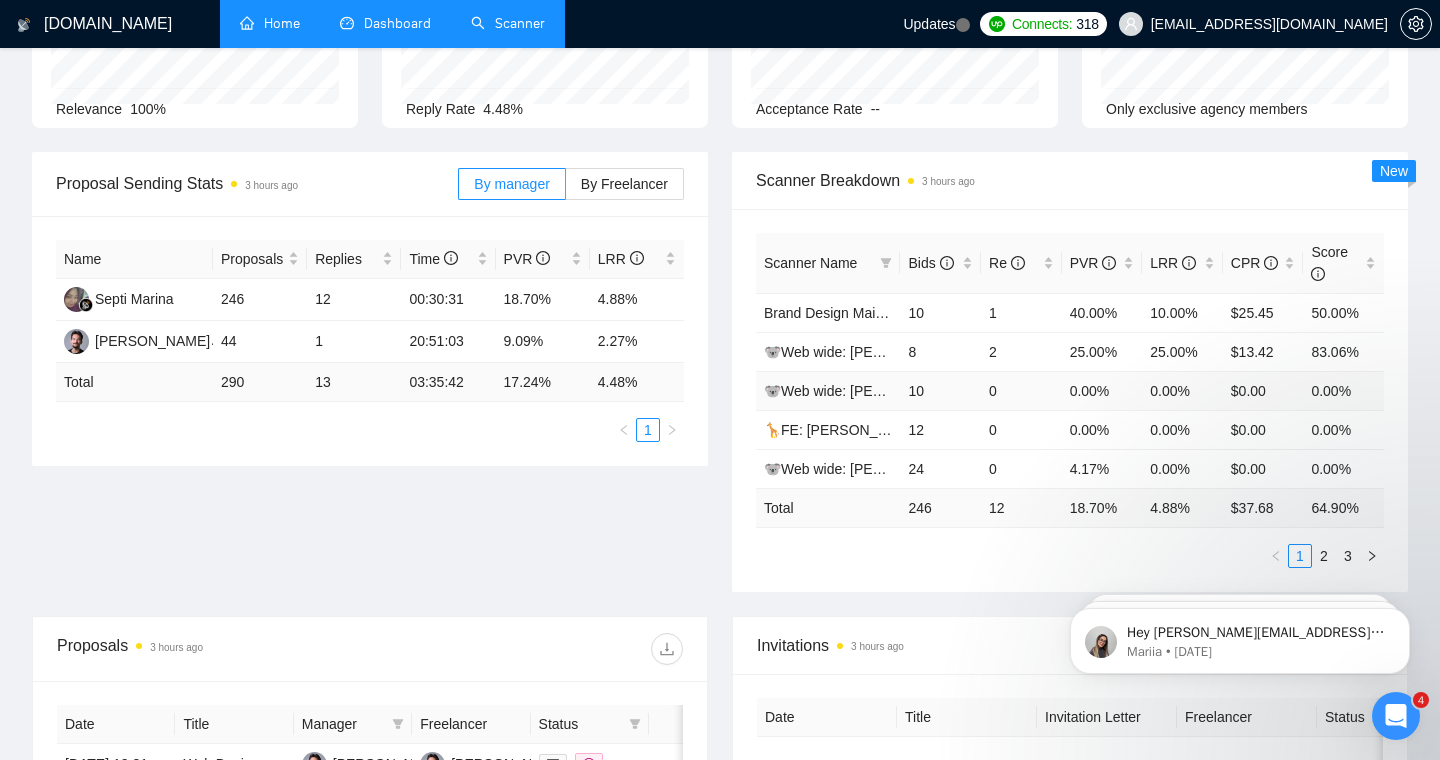 scroll, scrollTop: 195, scrollLeft: 0, axis: vertical 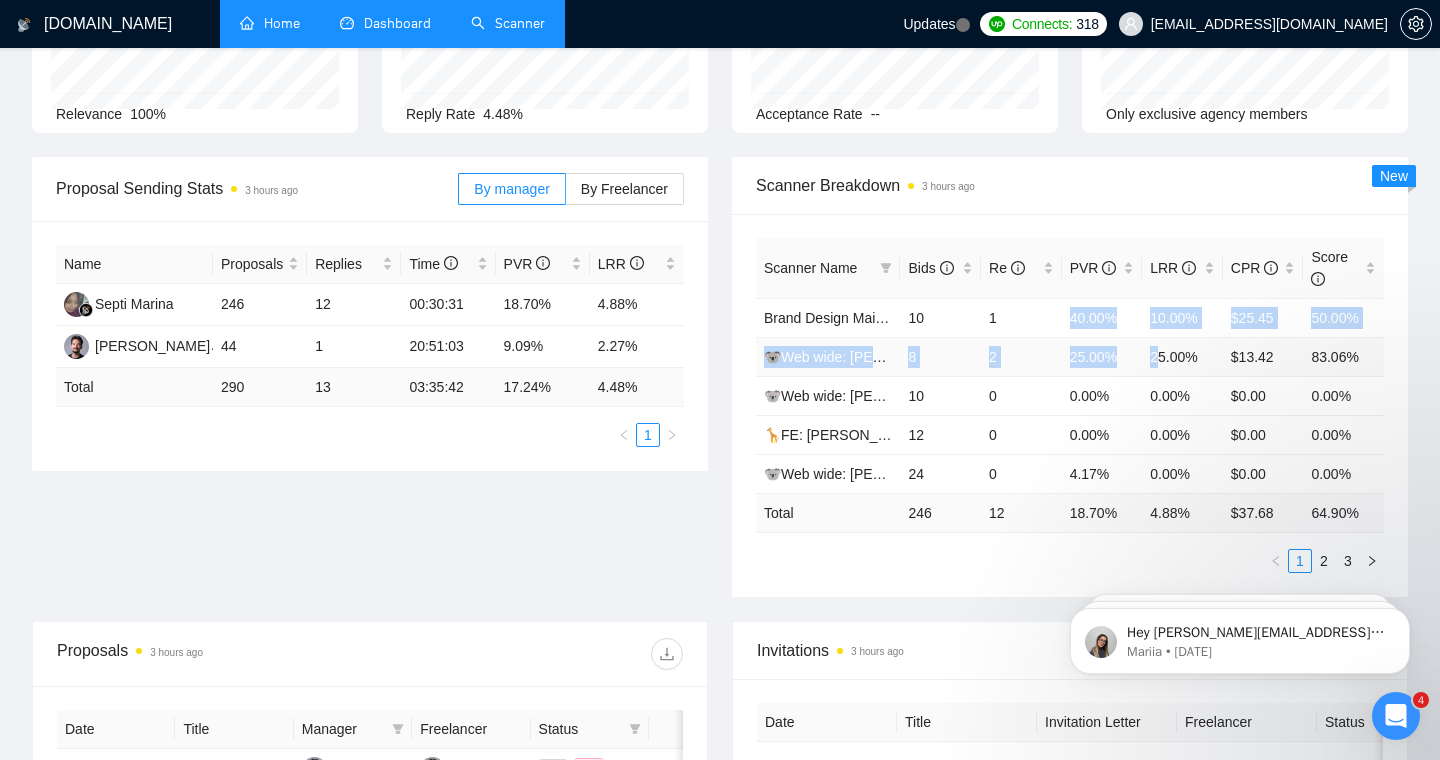 drag, startPoint x: 1069, startPoint y: 320, endPoint x: 1159, endPoint y: 359, distance: 98.08669 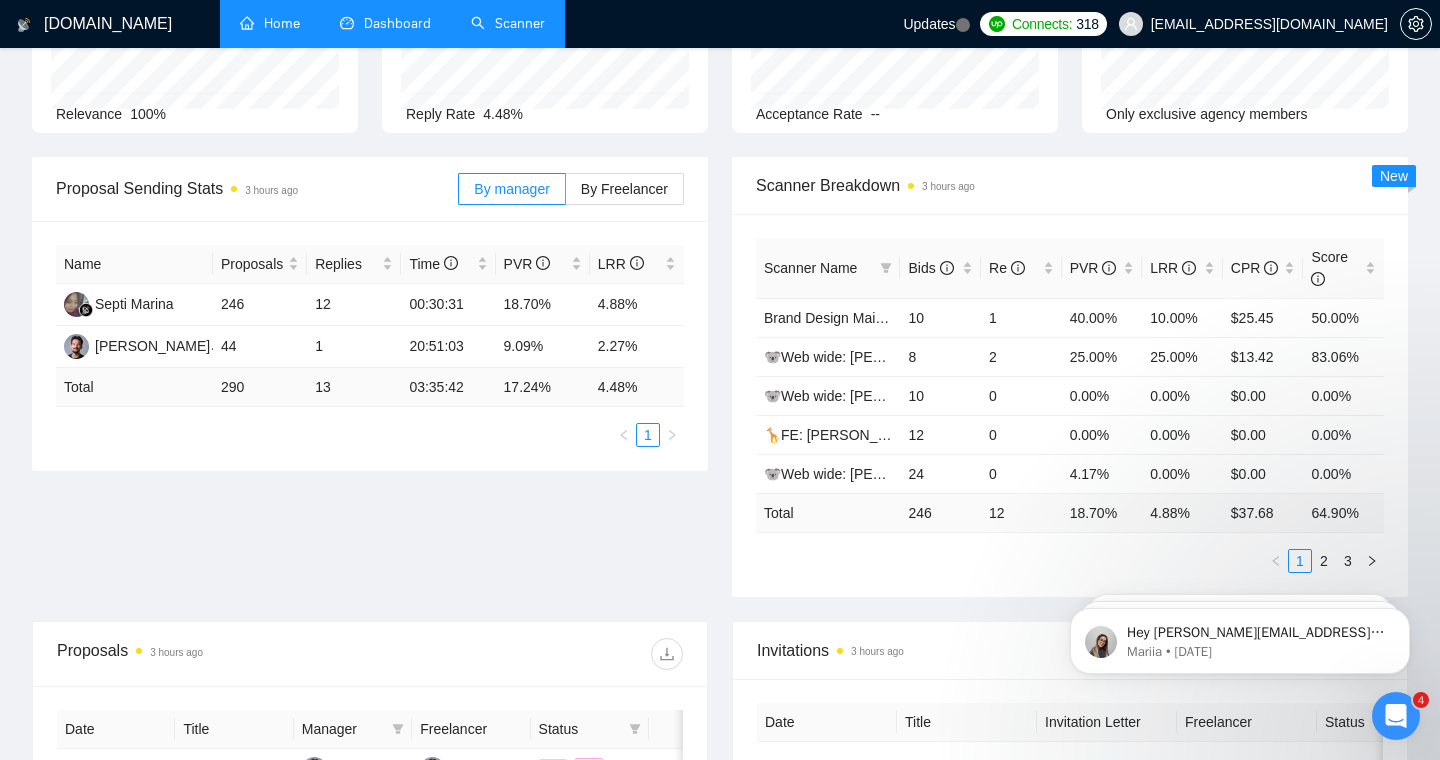 click on "Proposal Sending Stats 3 hours ago By manager By Freelancer Name Proposals Replies Time   PVR   LRR   Septi Marina 246 12 00:30:31 18.70% 4.88% Roman Van 44 1 20:51:03 9.09% 2.27% Total 290 13 03:35:42 17.24 % 4.48 % 1 Scanner Breakdown 3 hours ago Scanner Name Bids   Re   PVR   LRR   CPR   Score   Brand Design Main (Valeriia) 10 1 40.00% 10.00% $25.45 50.00% 🐨Web wide: [PERSON_NAME] 03/07 bid in range 8 2 25.00% 25.00% $13.42 83.06% 🐨Web wide: [PERSON_NAME] 03/07 humor trigger 10 0 0.00% 0.00% $0.00 0.00% 🦒FE: Roman 12 0 0.00% 0.00% $0.00 0.00% 🐨Web wide: [PERSON_NAME] 03/07 old але перест на веб проф 24 0 4.17% 0.00% $0.00 0.00% Total 246 12 18.70 % 4.88 % $ 37.68 64.90 % 1 2 3 New" at bounding box center [720, 389] 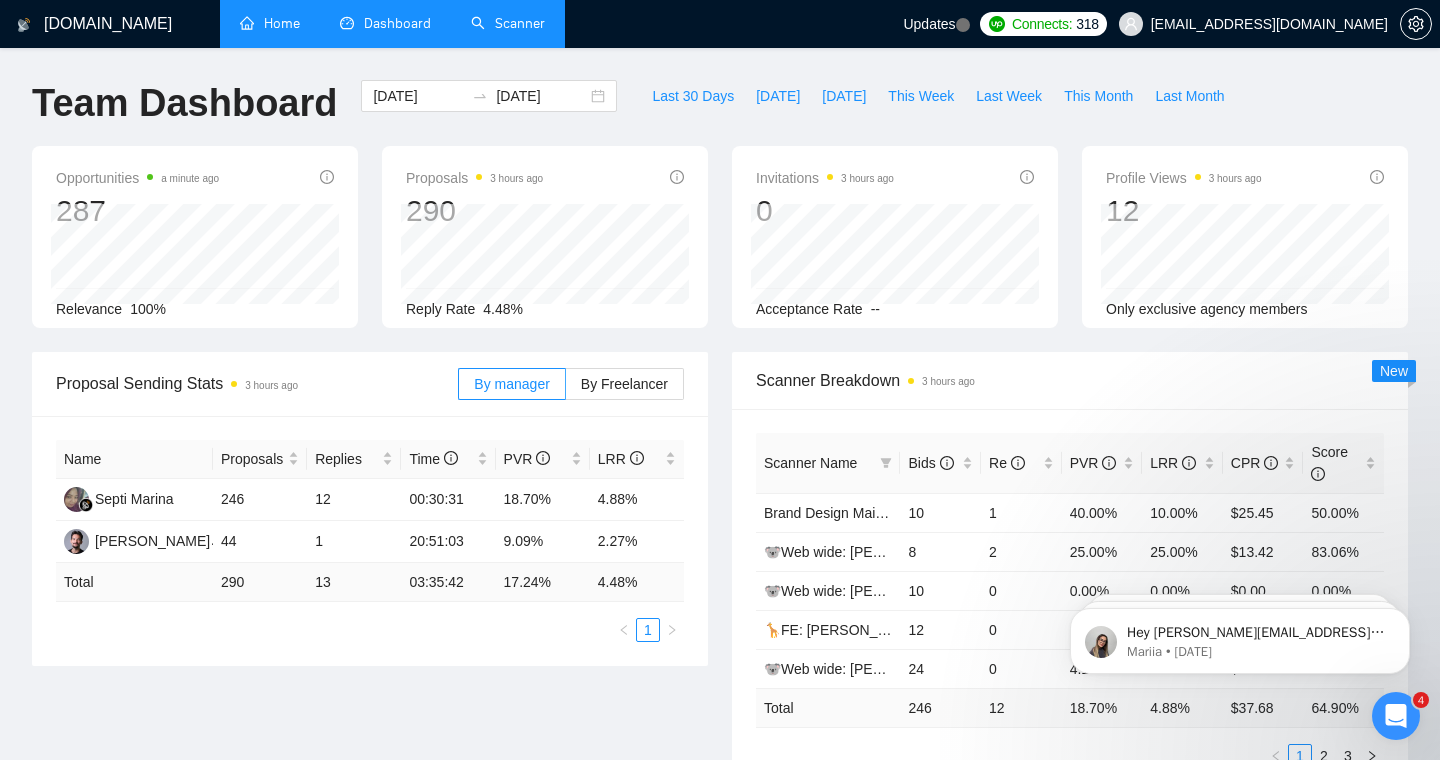 click on "Scanner" at bounding box center (508, 23) 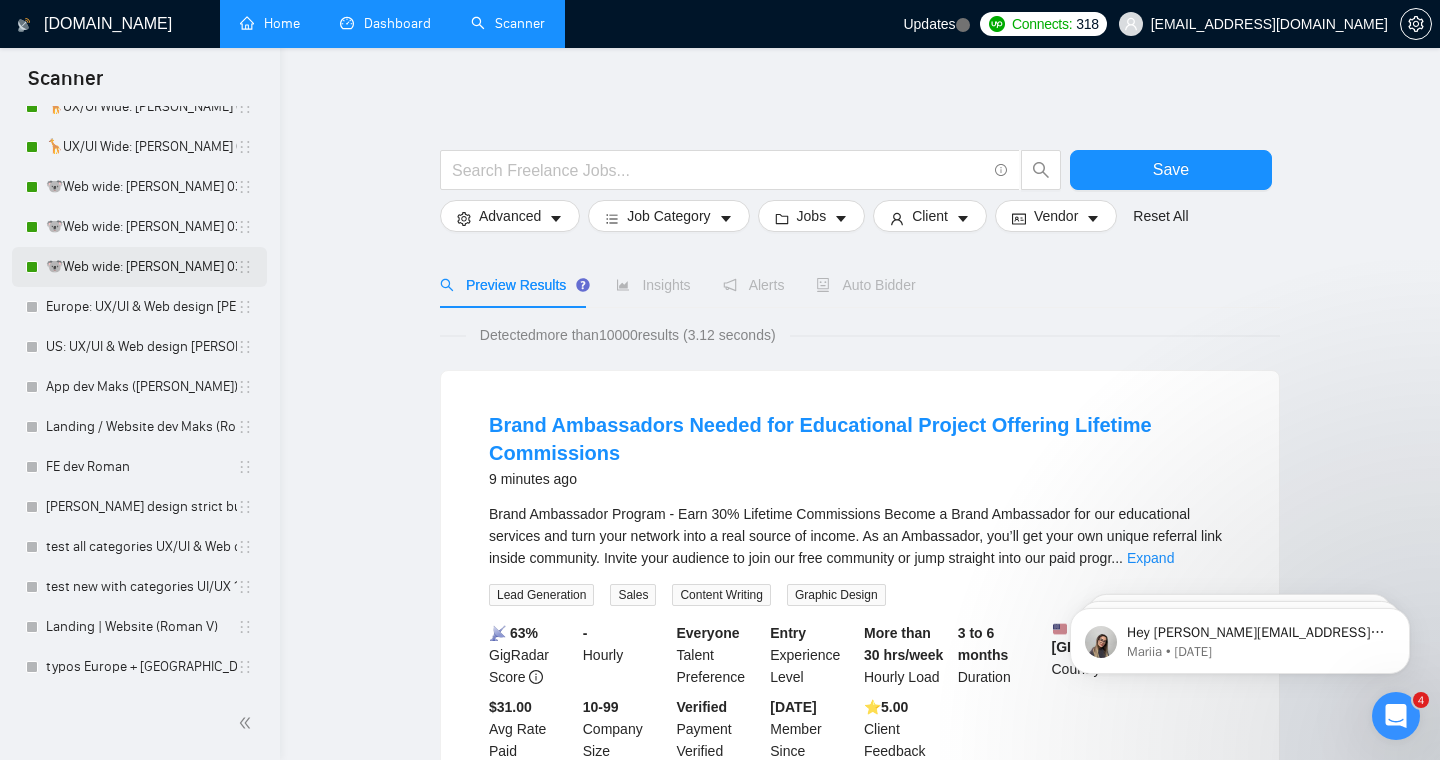 scroll, scrollTop: 0, scrollLeft: 0, axis: both 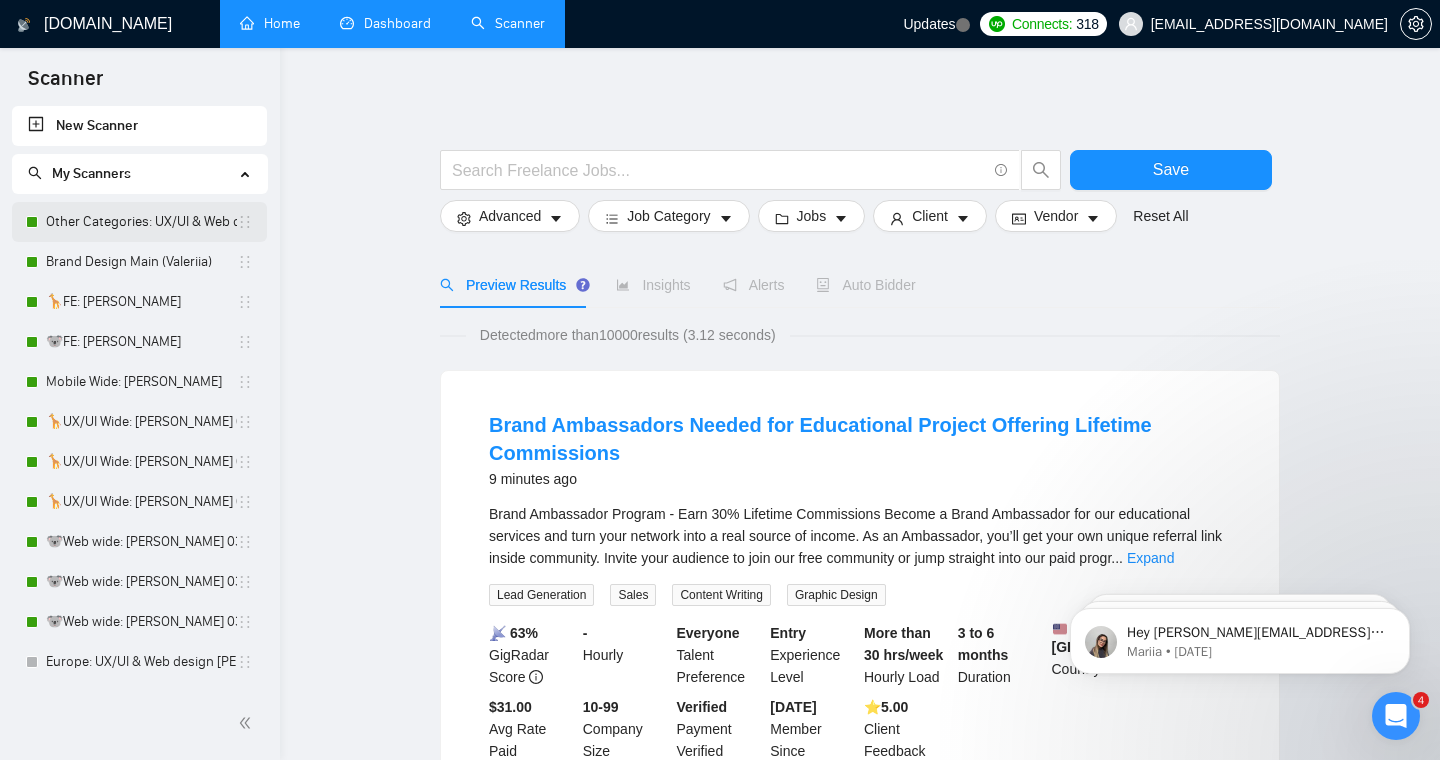click on "Other Categories: UX/UI & Web design [PERSON_NAME]" at bounding box center (141, 222) 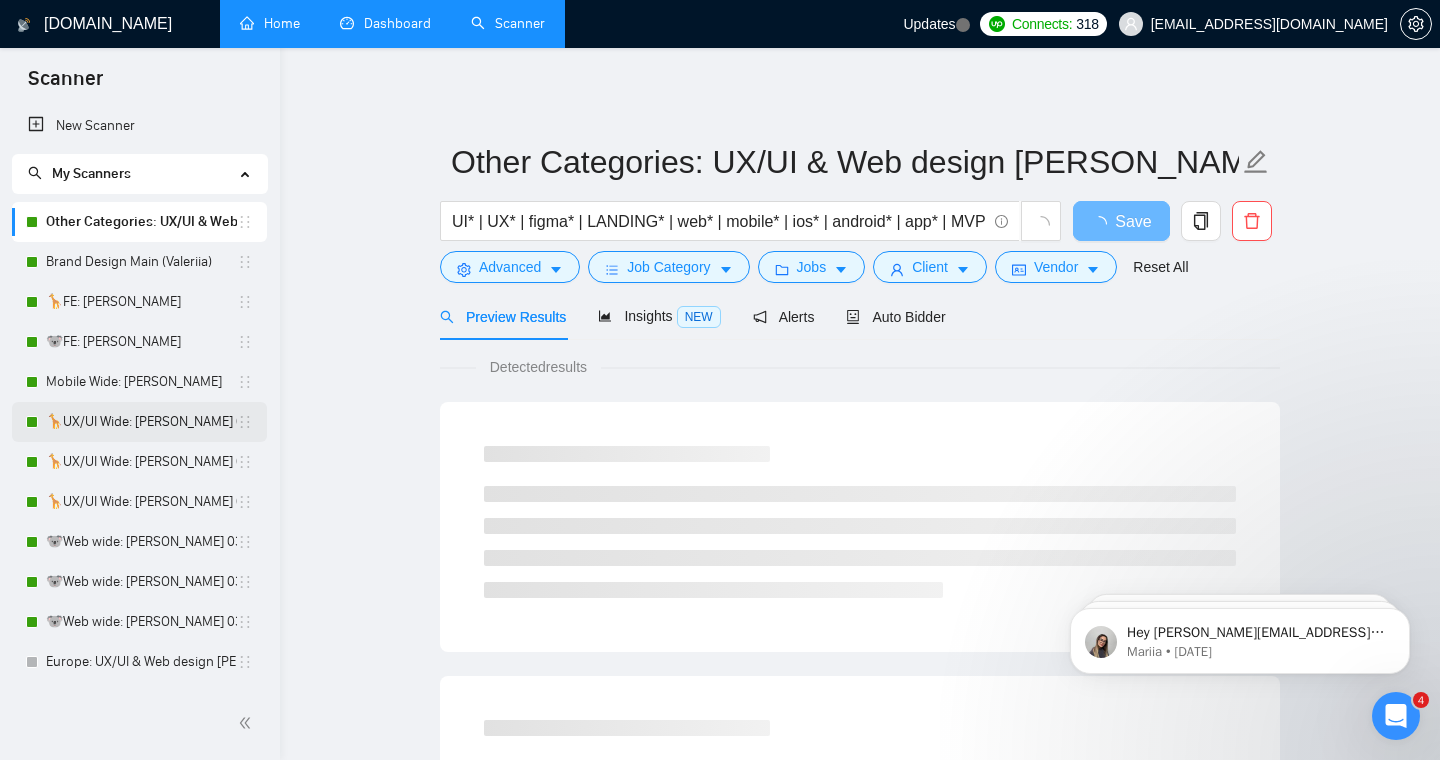 scroll, scrollTop: 435, scrollLeft: 0, axis: vertical 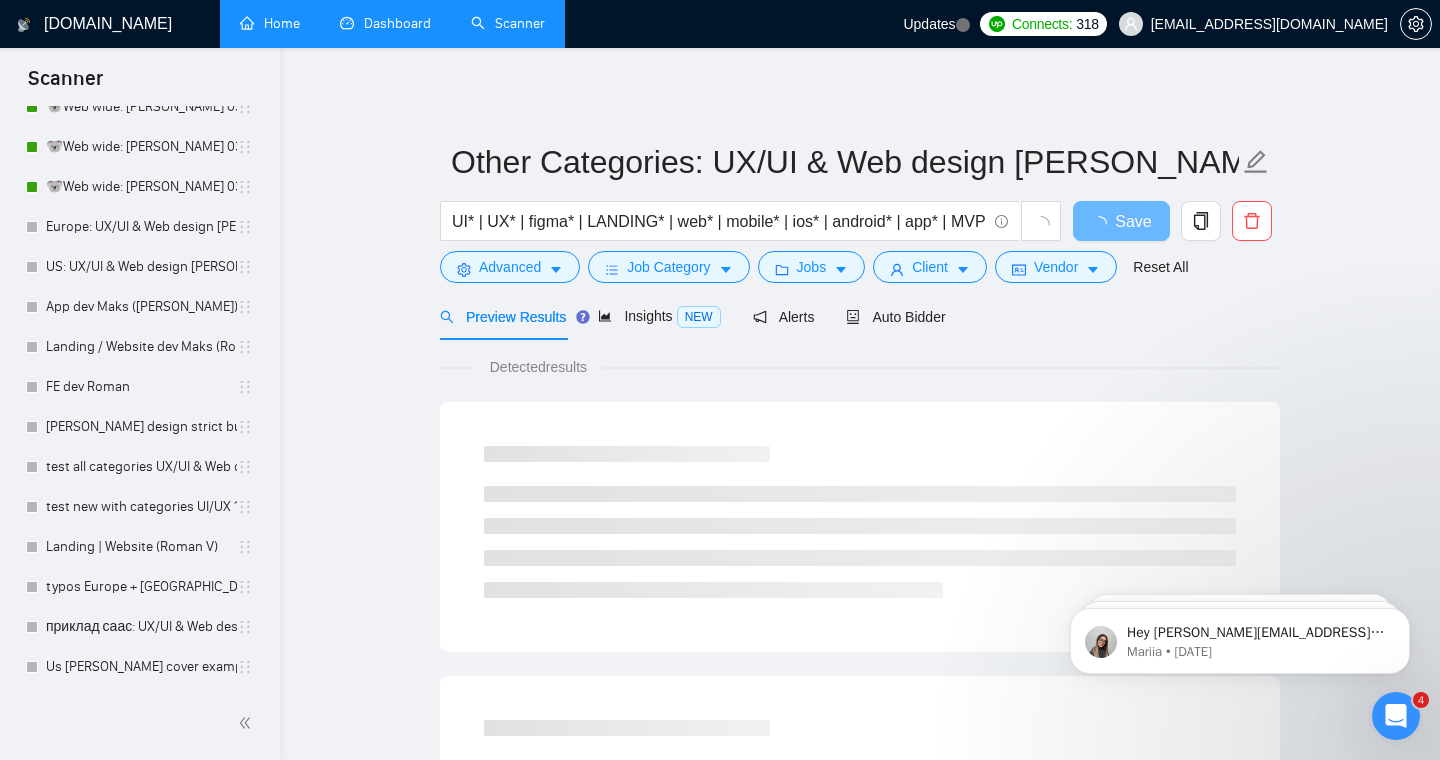 click on "[PERSON_NAME] design strict budget" at bounding box center [141, 427] 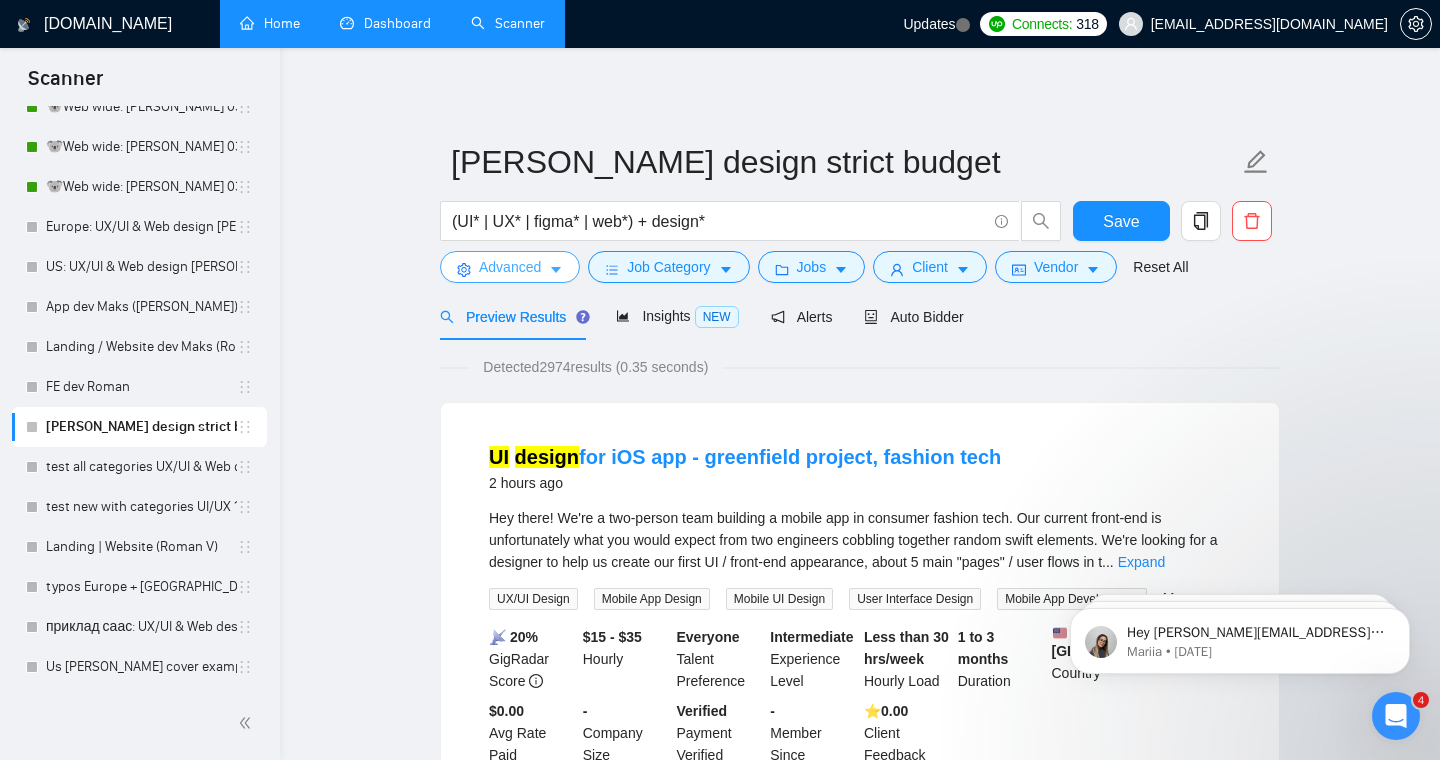 click on "Advanced" at bounding box center (510, 267) 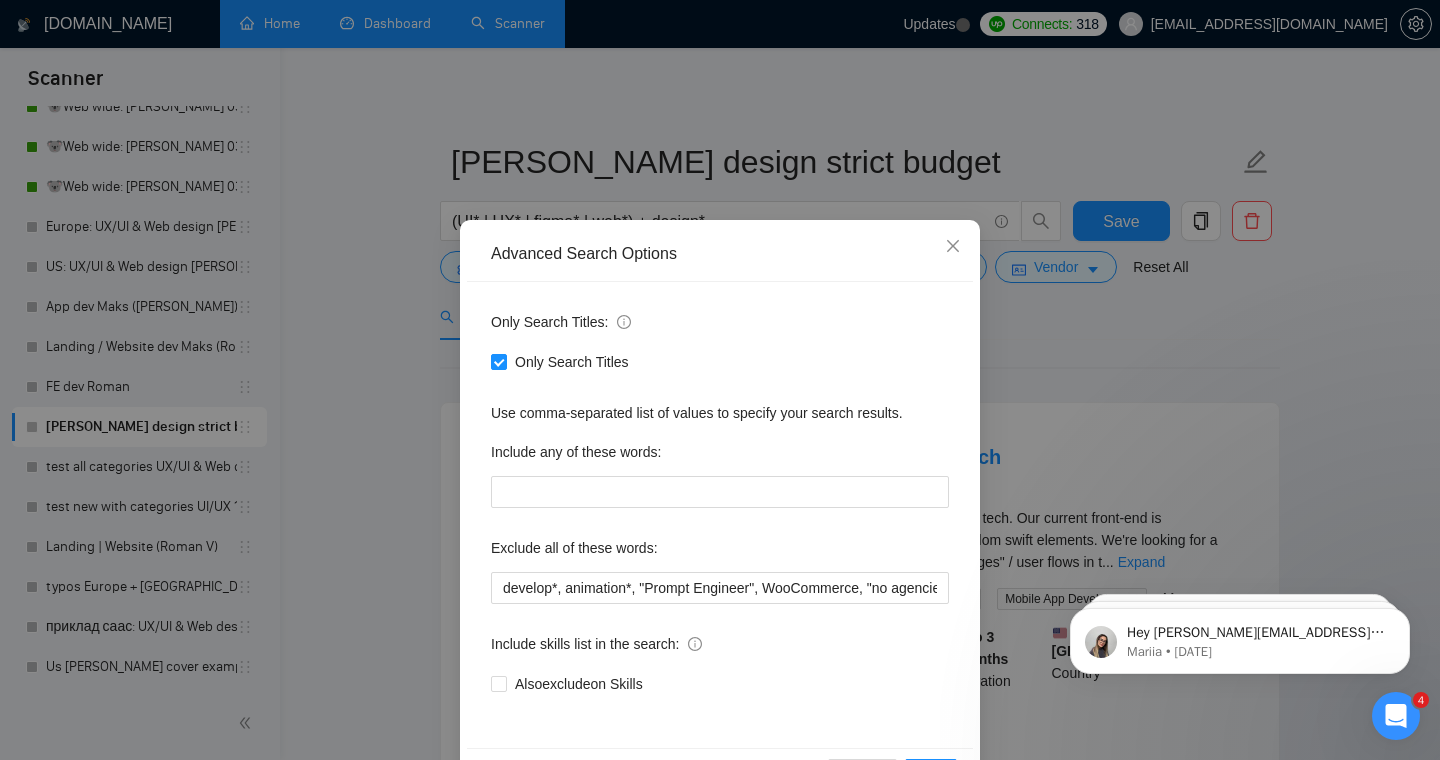 scroll, scrollTop: 72, scrollLeft: 0, axis: vertical 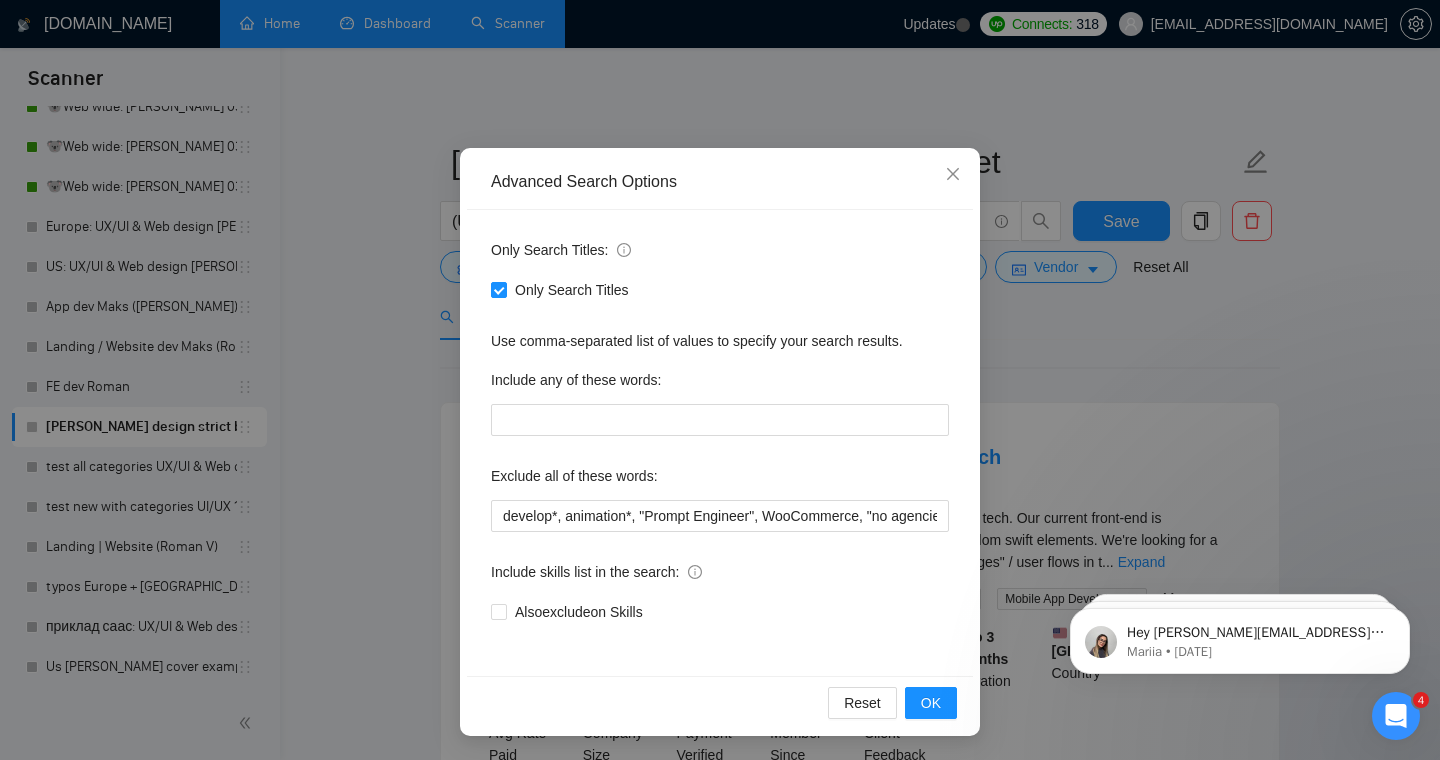 click on "Use comma-separated list of values to specify your search results." at bounding box center [720, 341] 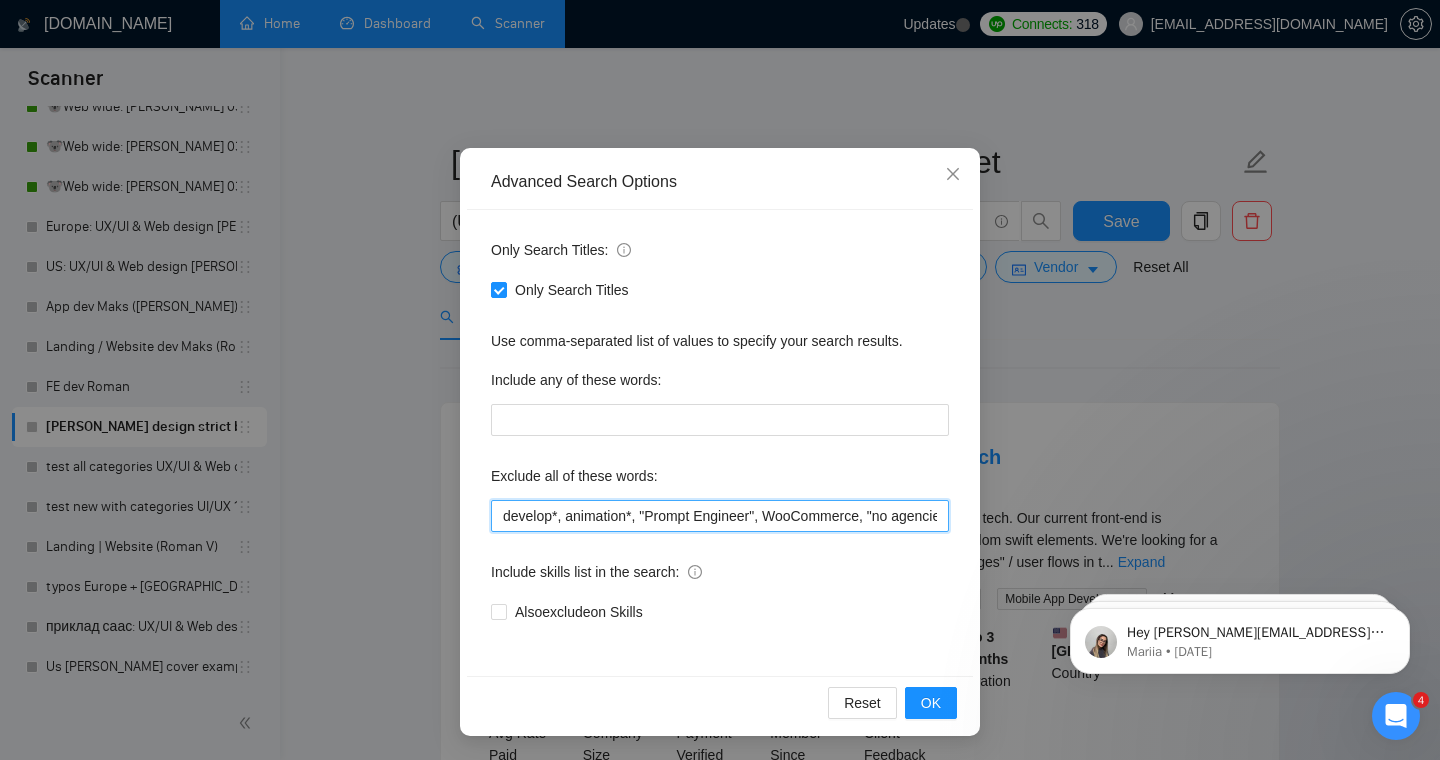 click on "develop*, animation*, "Prompt Engineer", WooCommerce, "no agencies"" at bounding box center [720, 516] 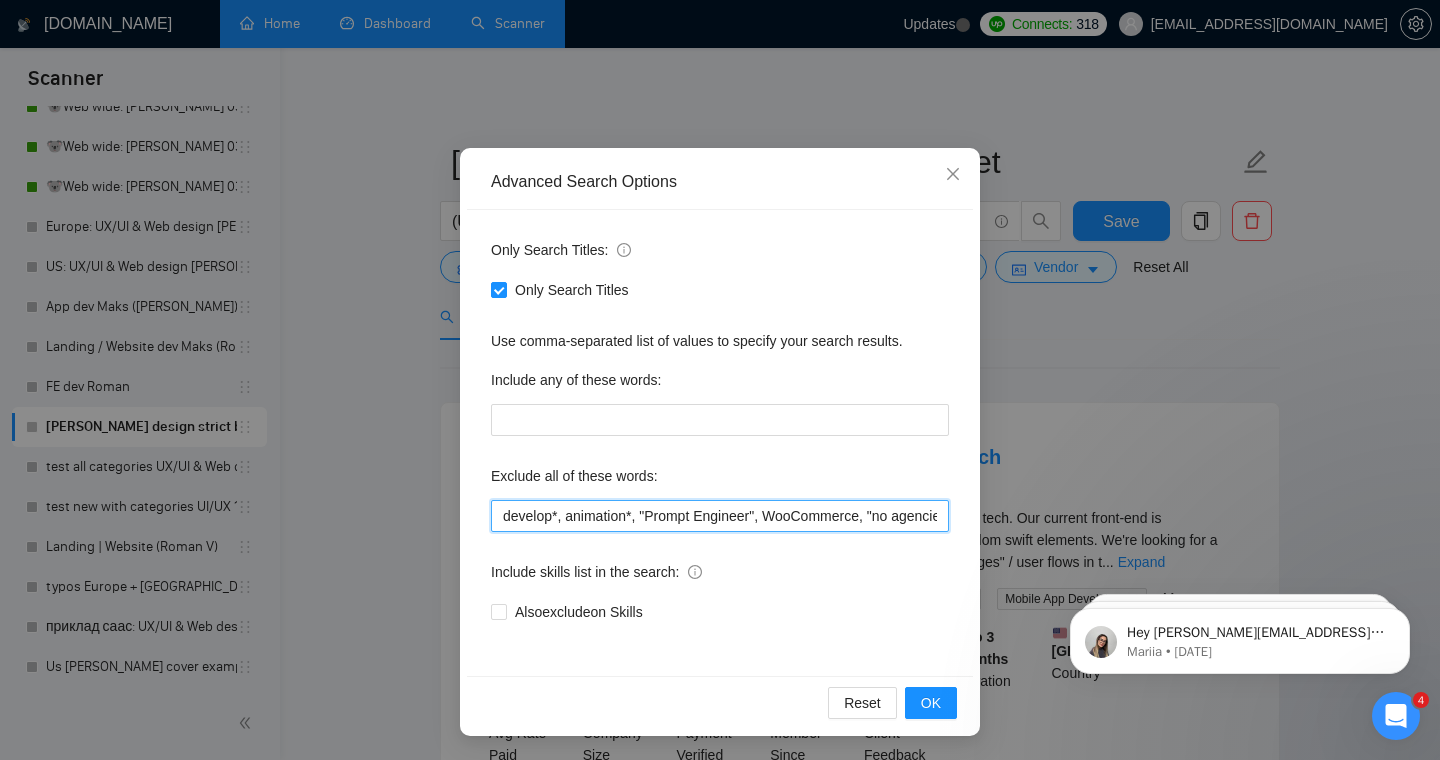 click on "develop*, animation*, "Prompt Engineer", WooCommerce, "no agencies"" at bounding box center [720, 516] 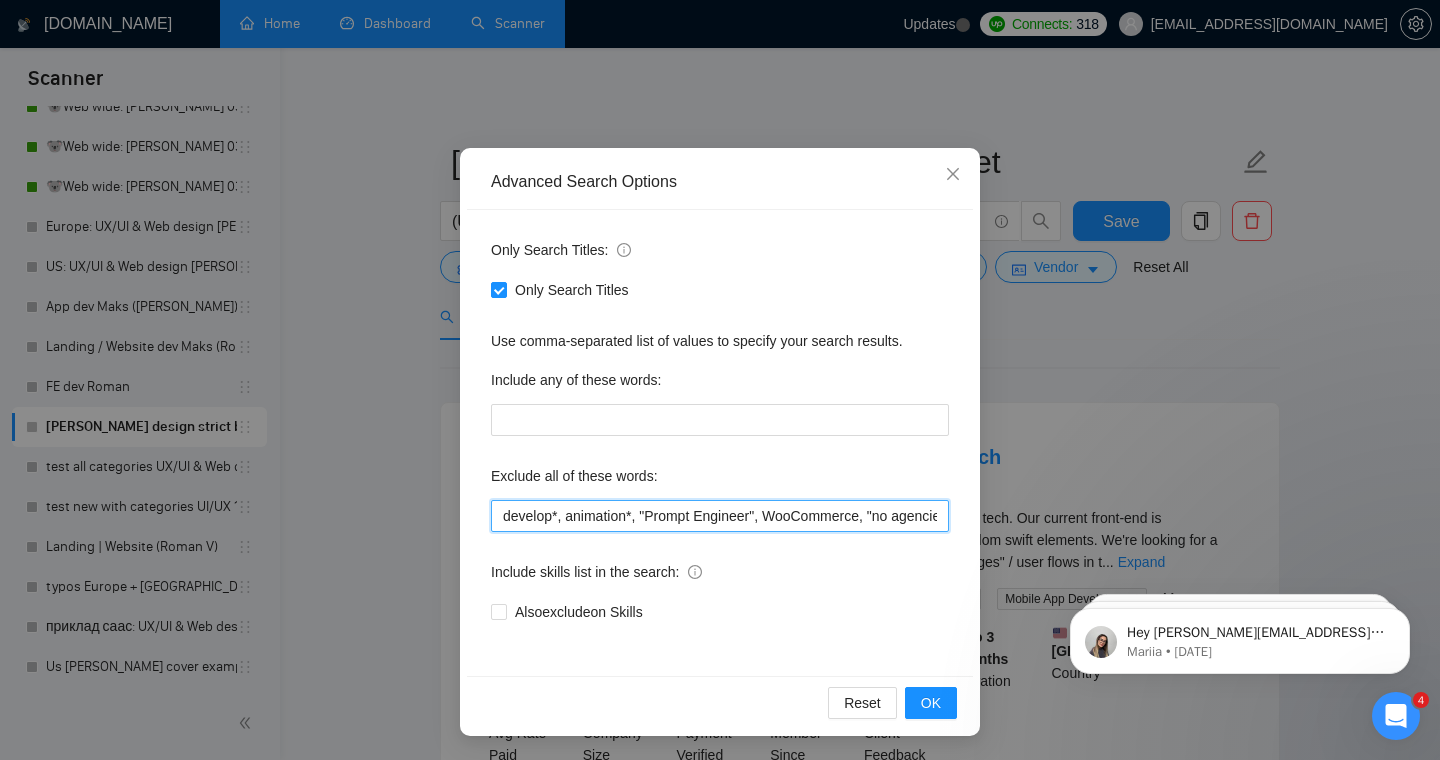 scroll, scrollTop: 0, scrollLeft: 30, axis: horizontal 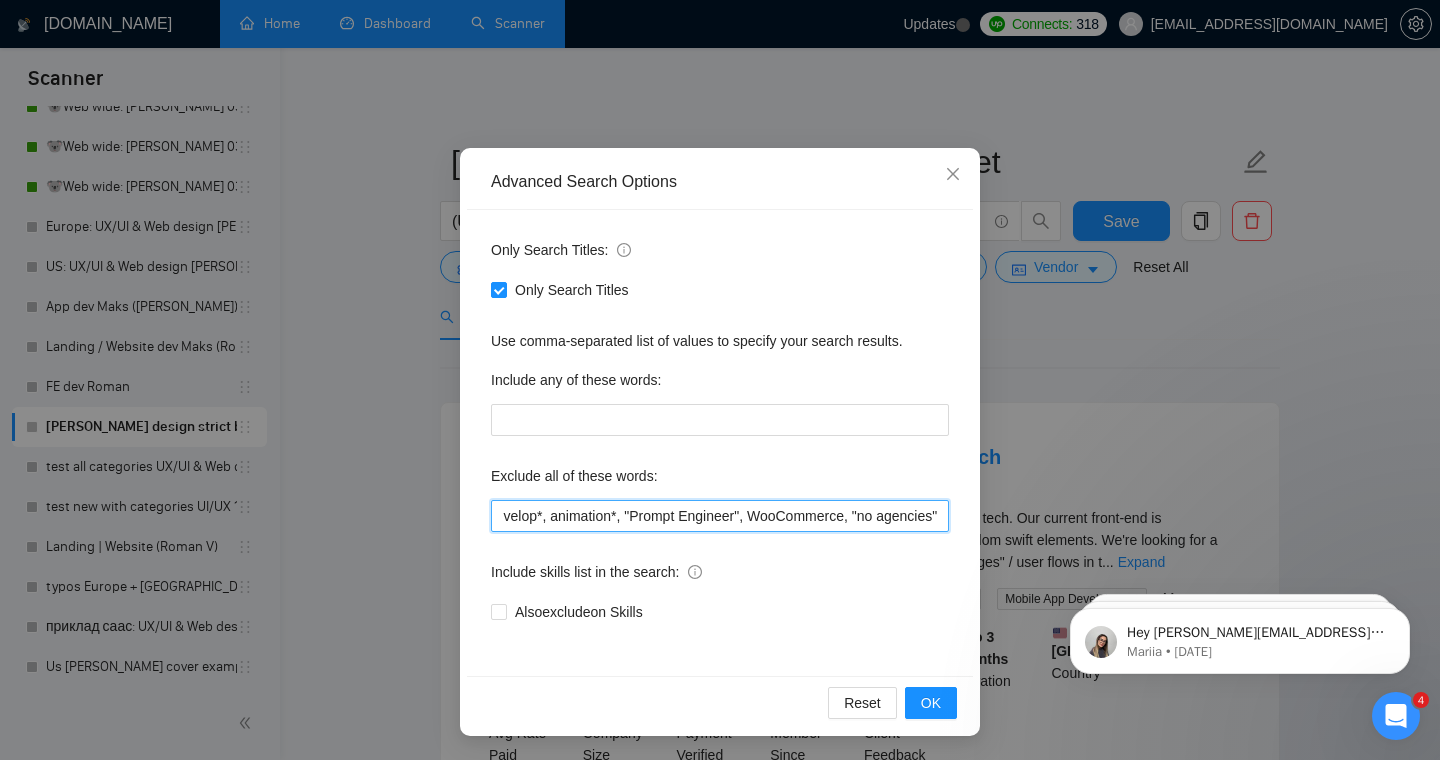 drag, startPoint x: 644, startPoint y: 514, endPoint x: 951, endPoint y: 509, distance: 307.0407 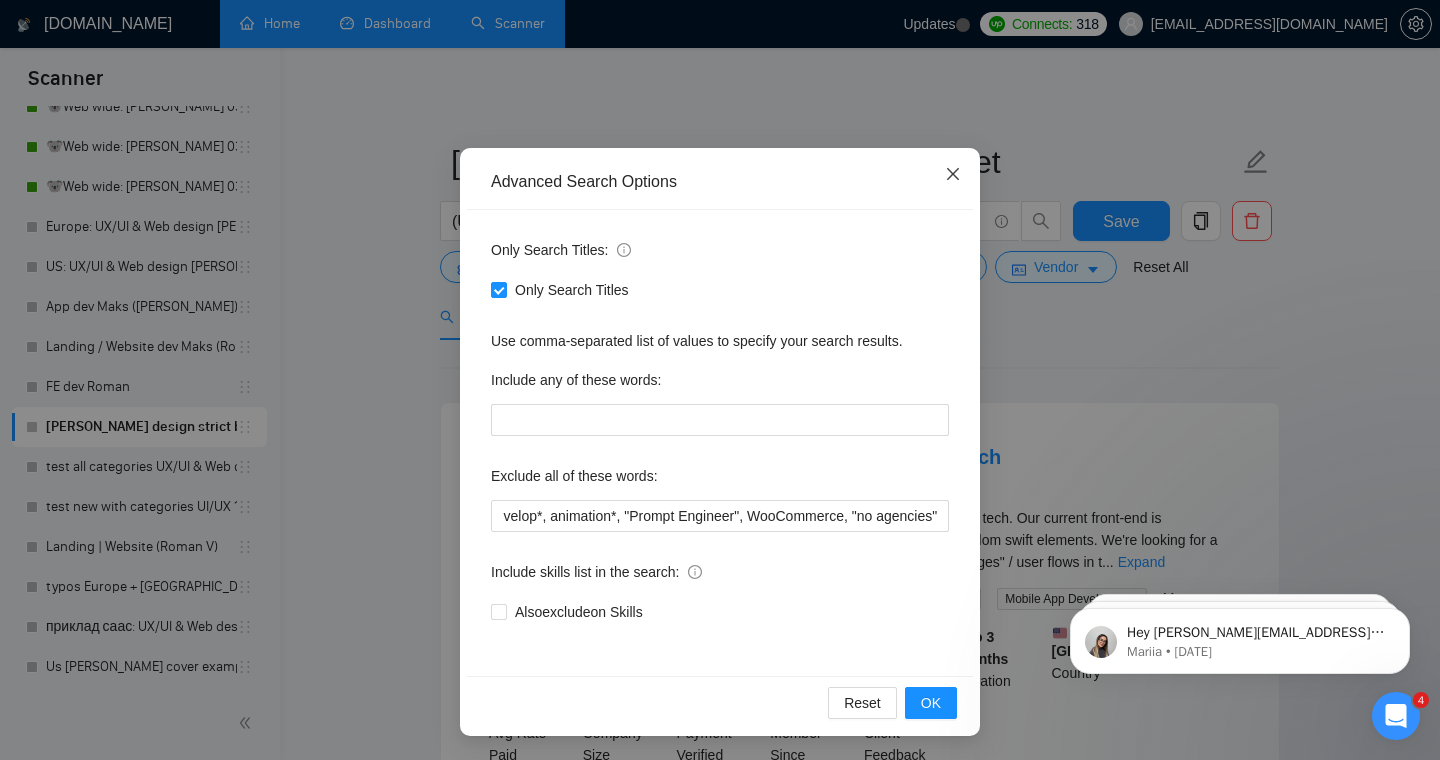 click at bounding box center (953, 175) 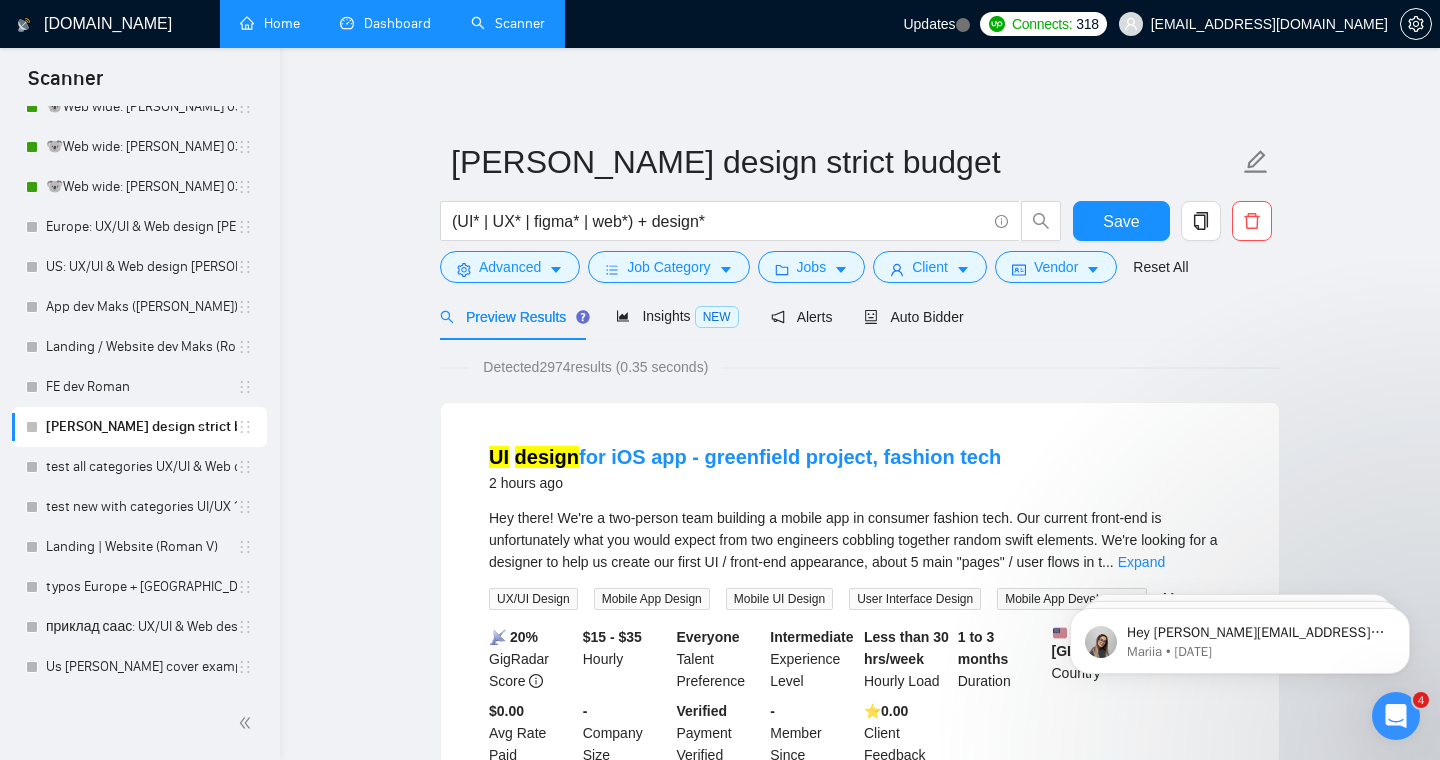 scroll, scrollTop: 0, scrollLeft: 0, axis: both 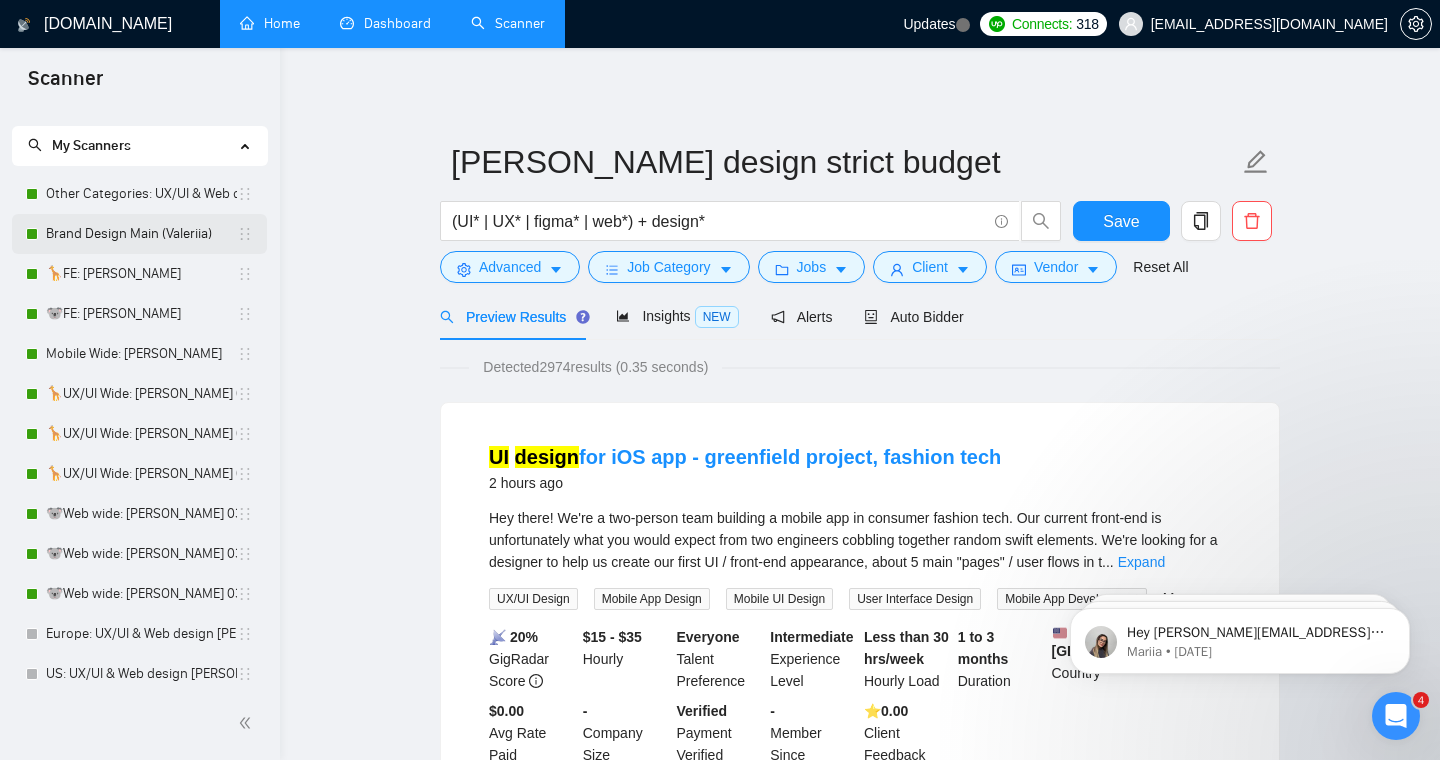 click on "Brand Design Main (Valeriia)" at bounding box center (141, 234) 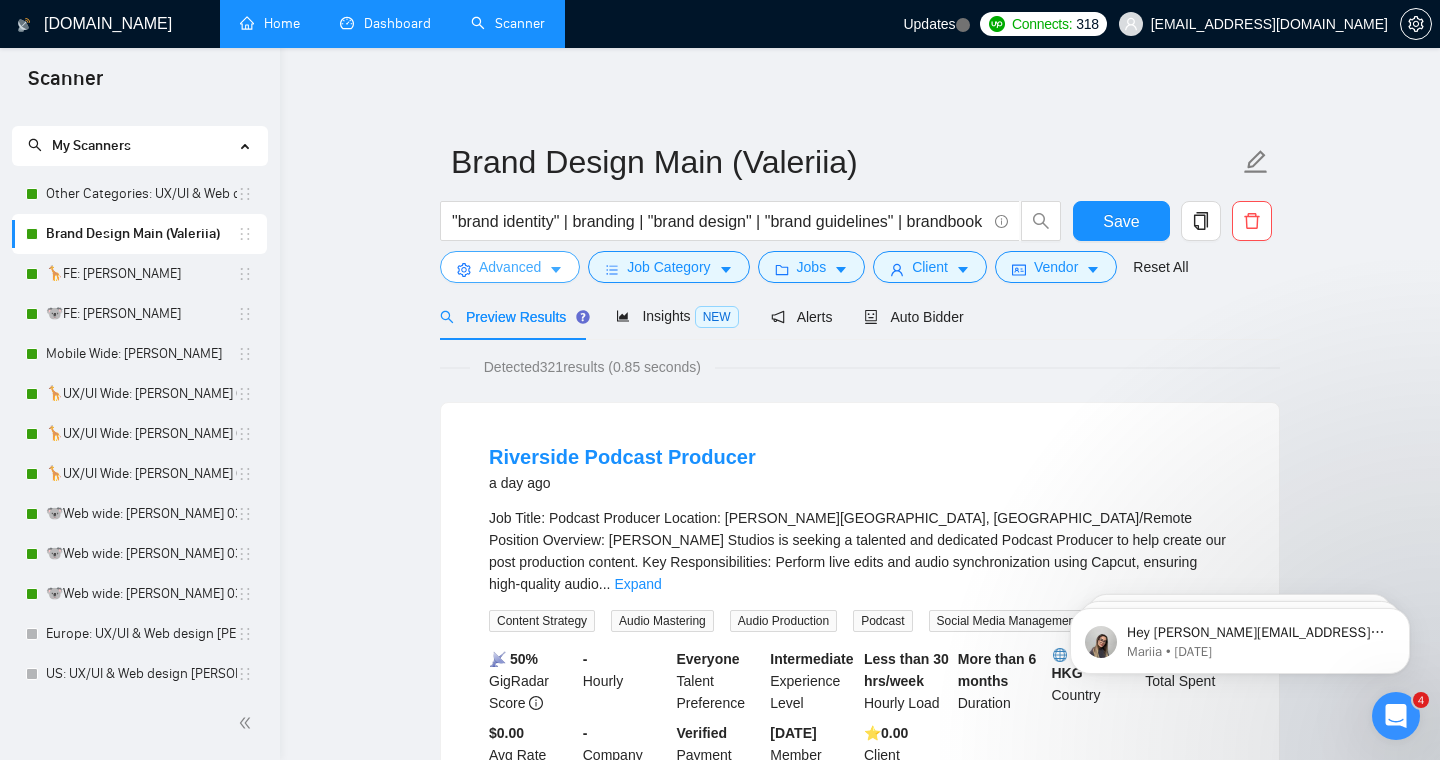 click on "Advanced" at bounding box center [510, 267] 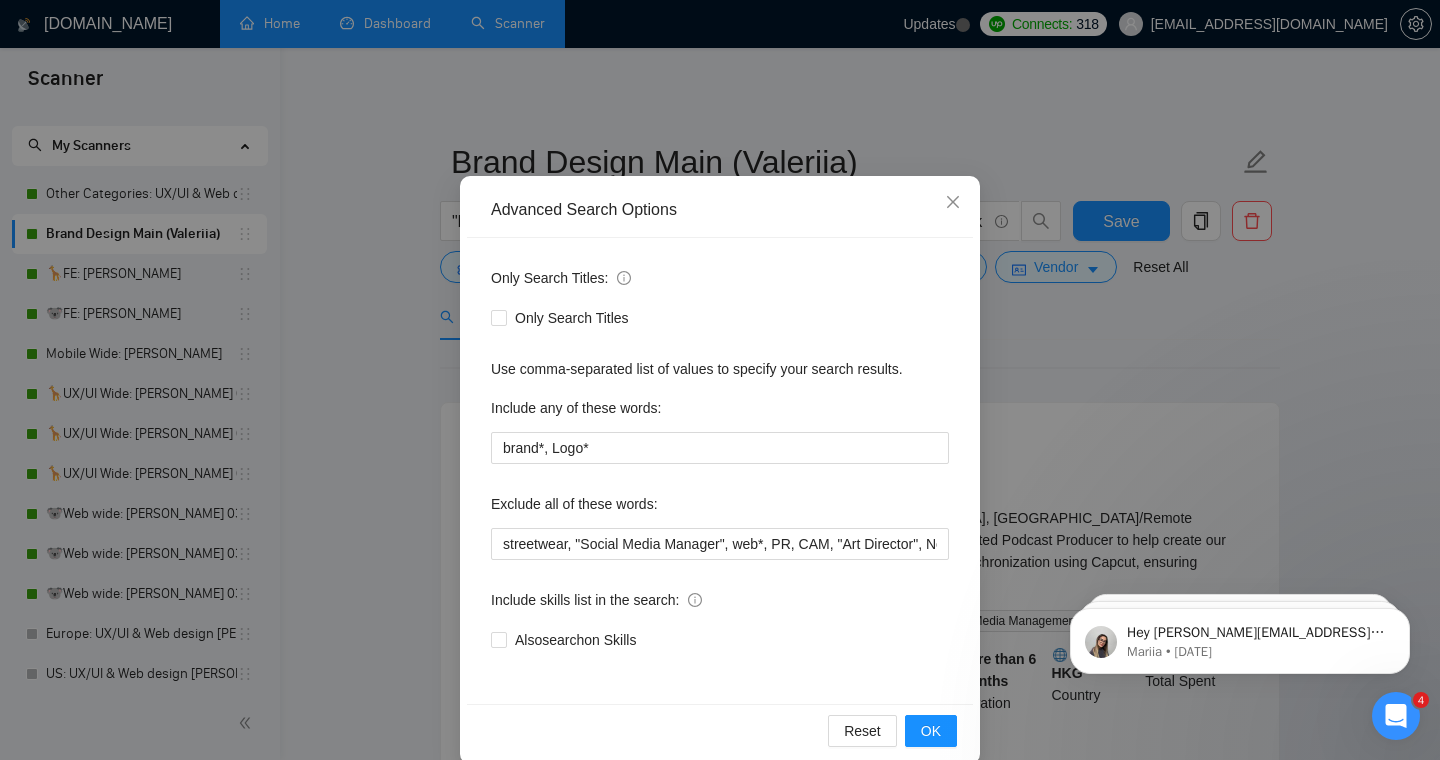 scroll, scrollTop: 53, scrollLeft: 0, axis: vertical 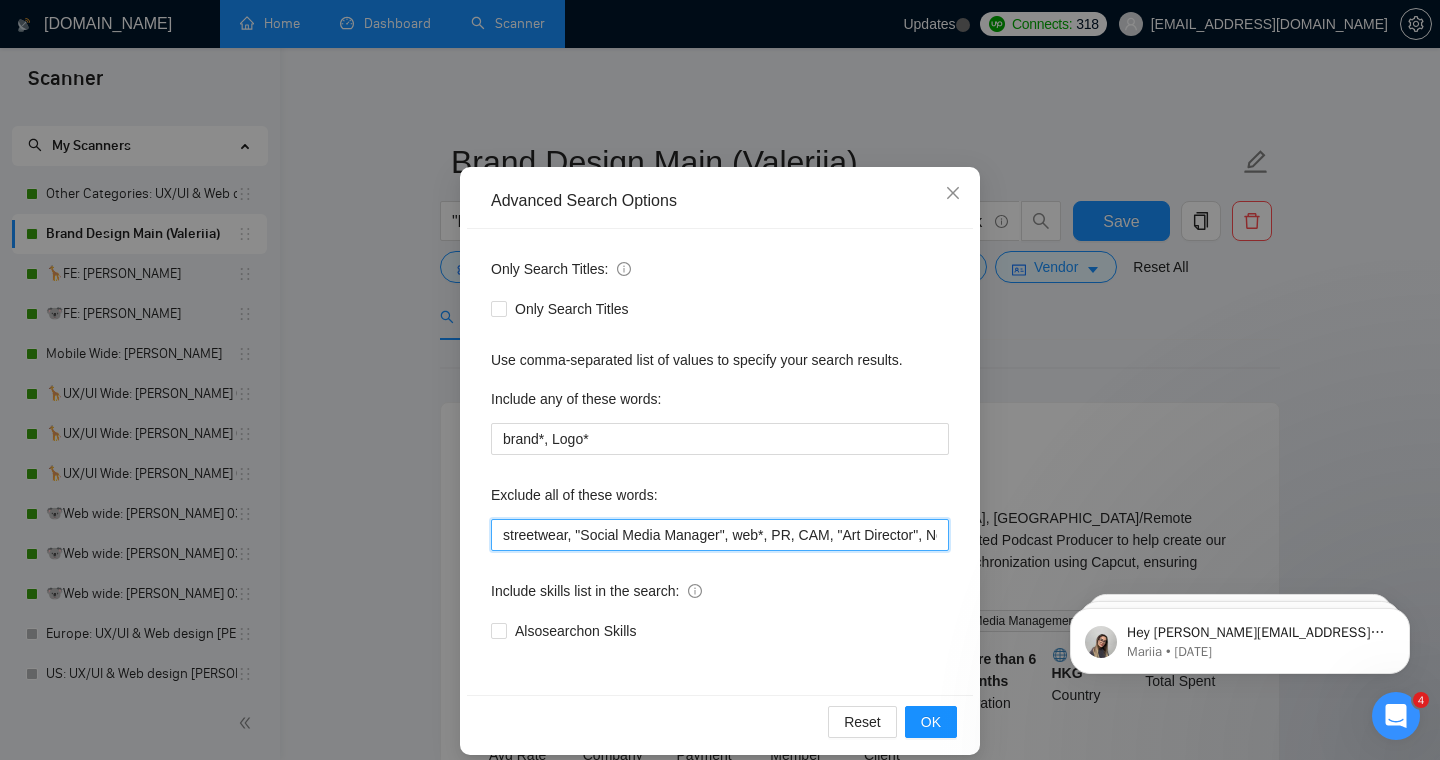 click on "streetwear, "Social Media Manager", web*, PR, CAM, "Art Director", Notion, "product/industrial", industrial, "UI/UX", strategies, makeup, "UX/UI", "Mobile app", "video creation", "Industrial Design", Webflow, "Landing page", Website, Wix, WordPress, develop*, "Jewelry Designer", "SEO Specialist", animation*, "Prompt Engineer", WooCommerce, "no agencies", Shopify, Astro, GHL, Squarespace, WordPress, [GEOGRAPHIC_DATA]-based, Telerik, Hubspot, Zoho, this job is not open to teams", "this job is not open to agency", "this job is not open to companies", "NO AGENCY", "Freelancers Only", "NOT AGENCY", "no agency", "no agencies", "individual only", "freelancers only", "No Agencies!", "independent contractors only", "***Freelancers Only," "/Freelancers Only", ".Freelancers Only", ",Freelancers Only", "based in the [GEOGRAPHIC_DATA]", "Mobile Game", tester, Game, Divi, Kajabi, Unbounce" at bounding box center [720, 535] 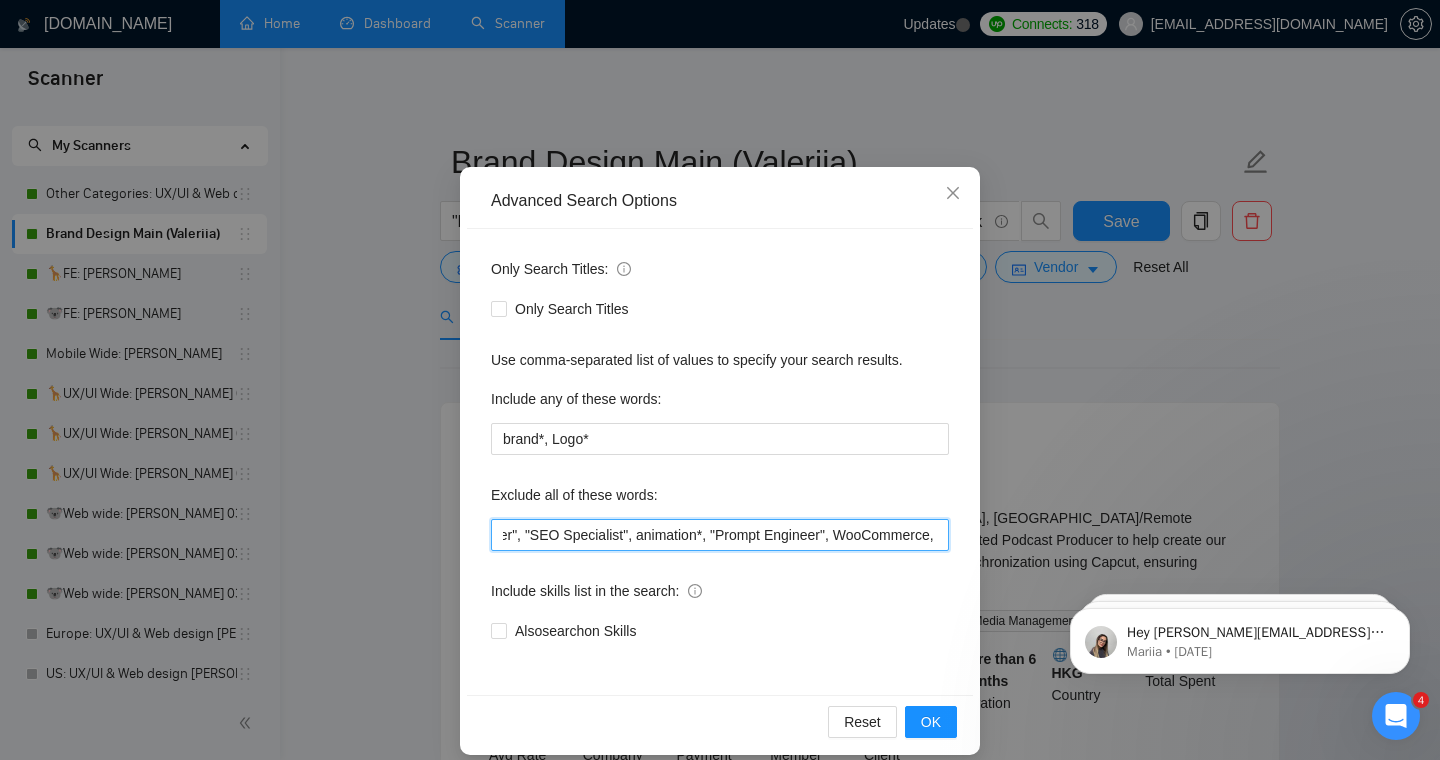 drag, startPoint x: 765, startPoint y: 532, endPoint x: 1000, endPoint y: 536, distance: 235.03404 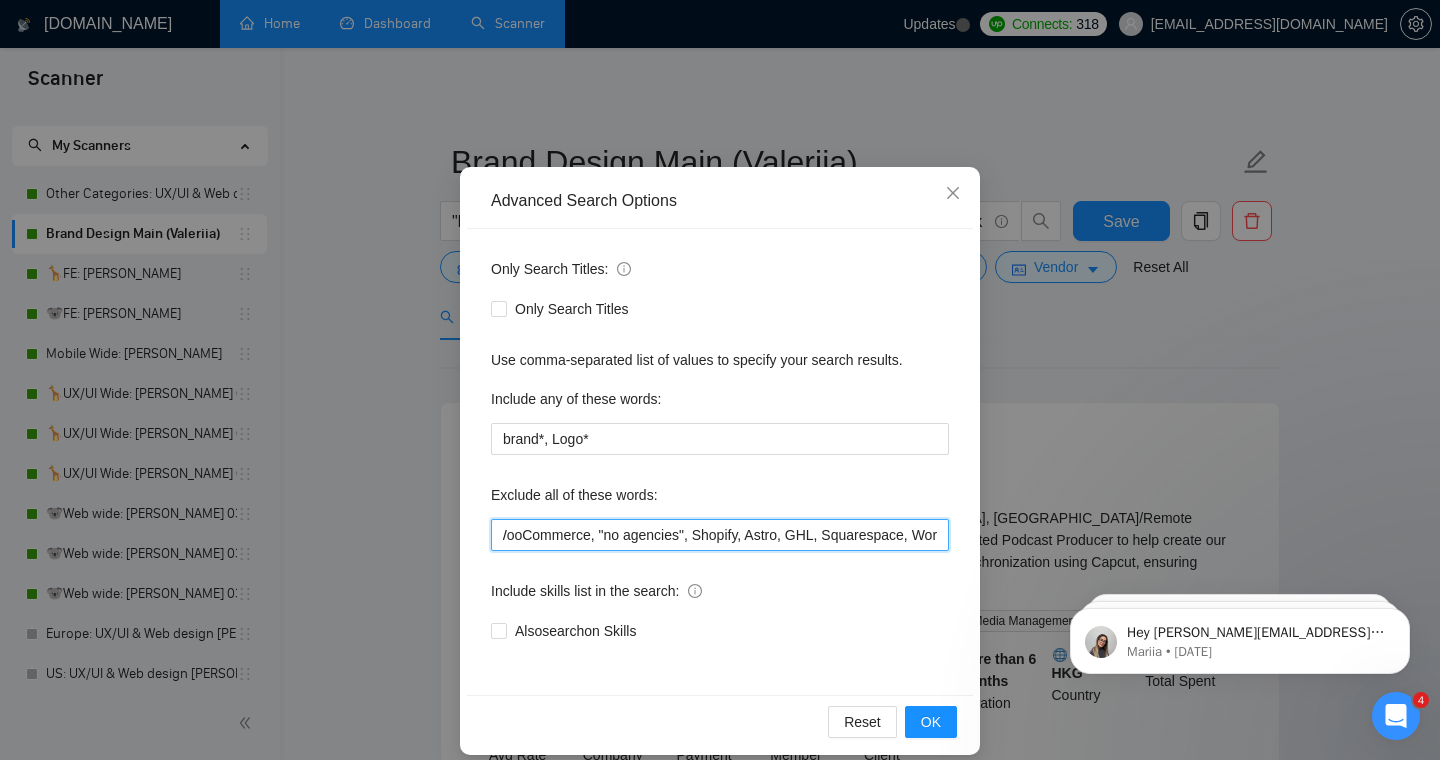 click on "streetwear, "Social Media Manager", web*, PR, CAM, "Art Director", Notion, "product/industrial", industrial, "UI/UX", strategies, makeup, "UX/UI", "Mobile app", "video creation", "Industrial Design", Webflow, "Landing page", Website, Wix, WordPress, develop*, "Jewelry Designer", "SEO Specialist", animation*, "Prompt Engineer", WooCommerce, "no agencies", Shopify, Astro, GHL, Squarespace, WordPress, [GEOGRAPHIC_DATA]-based, Telerik, Hubspot, Zoho, this job is not open to teams", "this job is not open to agency", "this job is not open to companies", "NO AGENCY", "Freelancers Only", "NOT AGENCY", "no agency", "no agencies", "individual only", "freelancers only", "No Agencies!", "independent contractors only", "***Freelancers Only," "/Freelancers Only", ".Freelancers Only", ",Freelancers Only", "based in the [GEOGRAPHIC_DATA]", "Mobile Game", tester, Game, Divi, Kajabi, Unbounce" at bounding box center (720, 535) 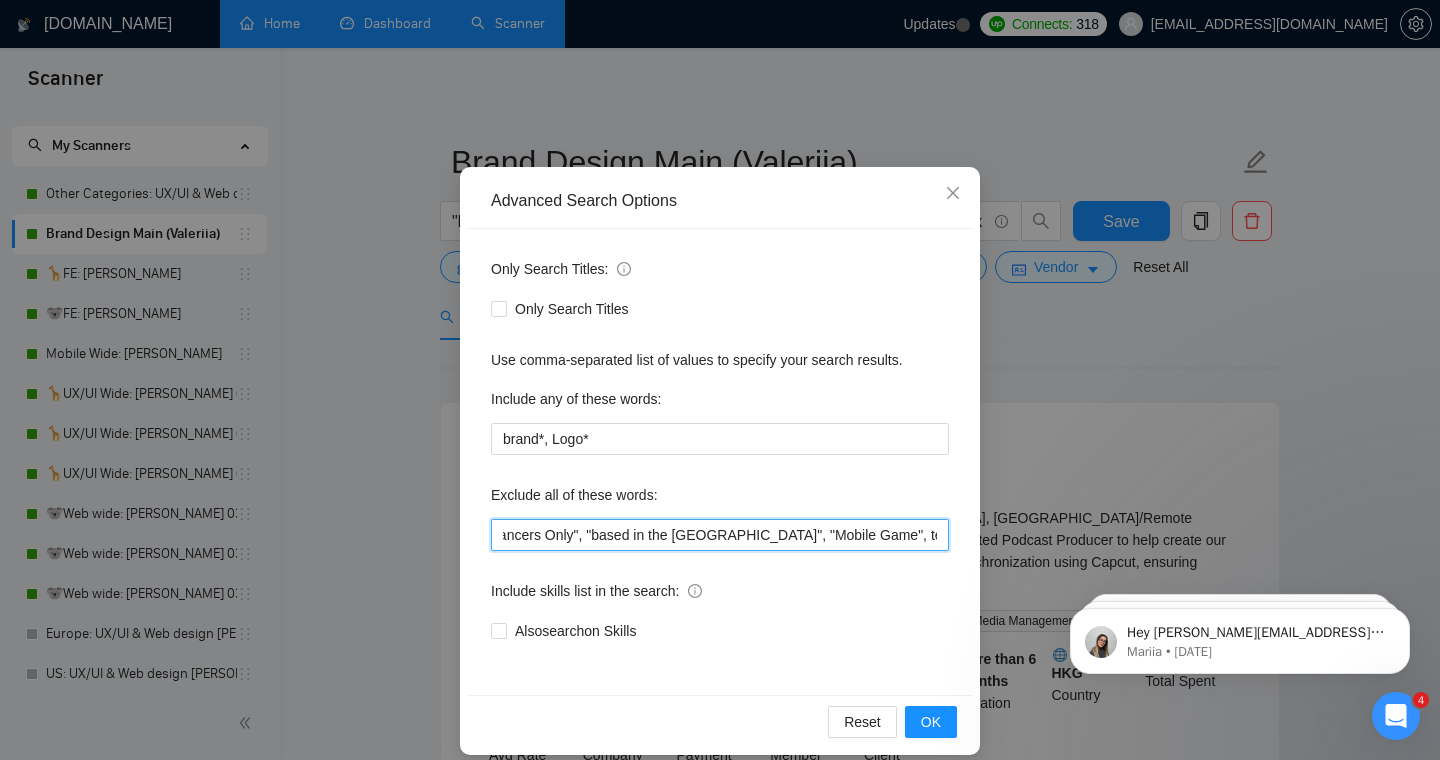 scroll, scrollTop: 0, scrollLeft: 5187, axis: horizontal 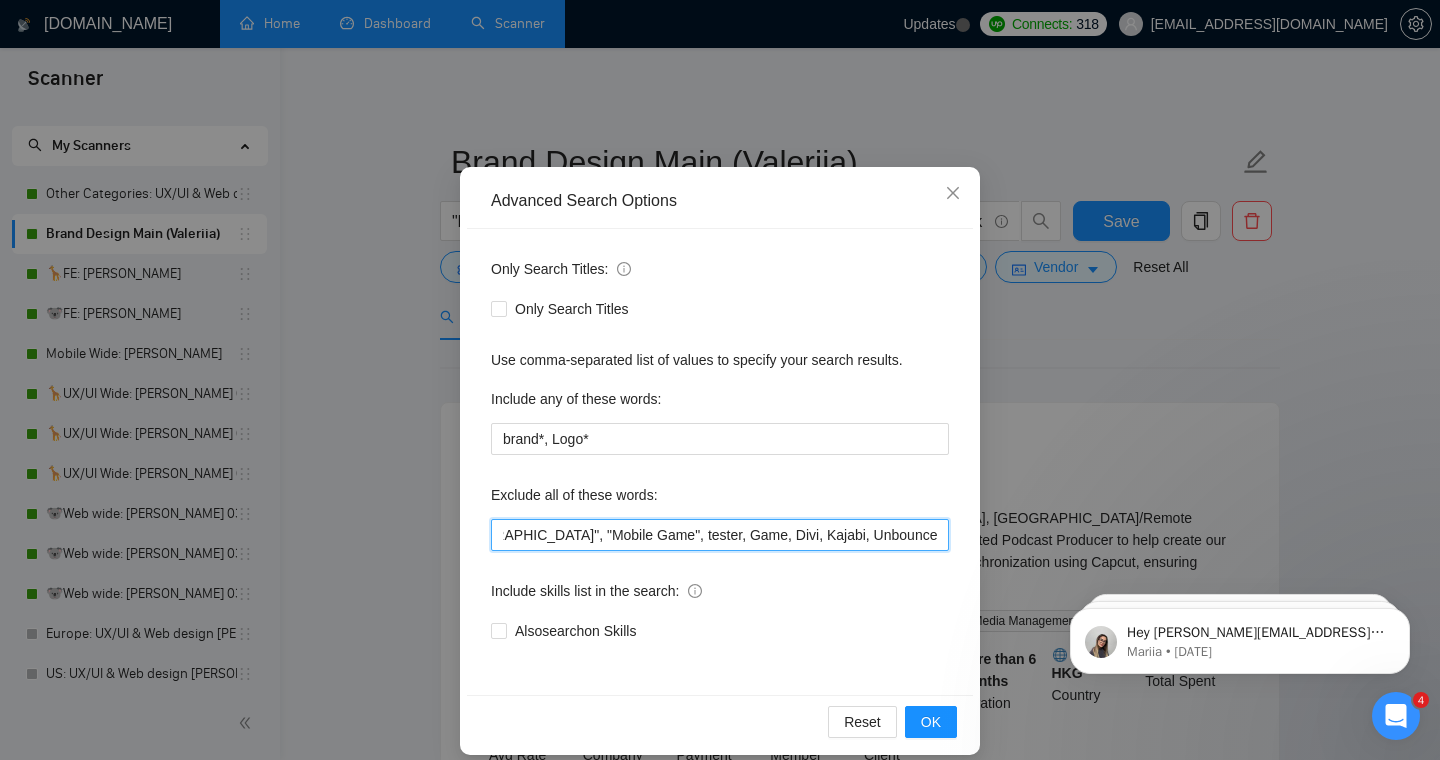 drag, startPoint x: 908, startPoint y: 536, endPoint x: 1034, endPoint y: 536, distance: 126 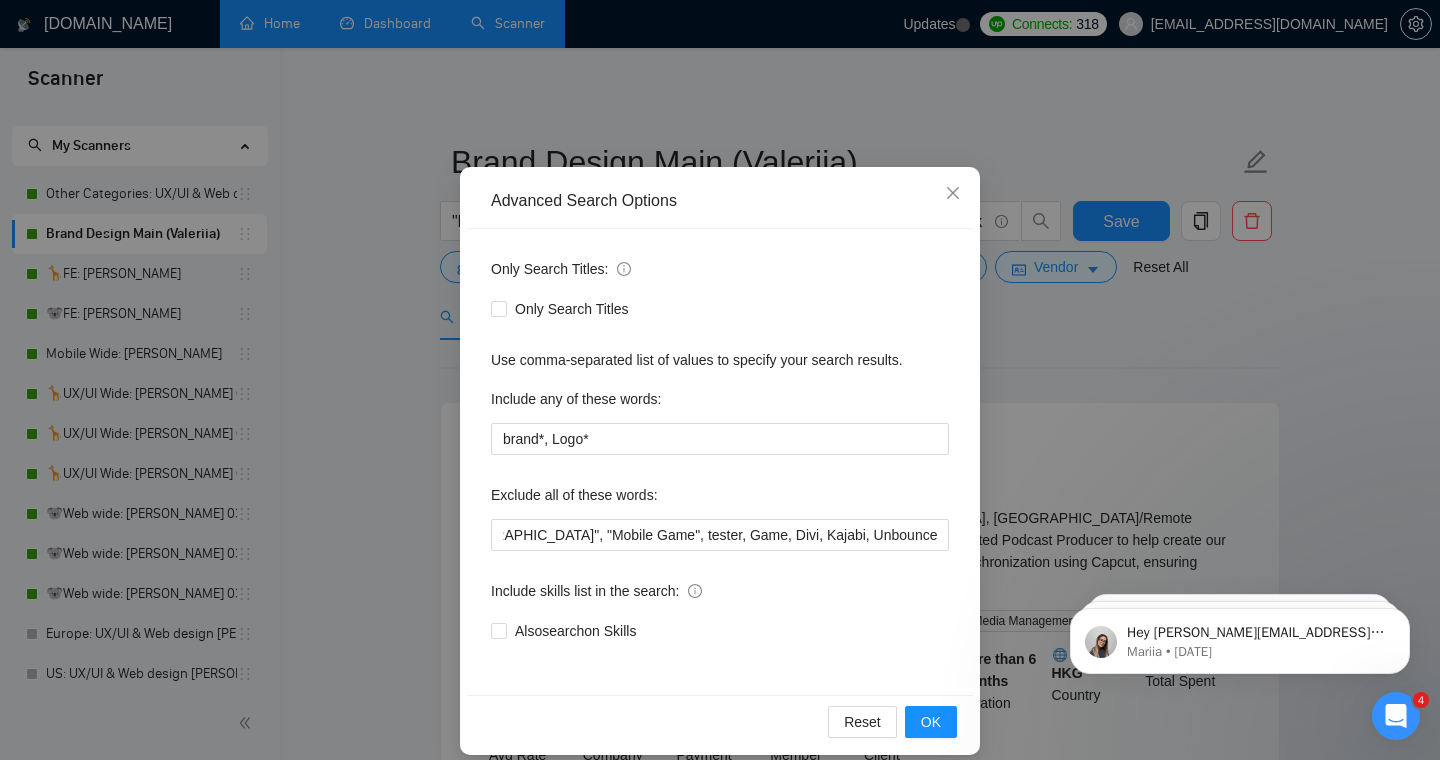 click on "Include skills list in the search:" at bounding box center [720, 595] 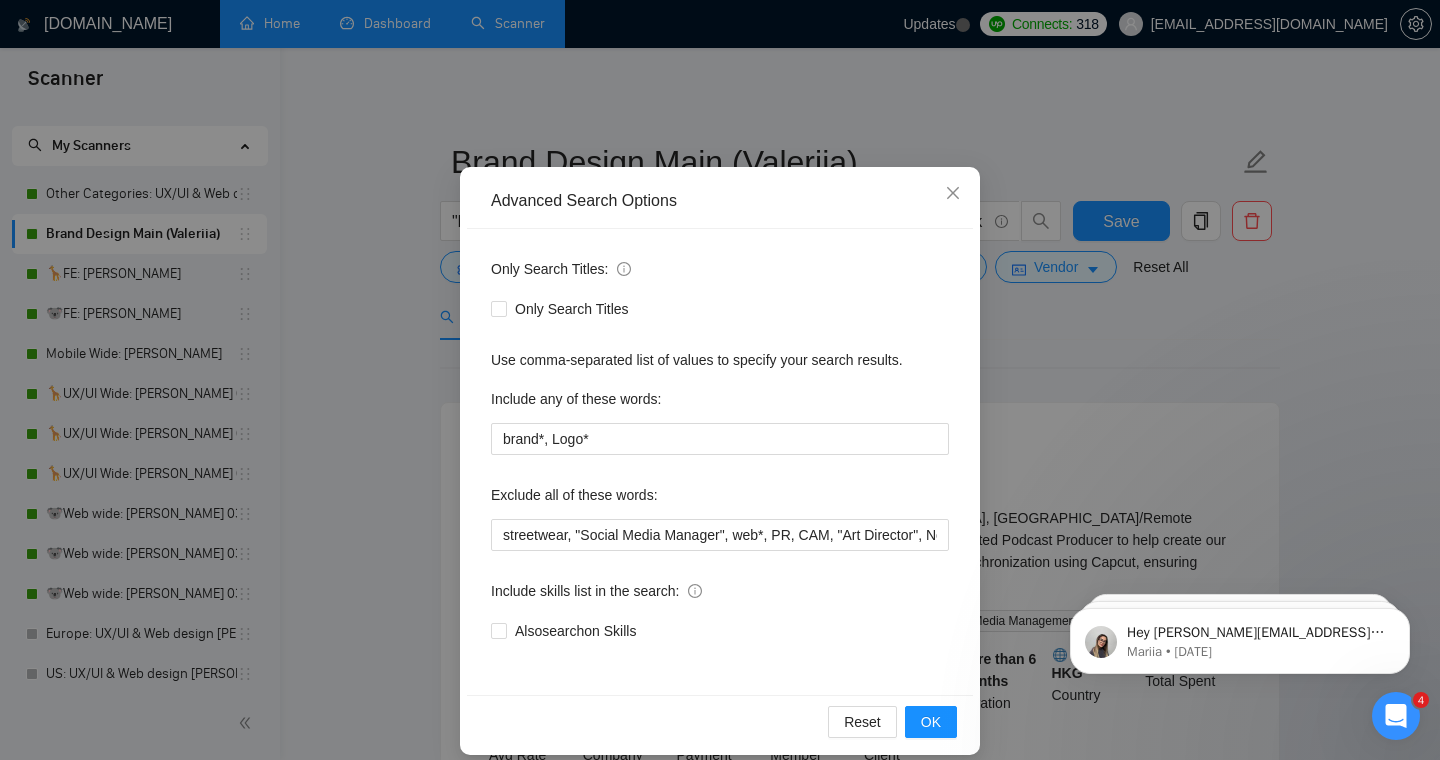 click on "Advanced Search Options Only Search Titles:   Only Search Titles Use comma-separated list of values to specify your search results. Include any of these words: brand*, Logo* Exclude all of these words: Include skills list in the search:   Also  search  on Skills Reset OK" at bounding box center (720, 380) 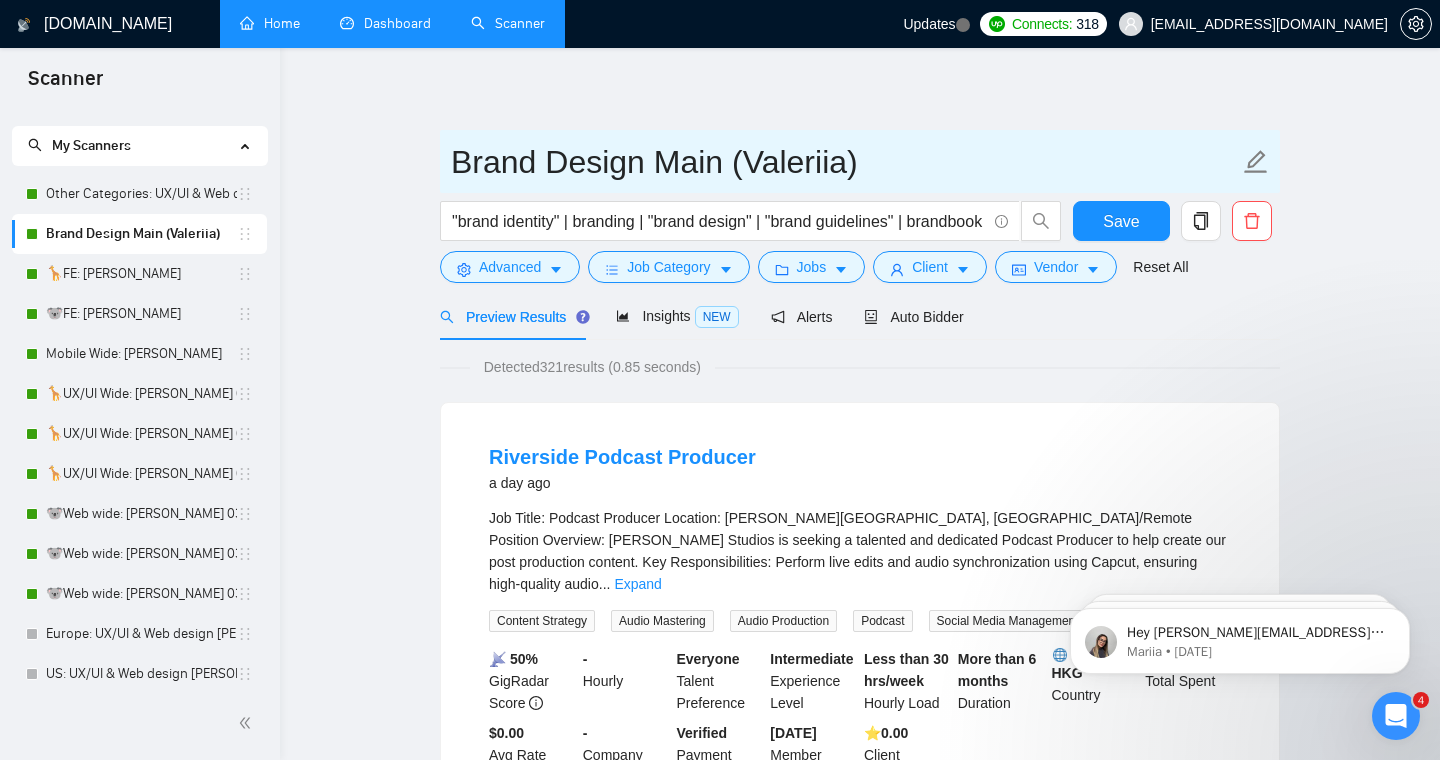 scroll, scrollTop: 105, scrollLeft: 0, axis: vertical 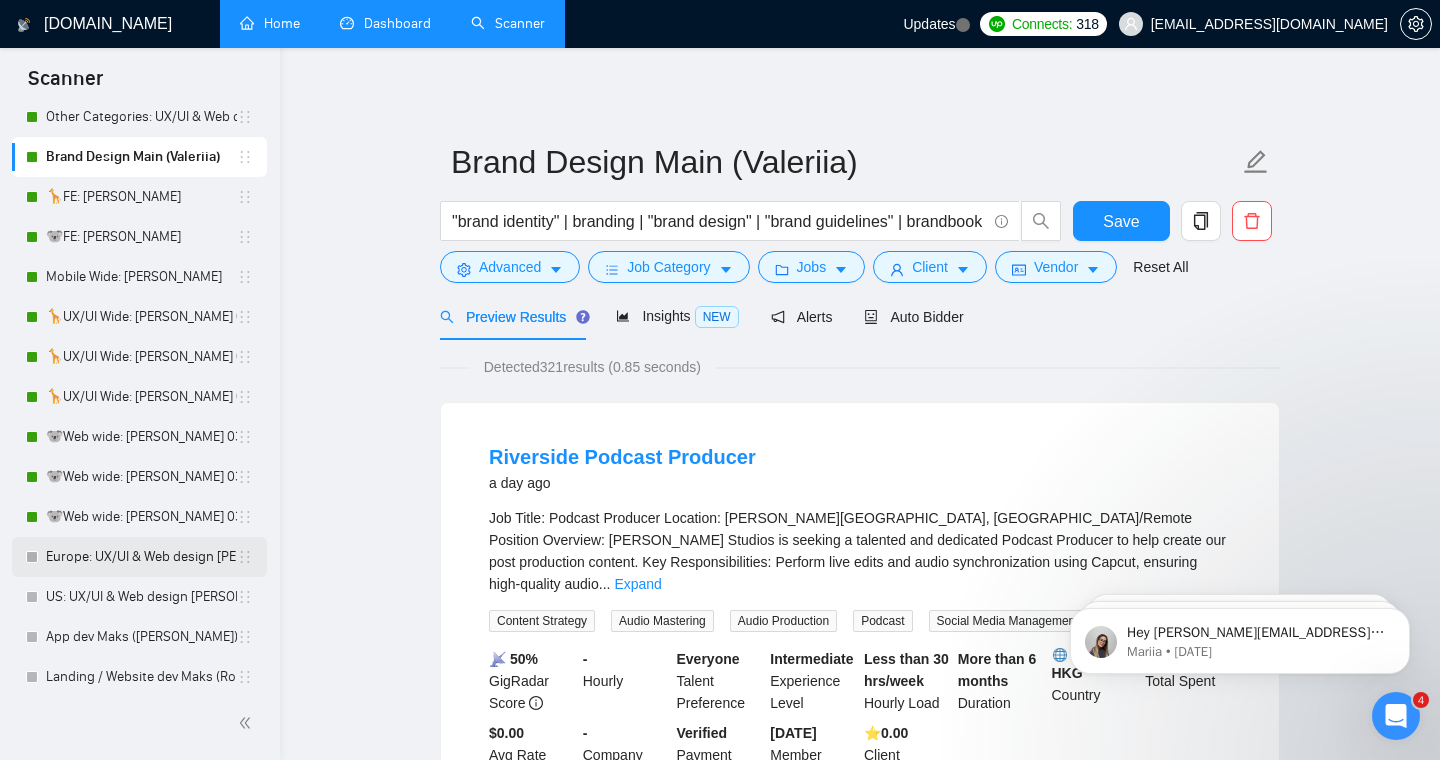 click on "Europe: UX/UI & Web design [PERSON_NAME]" at bounding box center [141, 557] 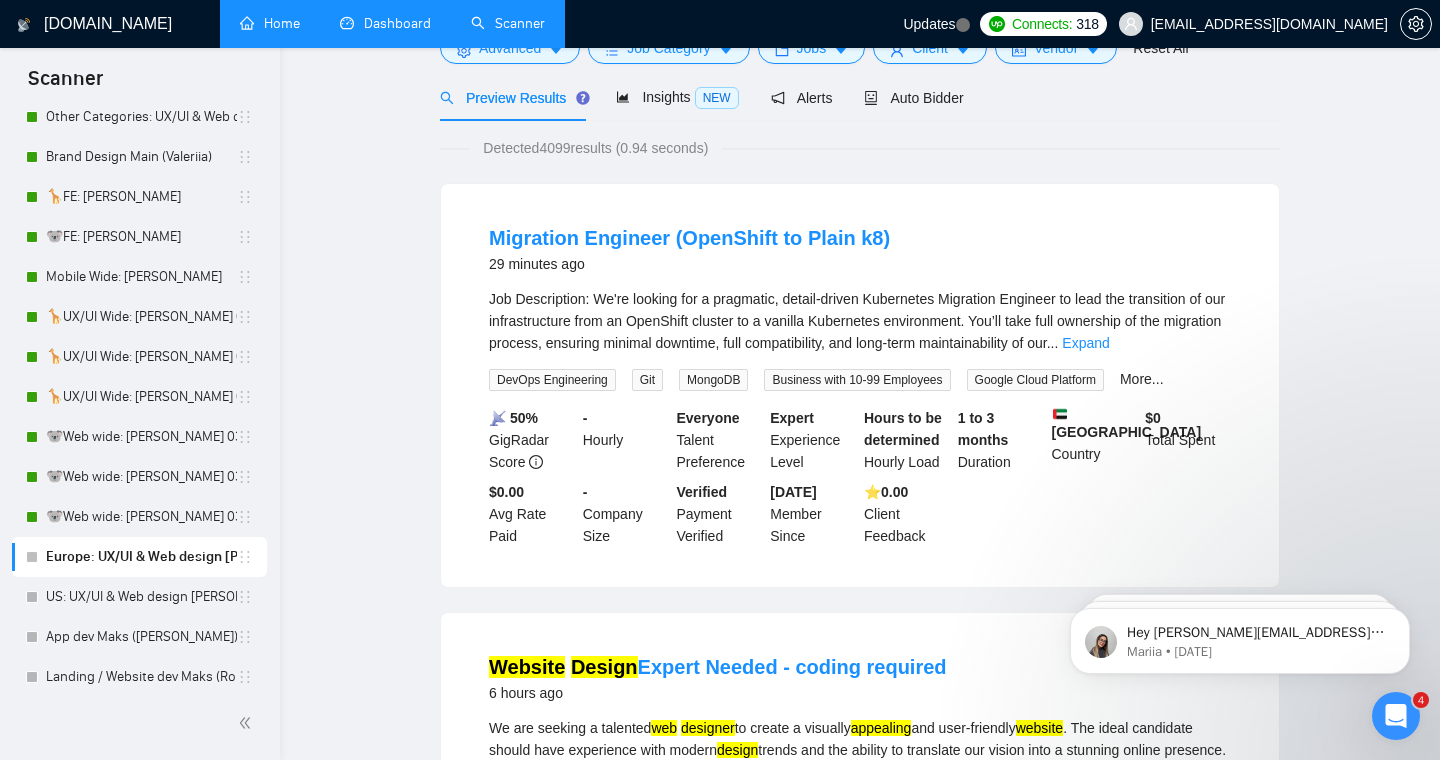 scroll, scrollTop: 0, scrollLeft: 0, axis: both 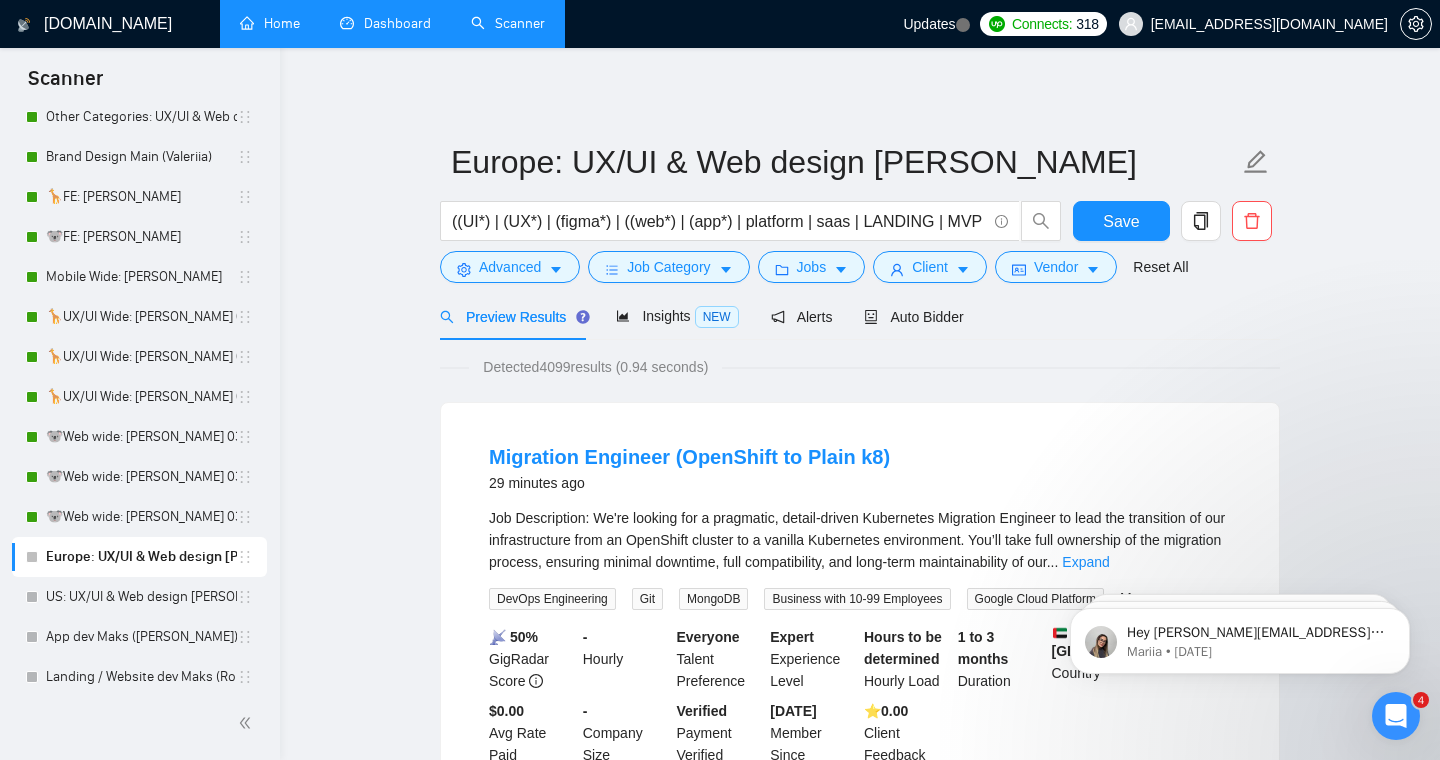 click on "Europe: UX/UI & Web design [PERSON_NAME] ((UI*) | (UX*) | (figma*) | ((web*) | (app*) | platform | saas | LANDING | MVP (design*) | (redesign*)) Save Advanced   Job Category   Jobs   Client   Vendor   Reset All Preview Results Insights NEW Alerts Auto Bidder Detected   4099  results   (0.94 seconds) Migration Engineer (OpenShift to Plain k8) 29 minutes ago Job Description:
We're looking for a pragmatic, detail-driven Kubernetes Migration Engineer to lead the transition of our infrastructure from an OpenShift cluster to a vanilla Kubernetes environment. You’ll take full ownership of the migration process, ensuring minimal downtime, full compatibility, and long-term maintainability of our ... Expand DevOps Engineering Git MongoDB Business with 10-99 Employees Google Cloud Platform More... 📡   50% GigRadar Score   - Hourly Everyone Talent Preference Expert Experience Level Hours to be determined Hourly Load 1 to 3 months Duration   [GEOGRAPHIC_DATA] Country $ 0 Total Spent $0.00 Avg Rate Paid - Company Size 0.00" at bounding box center [860, 2445] 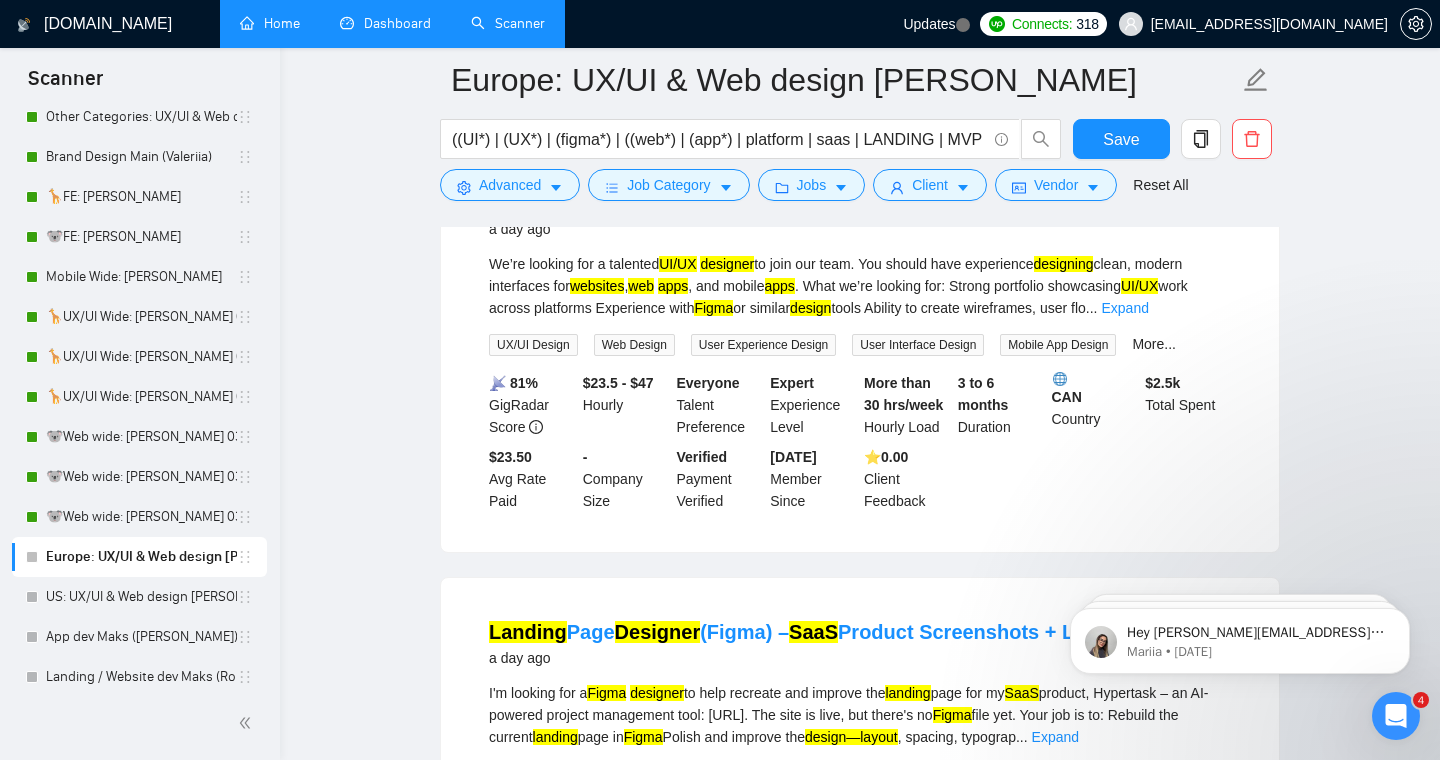 scroll, scrollTop: 4163, scrollLeft: 0, axis: vertical 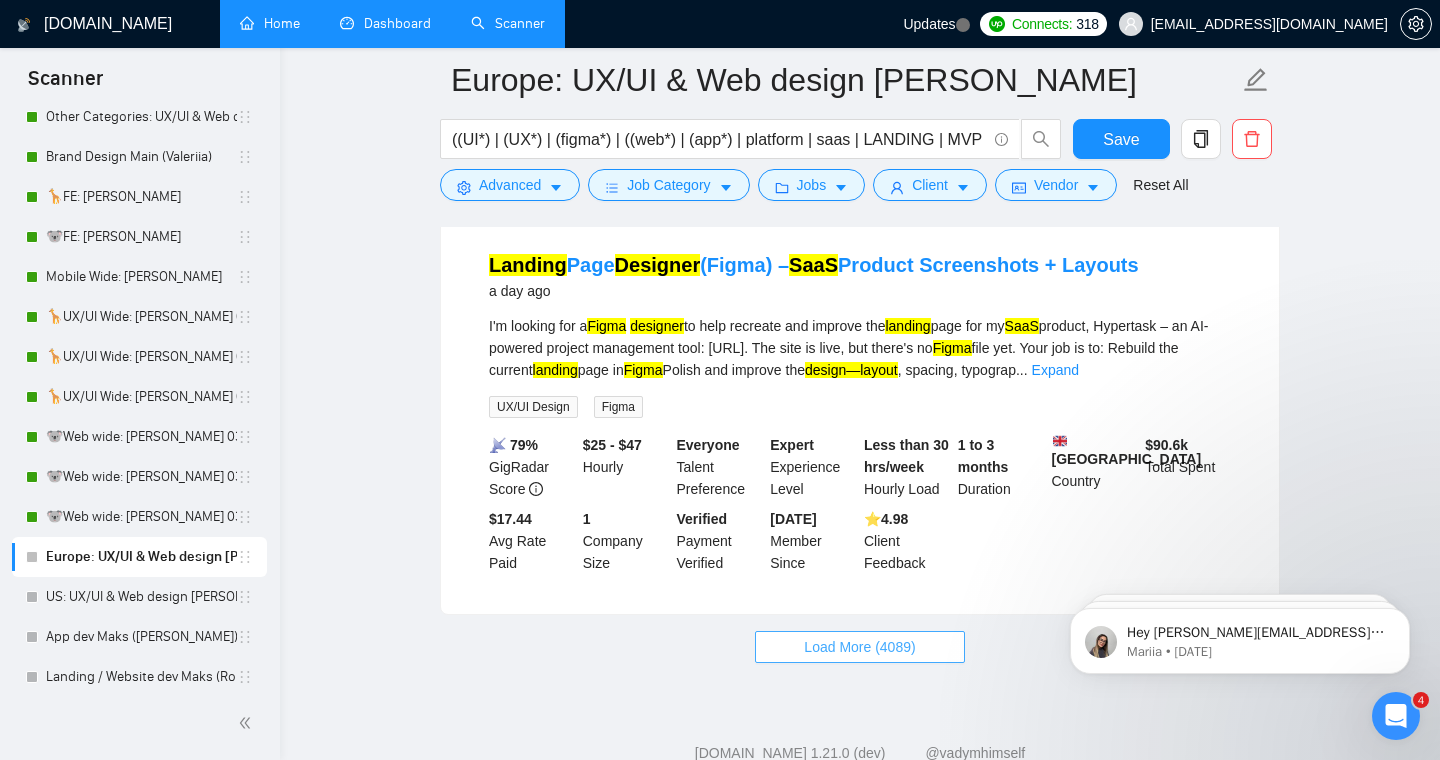click on "Load More (4089)" at bounding box center [859, 647] 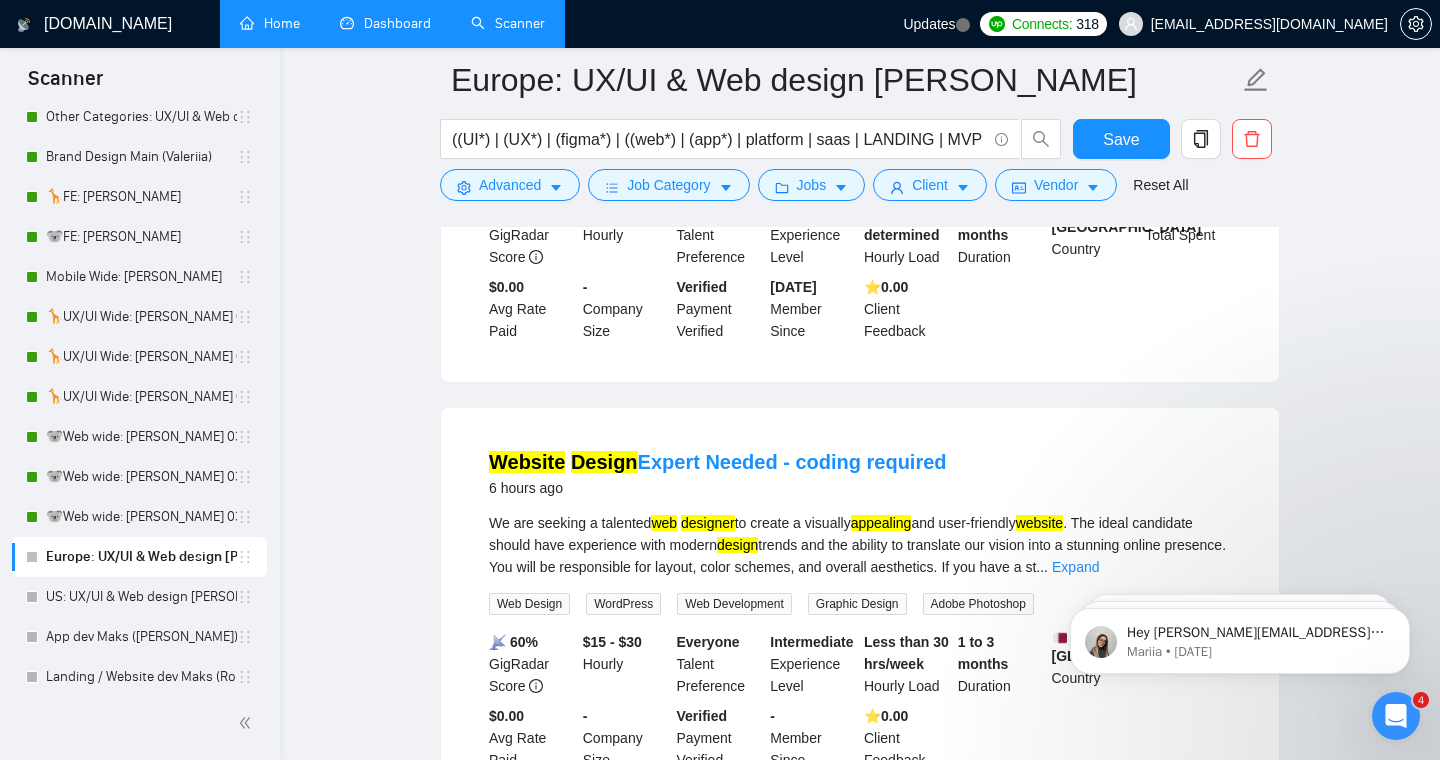 scroll, scrollTop: 0, scrollLeft: 0, axis: both 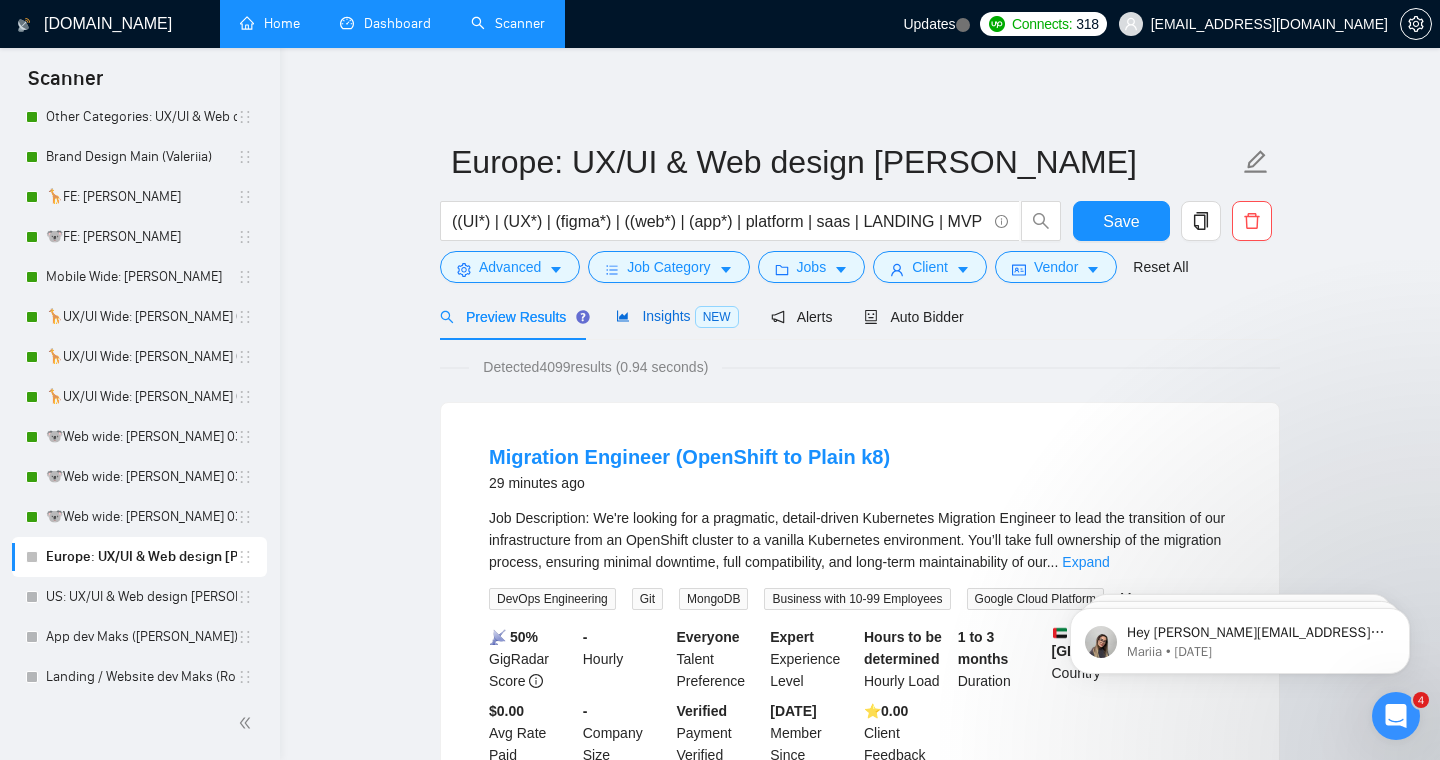 click on "Insights NEW" at bounding box center [677, 316] 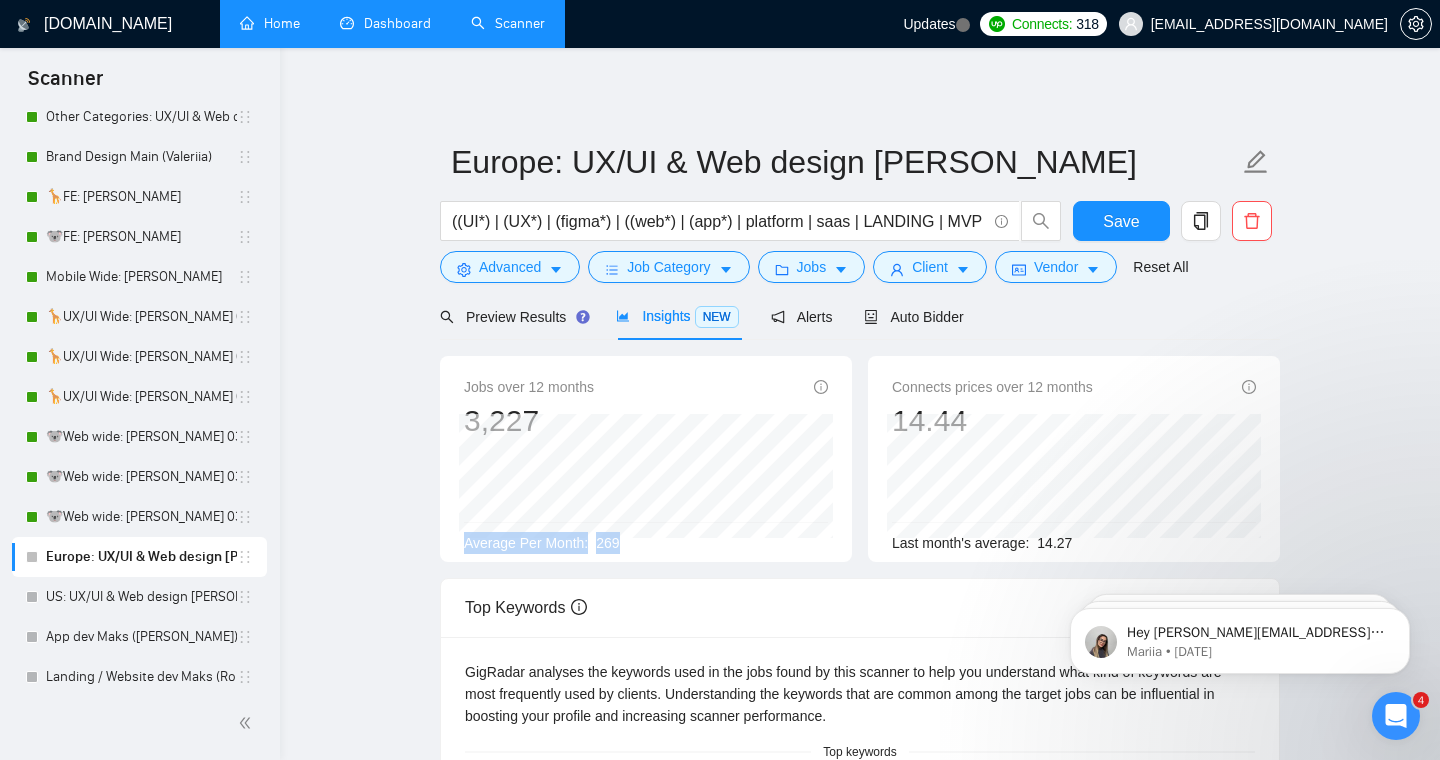 drag, startPoint x: 456, startPoint y: 551, endPoint x: 636, endPoint y: 550, distance: 180.00278 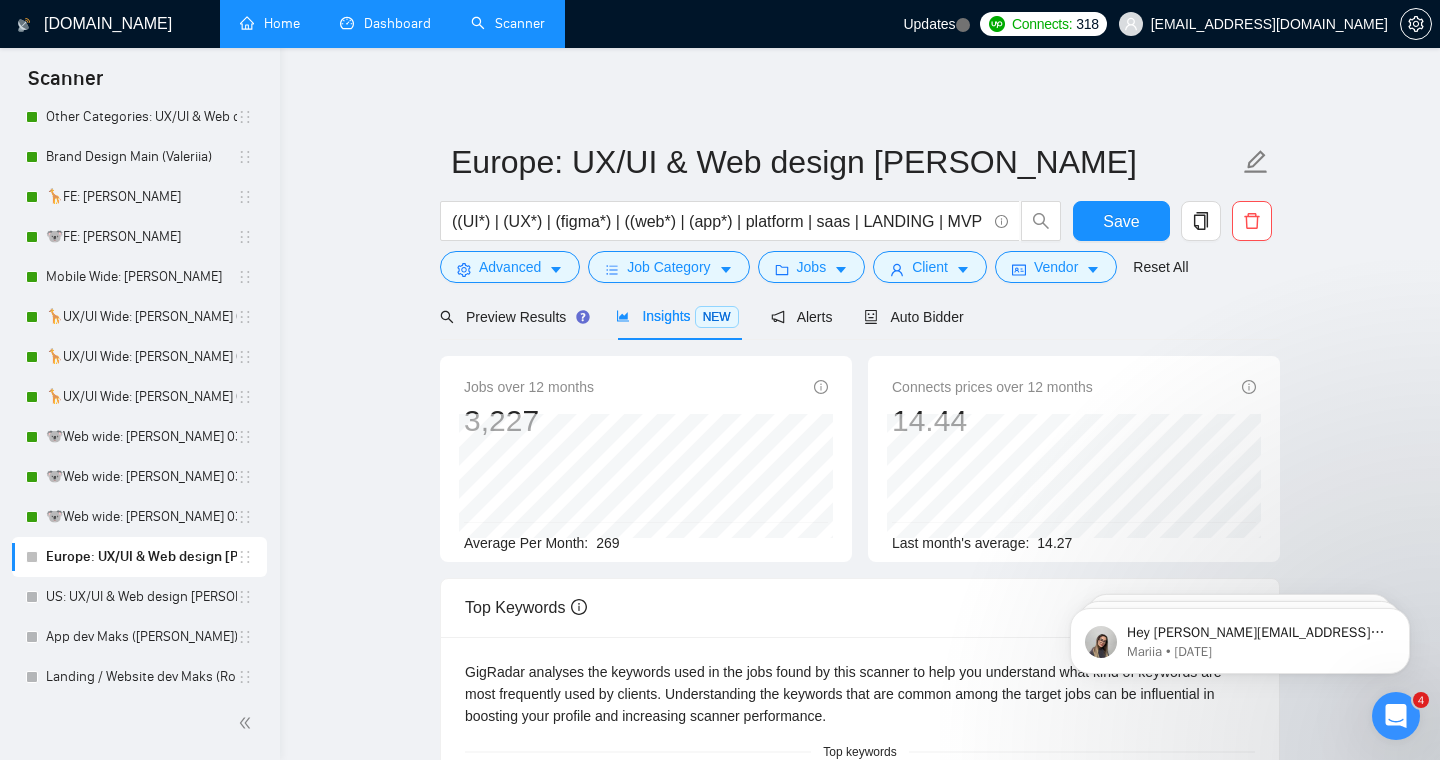 click on "269" at bounding box center [607, 543] 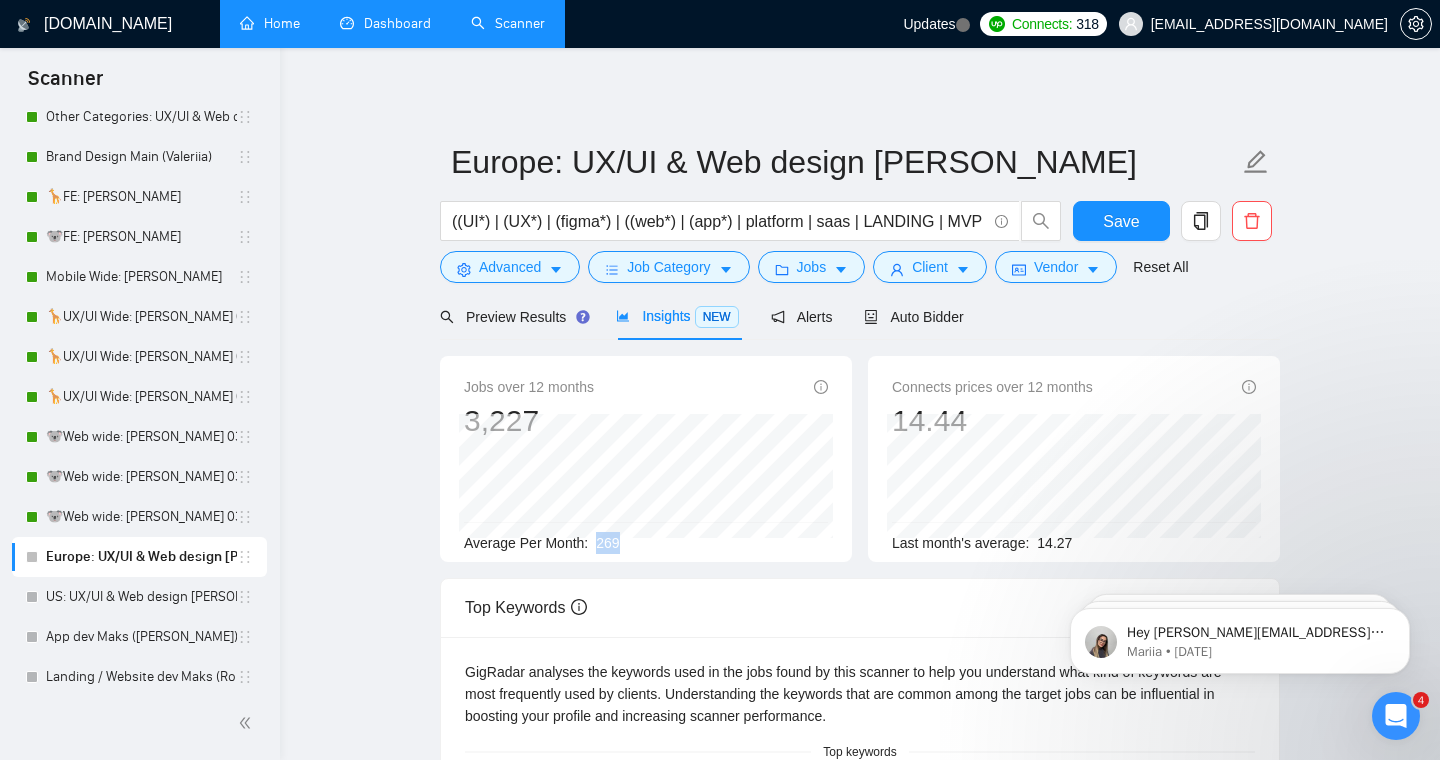 click on "269" at bounding box center [607, 543] 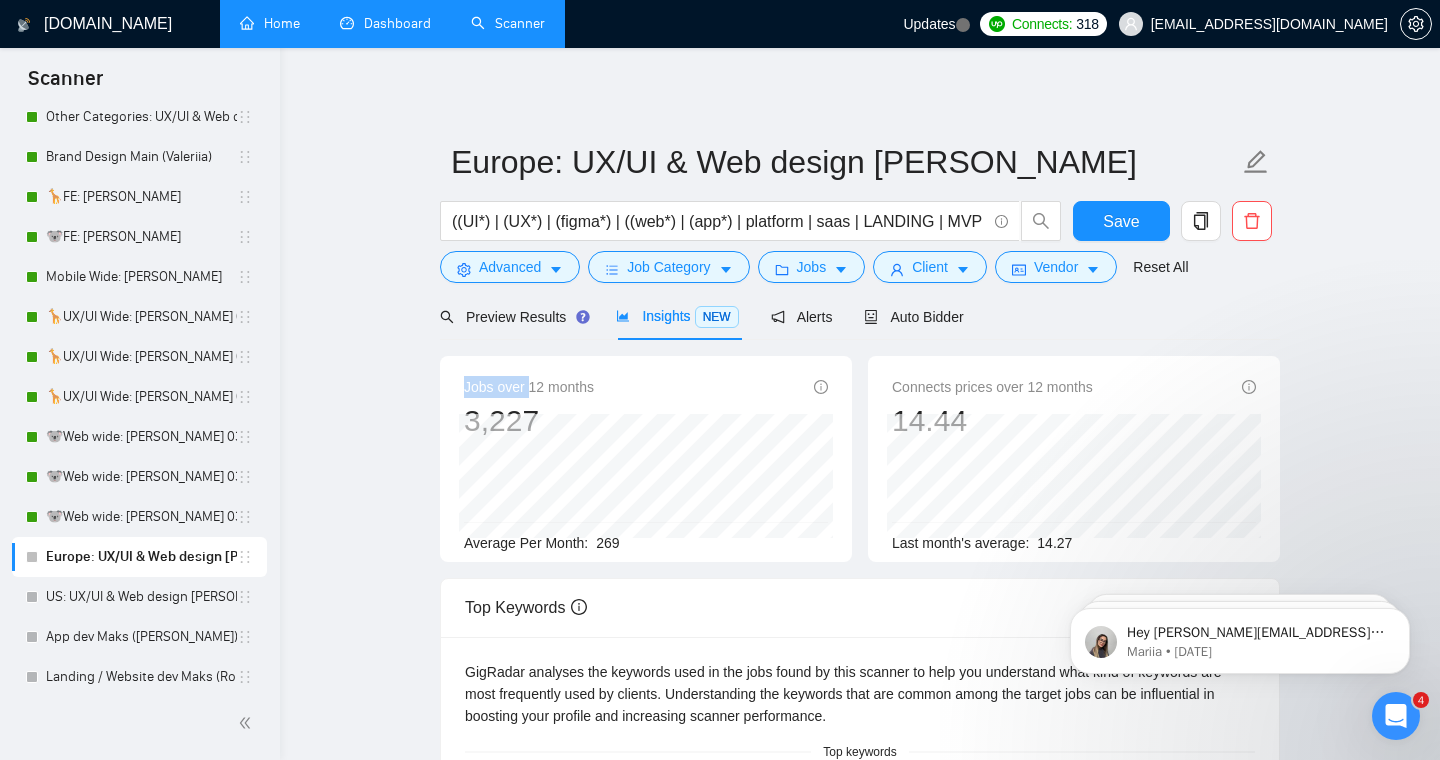 drag, startPoint x: 533, startPoint y: 386, endPoint x: 617, endPoint y: 388, distance: 84.0238 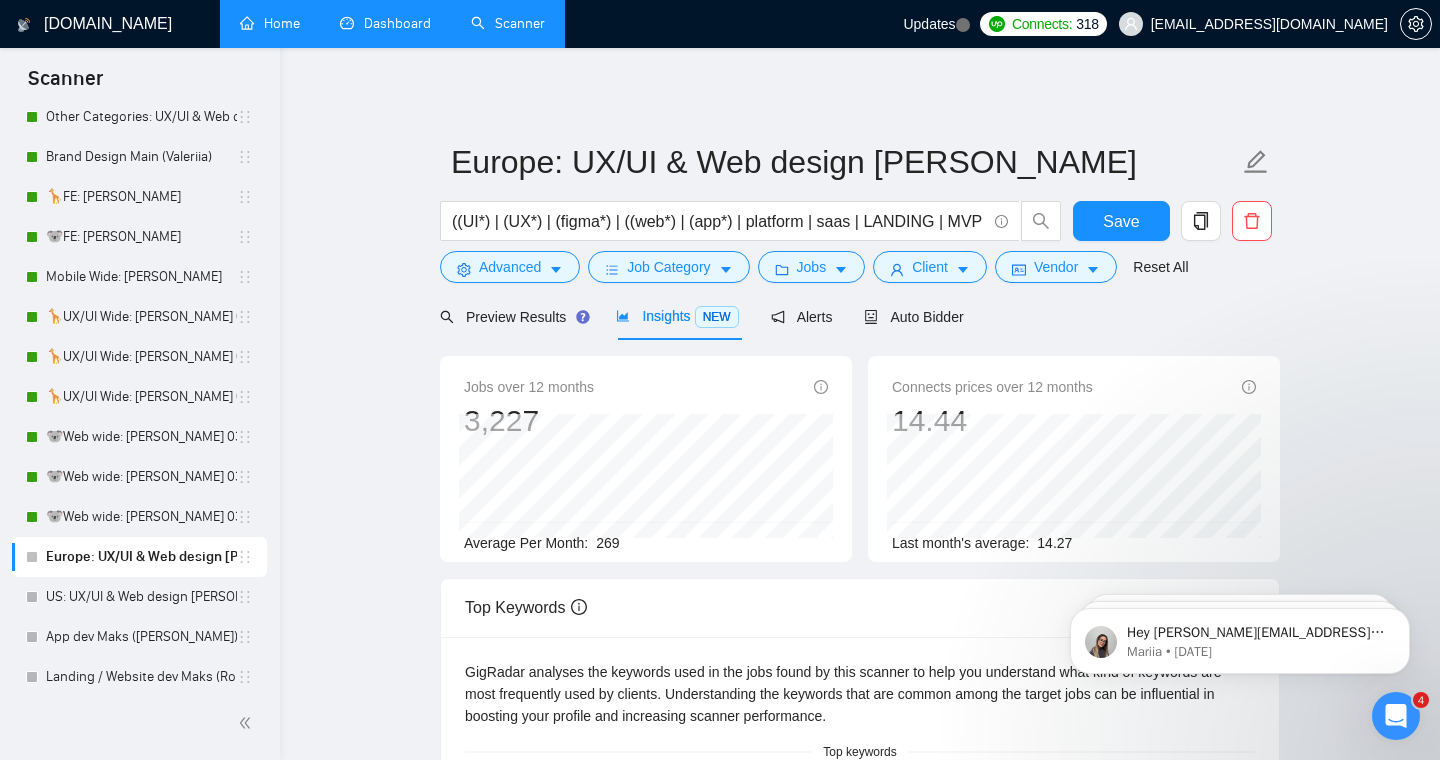 click on "Jobs over 12 months 3,227
[DATE] 289 Average Per Month: 269 Connects prices over 12 months 14.44
[DATE] 15.67 Last month's average: 14.27" at bounding box center [860, 467] 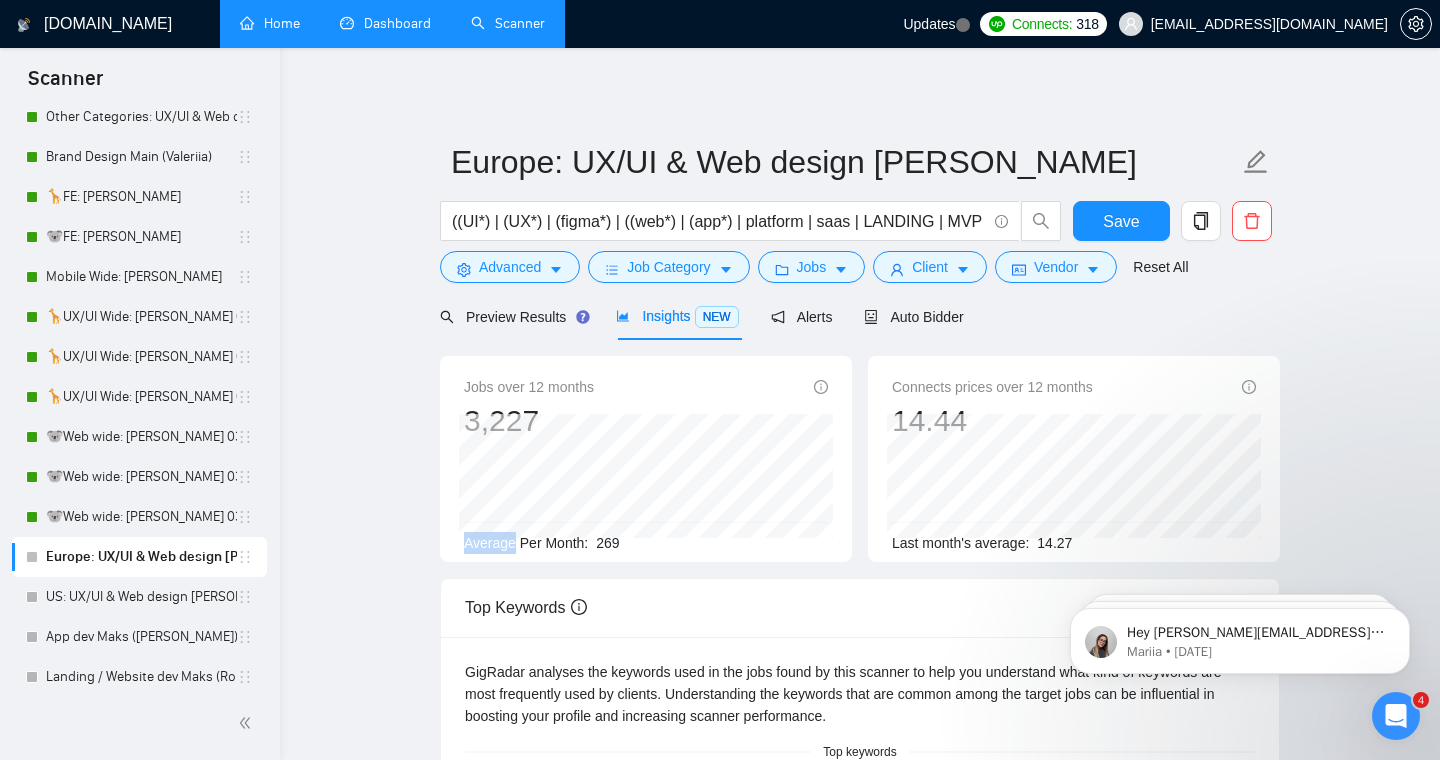click on "Average Per Month:" at bounding box center (526, 543) 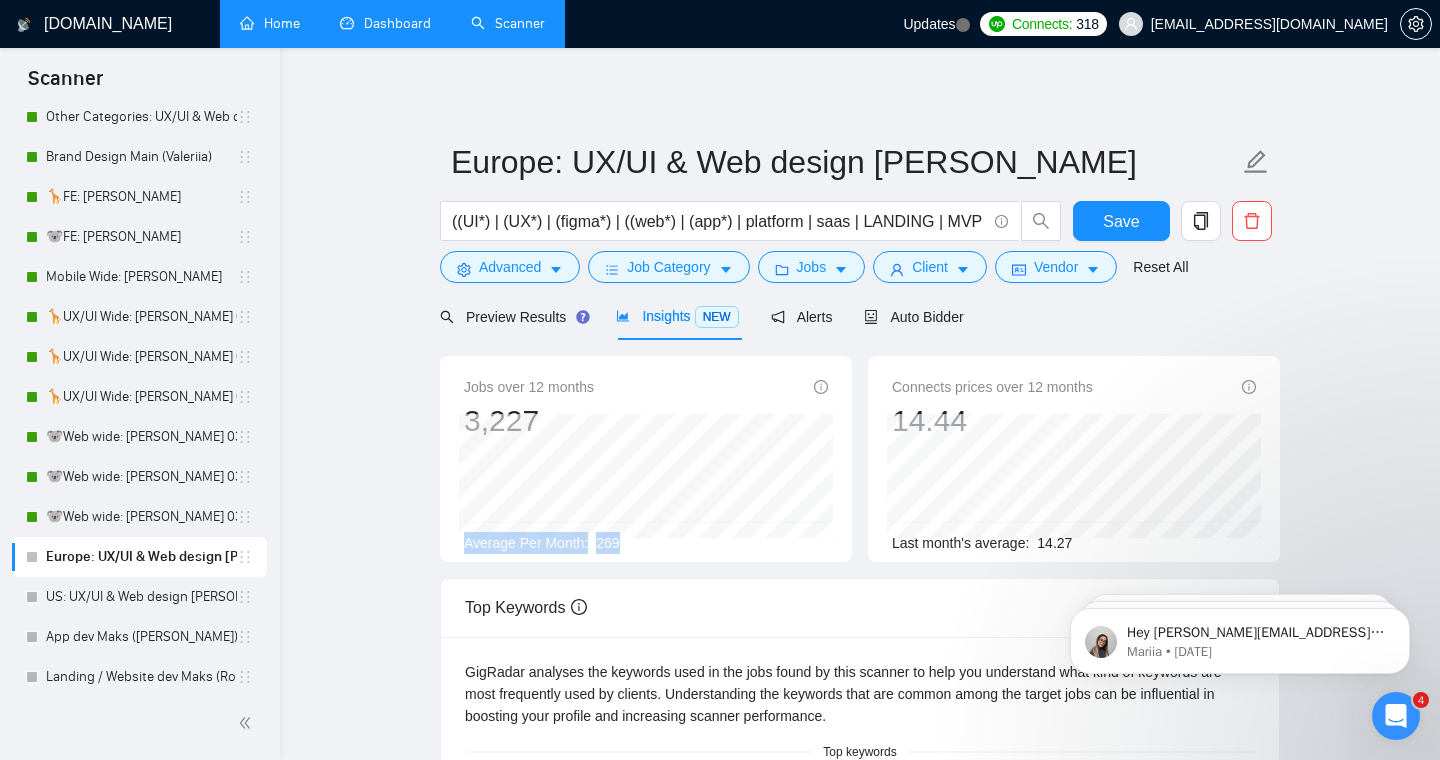 click on "Average Per Month:" at bounding box center [526, 543] 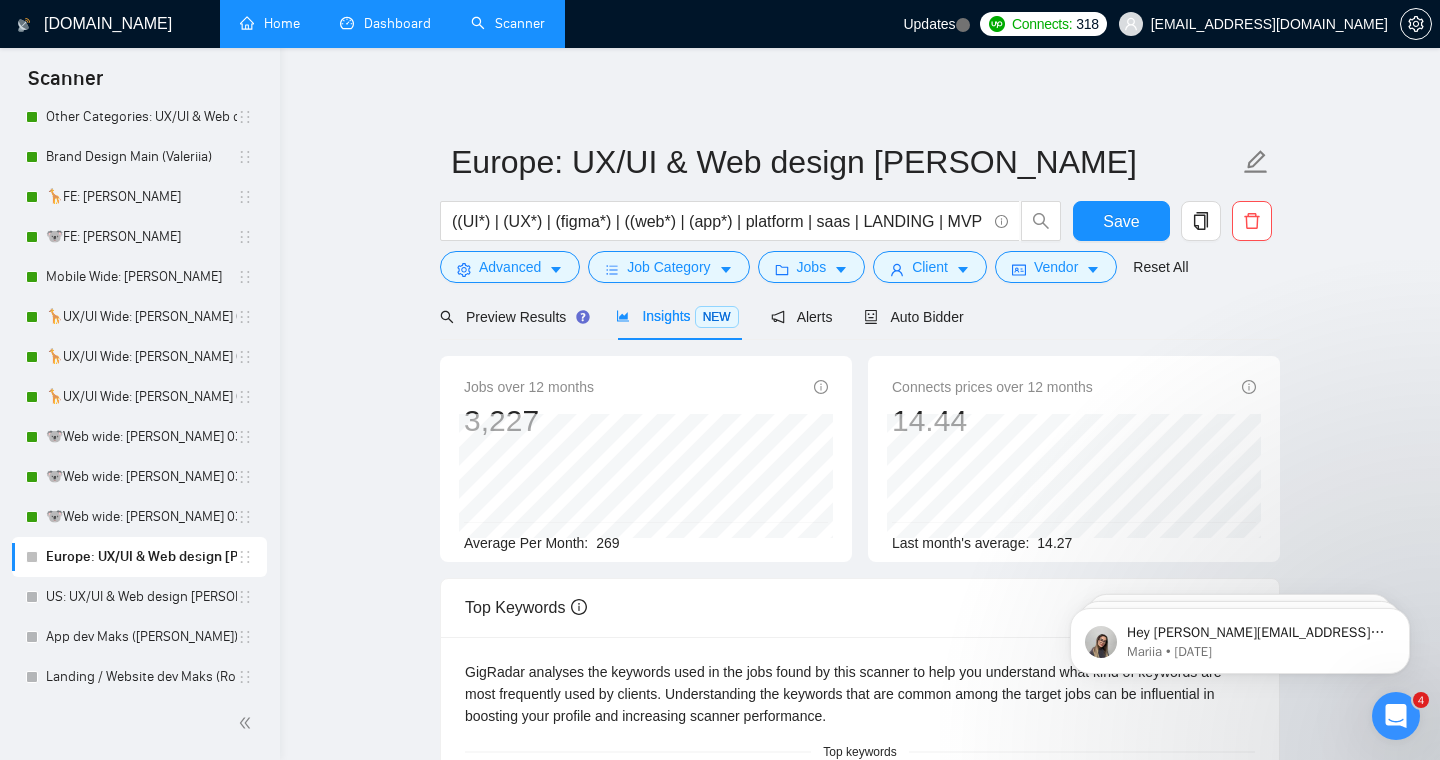 click on "269" at bounding box center (607, 543) 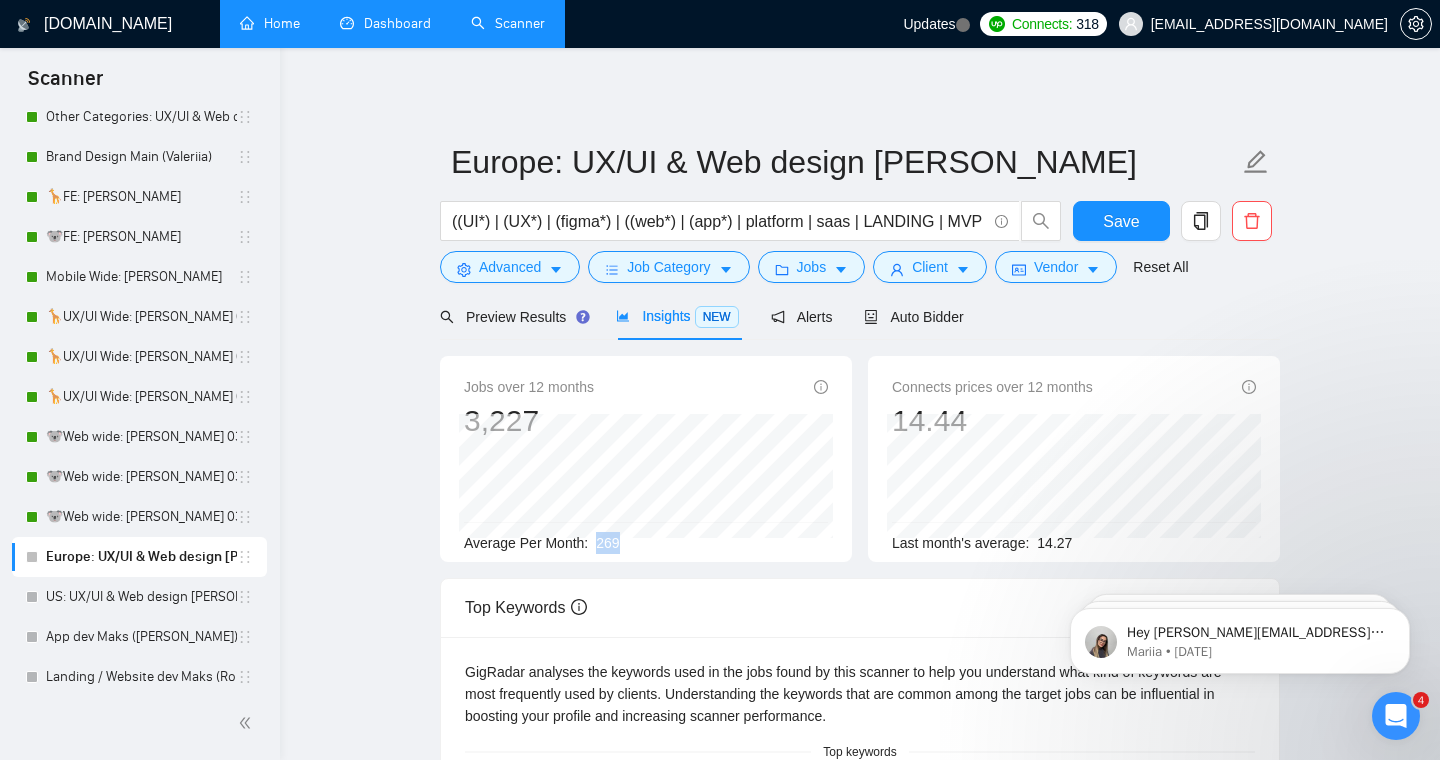 click on "269" at bounding box center (607, 543) 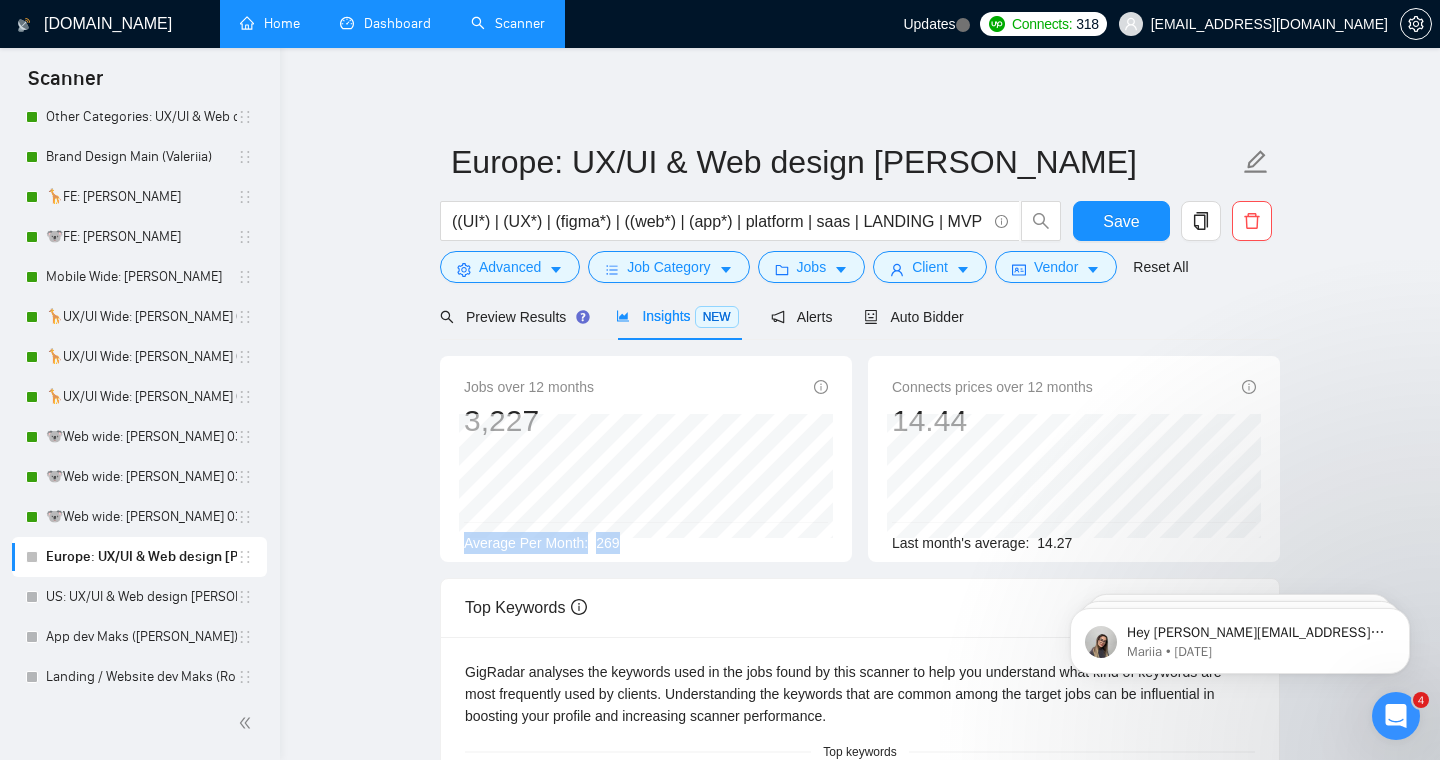 click on "269" at bounding box center [607, 543] 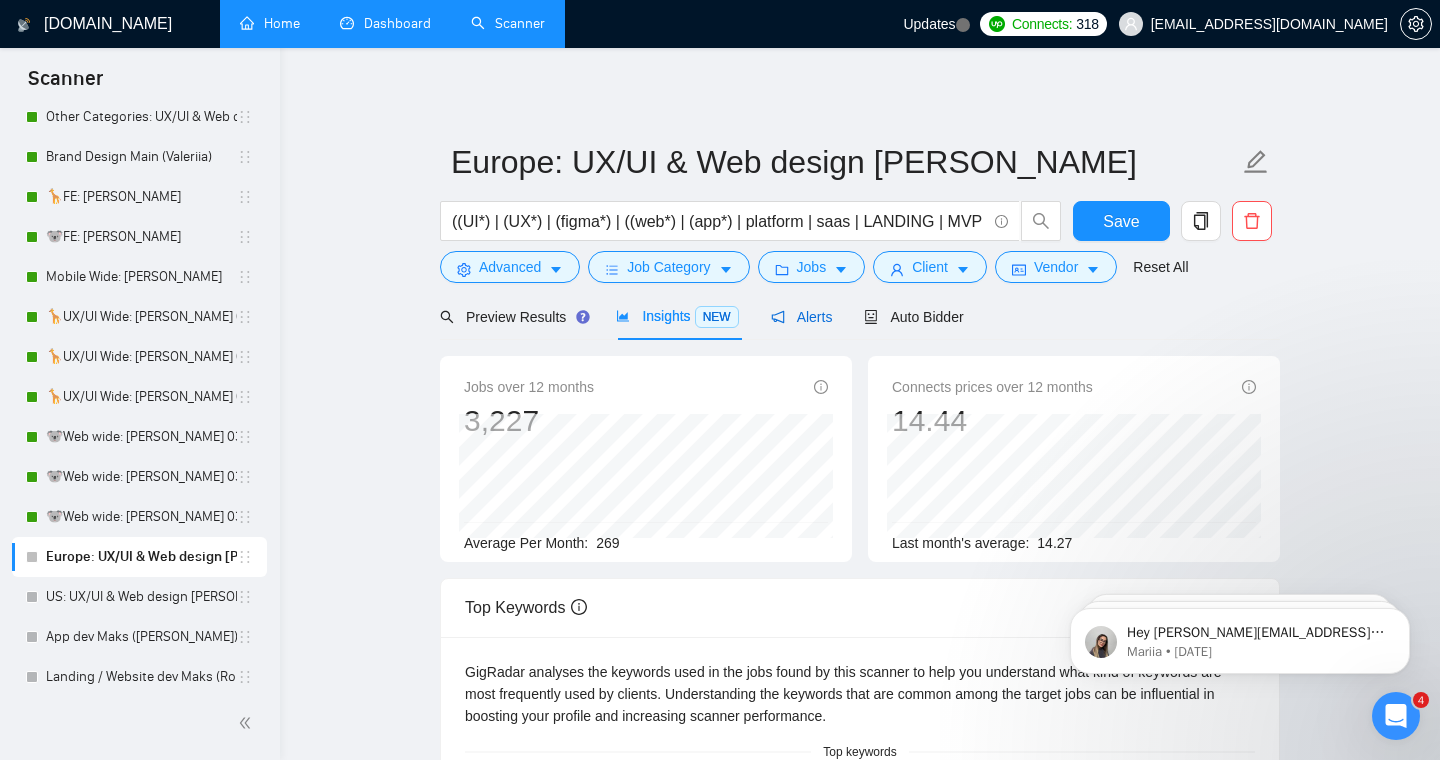 click on "Alerts" at bounding box center [802, 317] 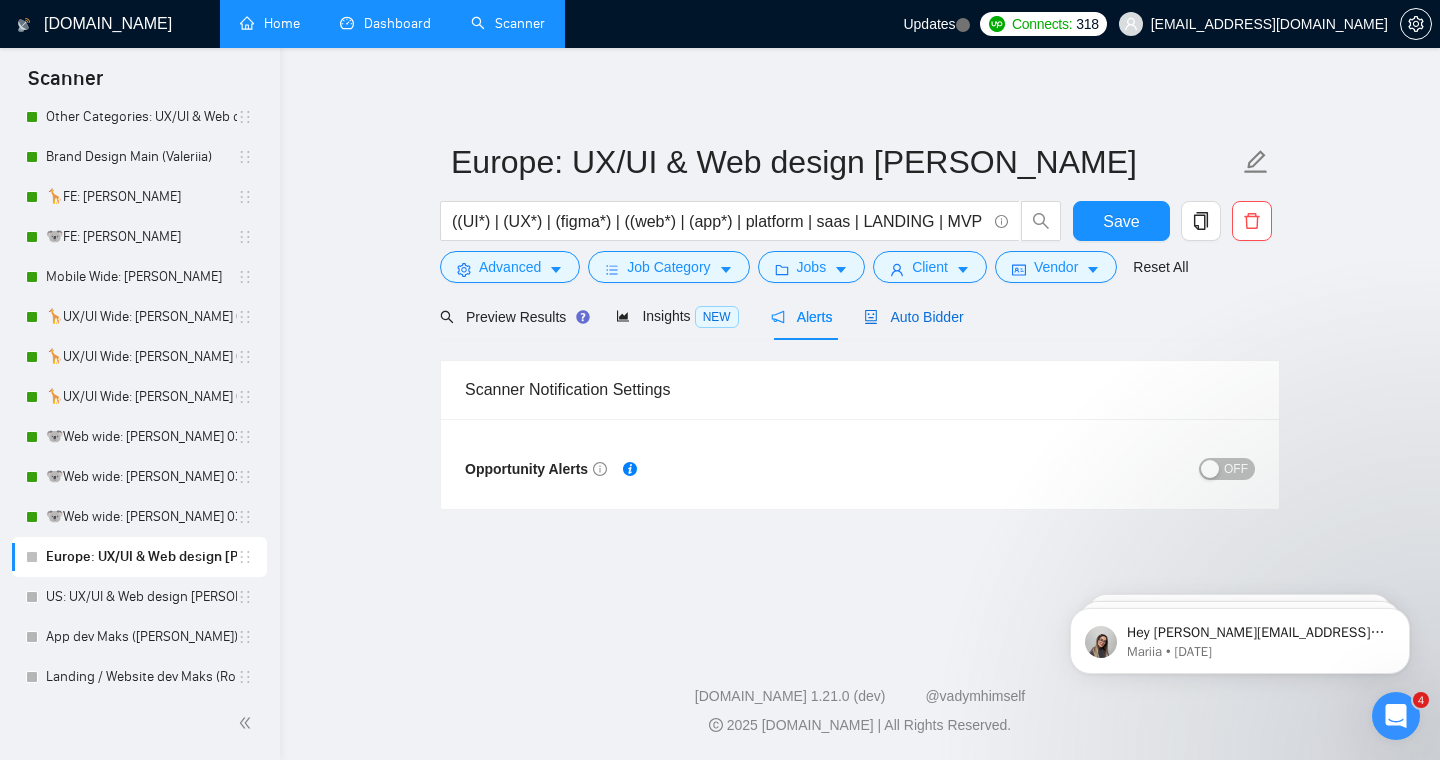 click on "Auto Bidder" at bounding box center [913, 317] 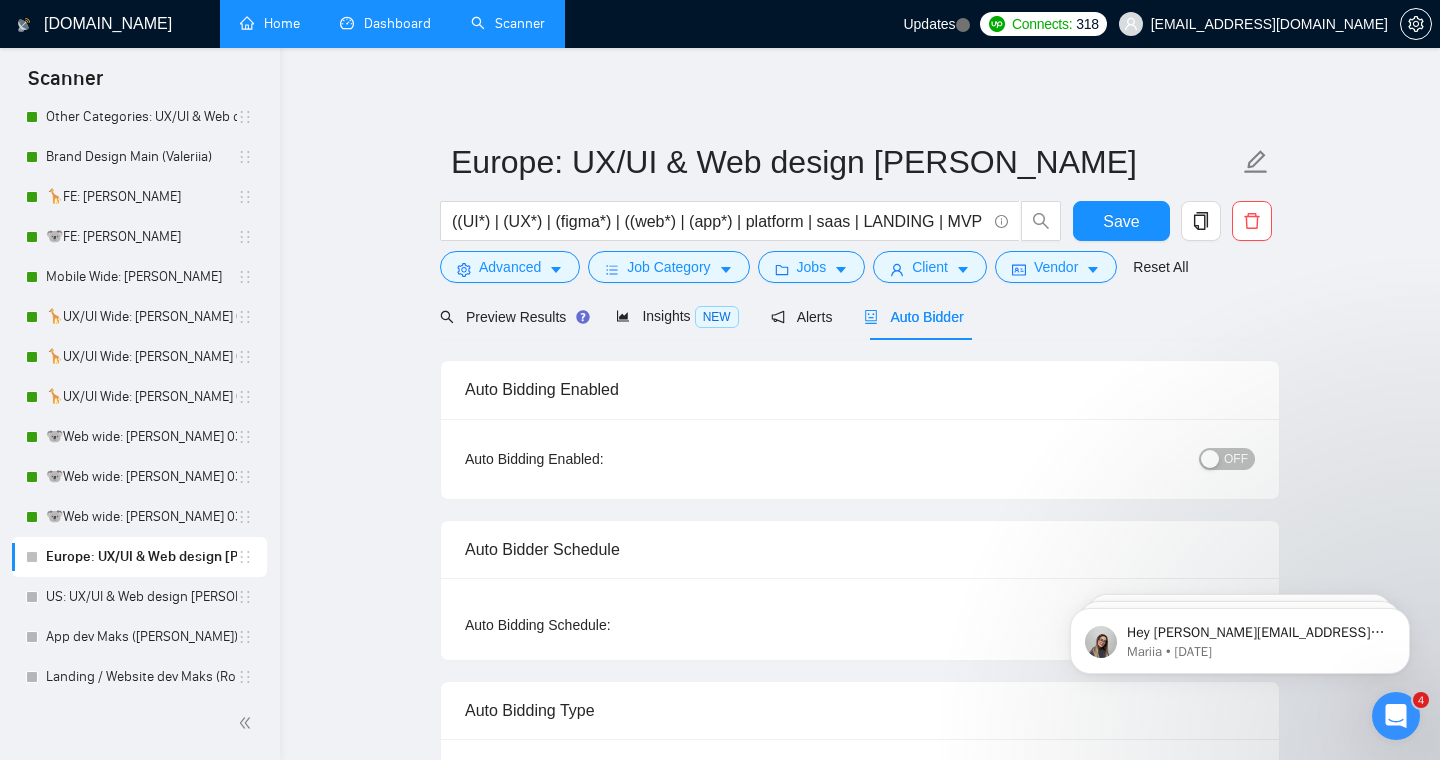 type 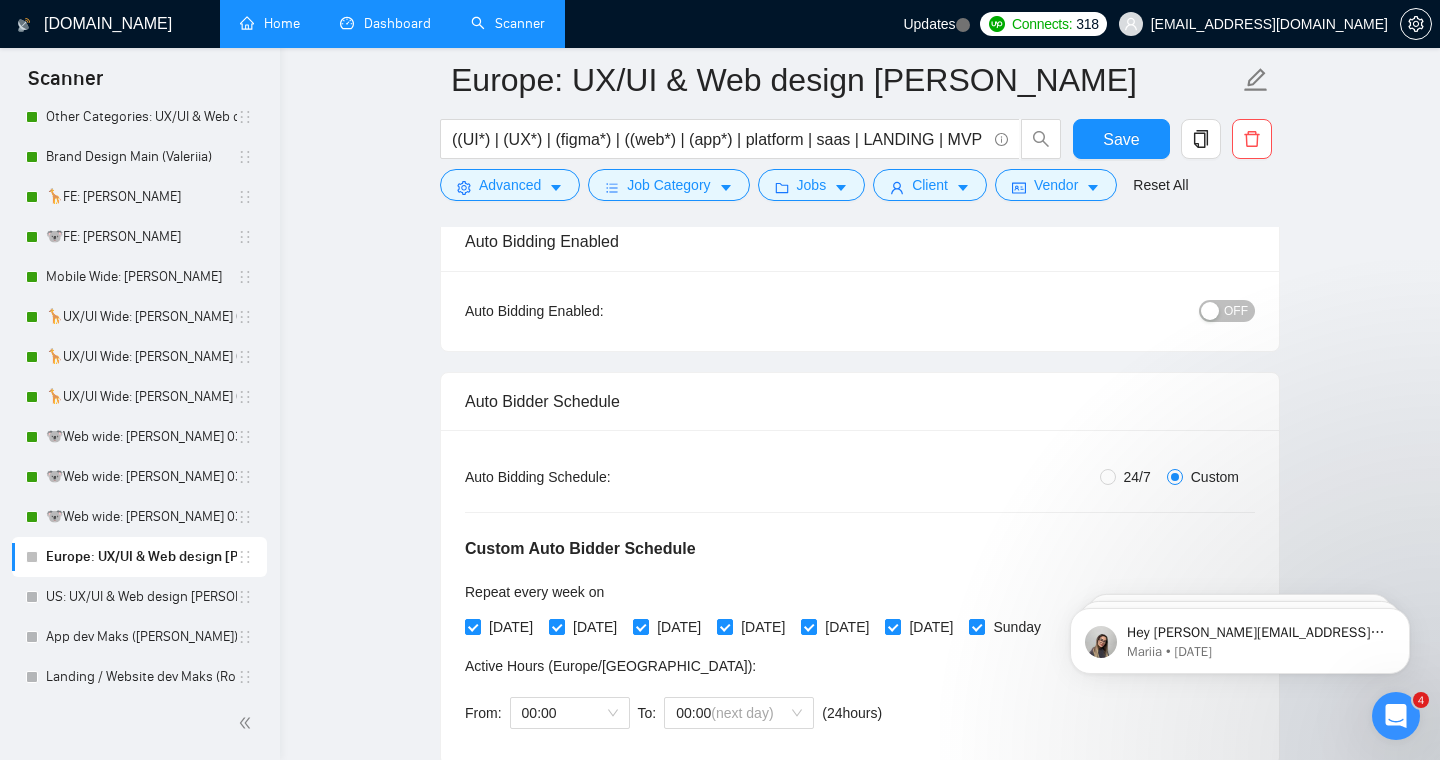 scroll, scrollTop: 0, scrollLeft: 0, axis: both 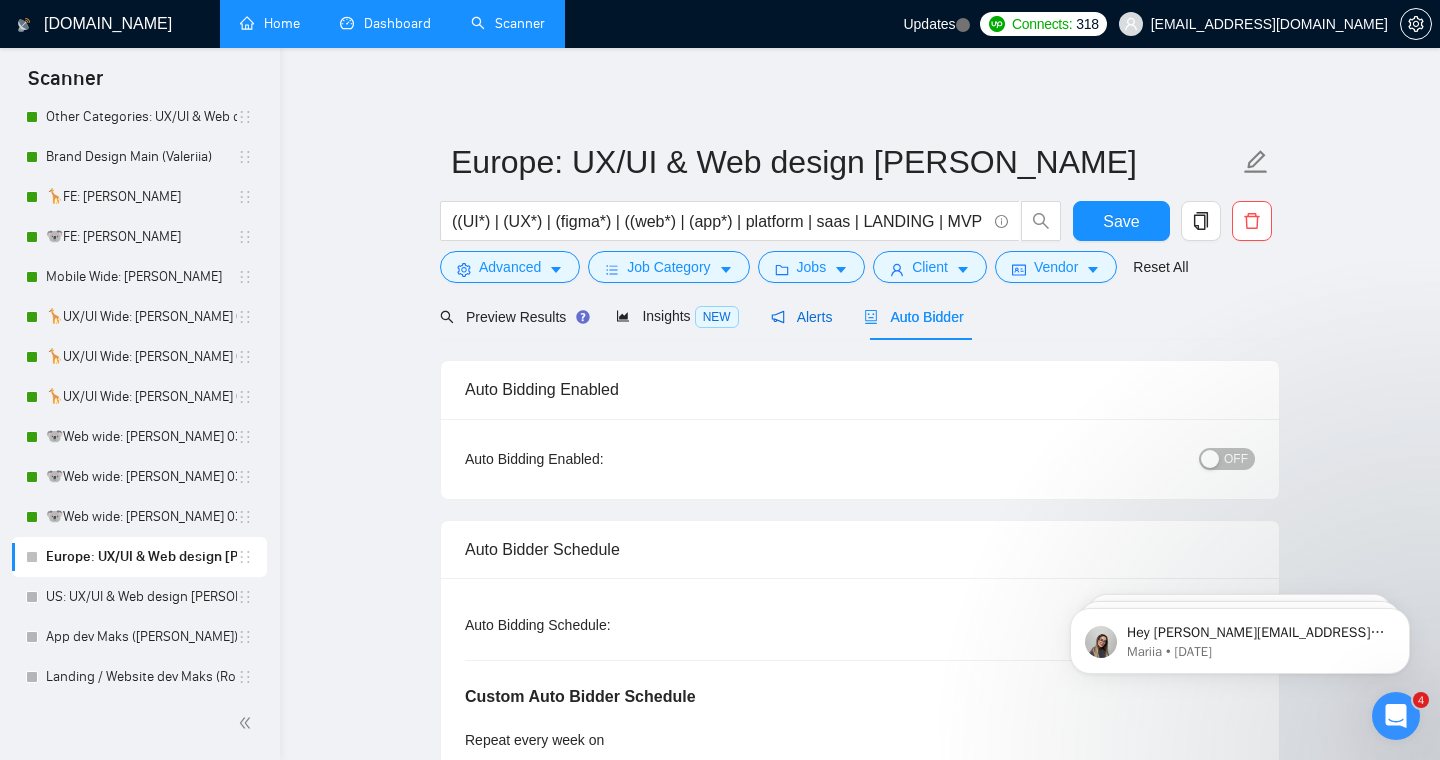 click on "Alerts" at bounding box center [802, 317] 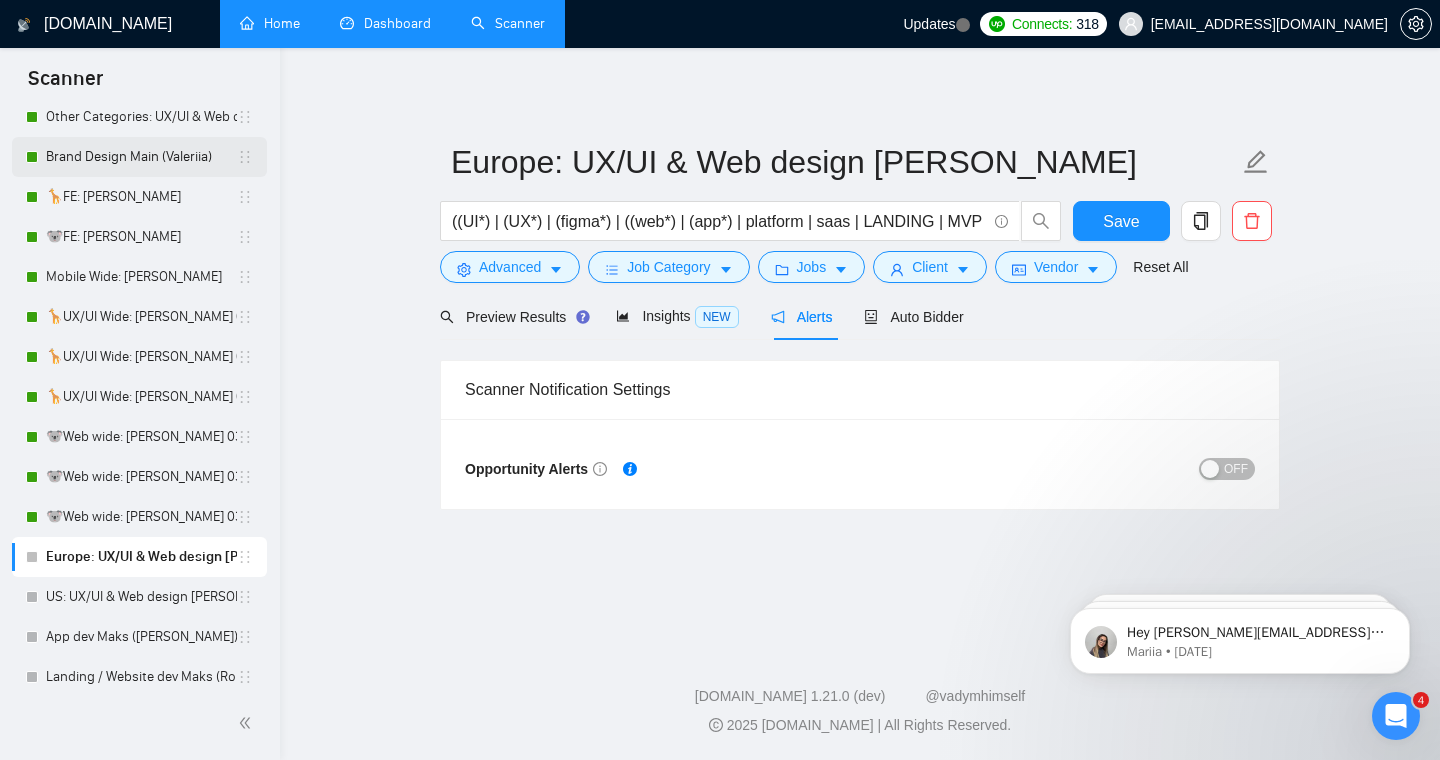 click on "Brand Design Main (Valeriia)" at bounding box center [141, 157] 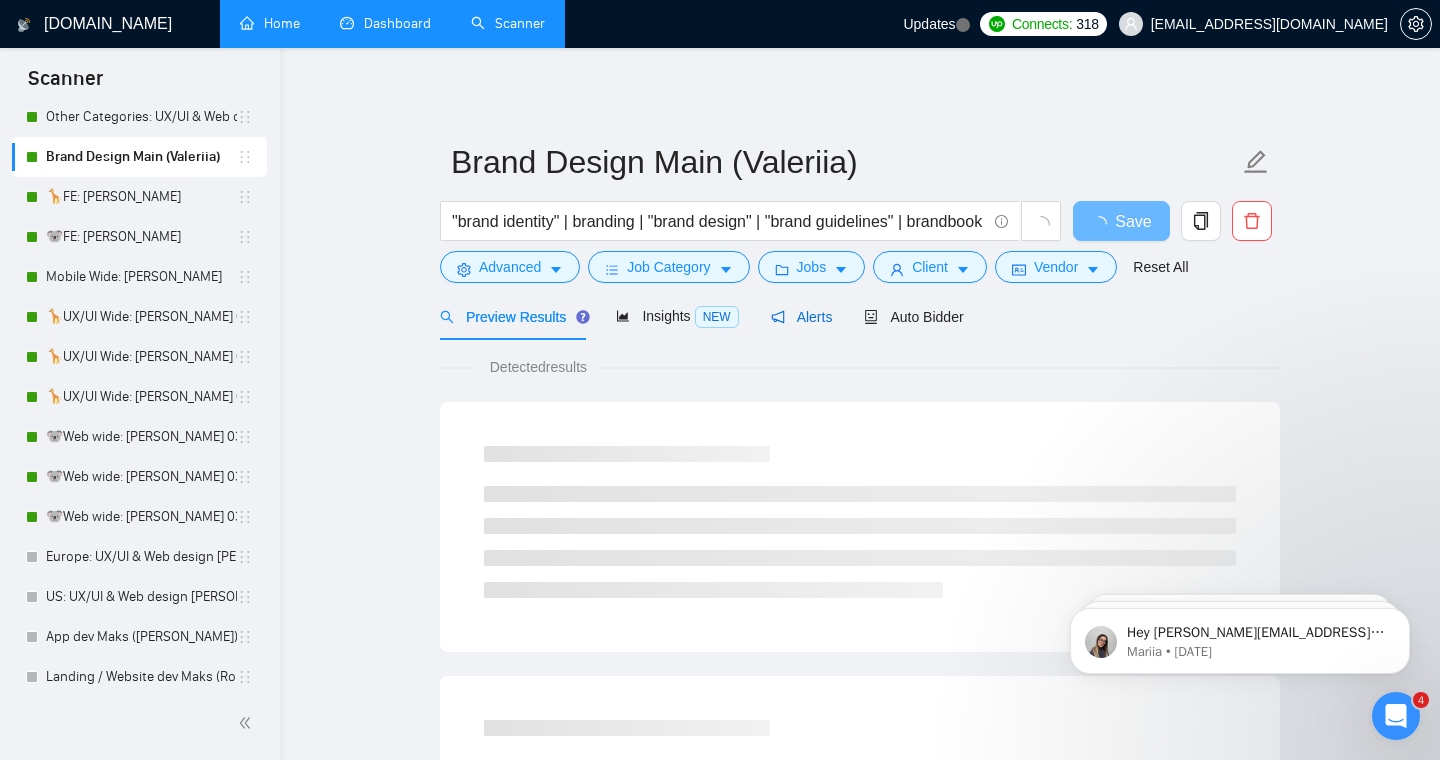 click on "Alerts" at bounding box center [802, 317] 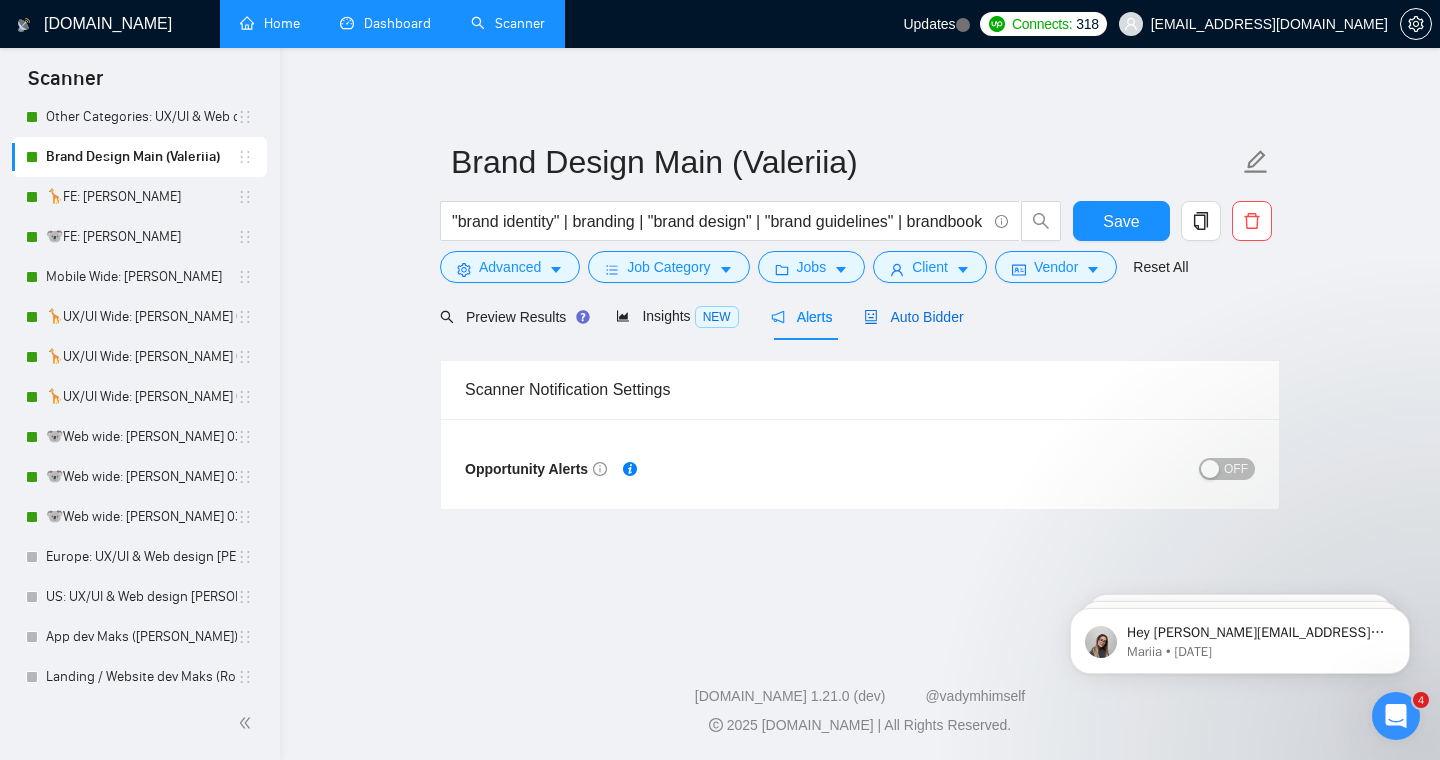 click on "Auto Bidder" at bounding box center [913, 317] 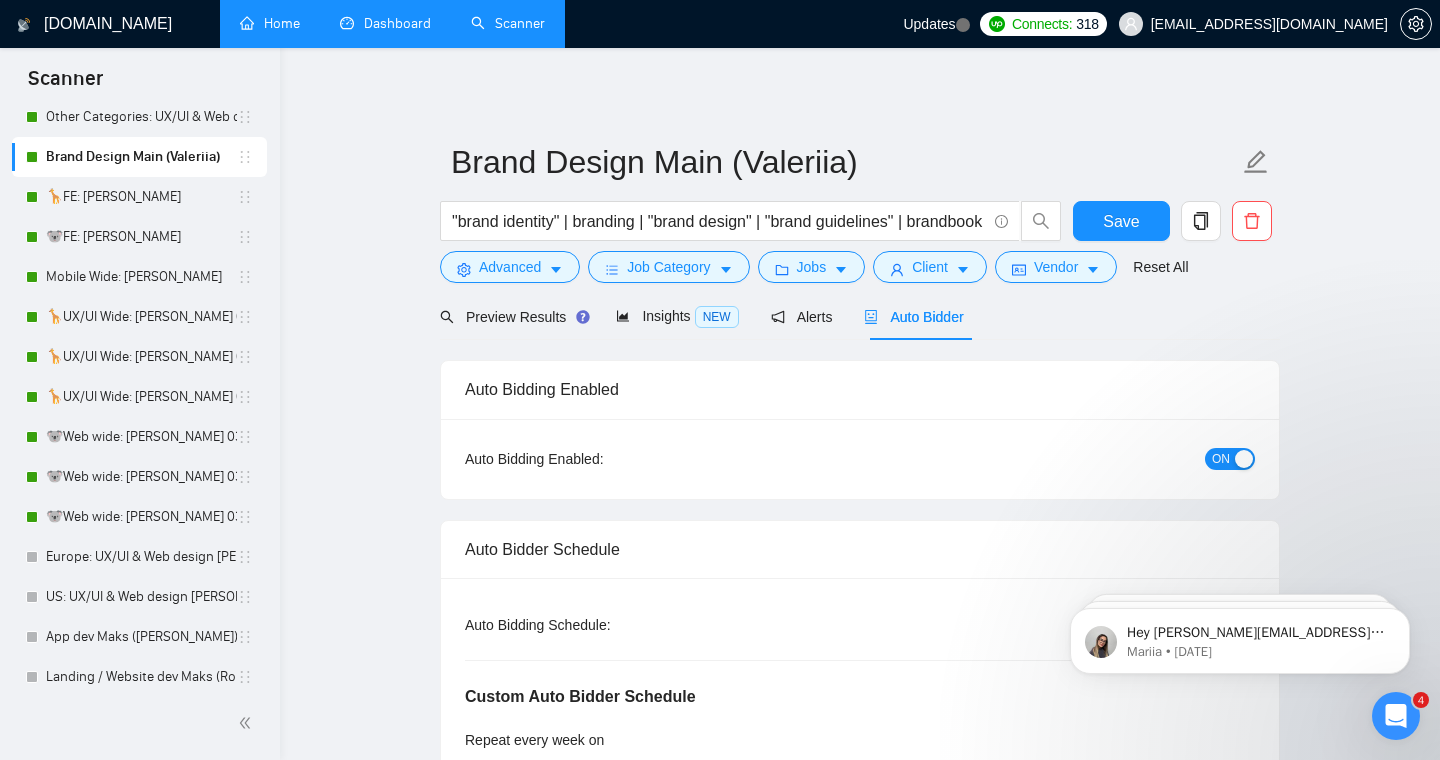 type 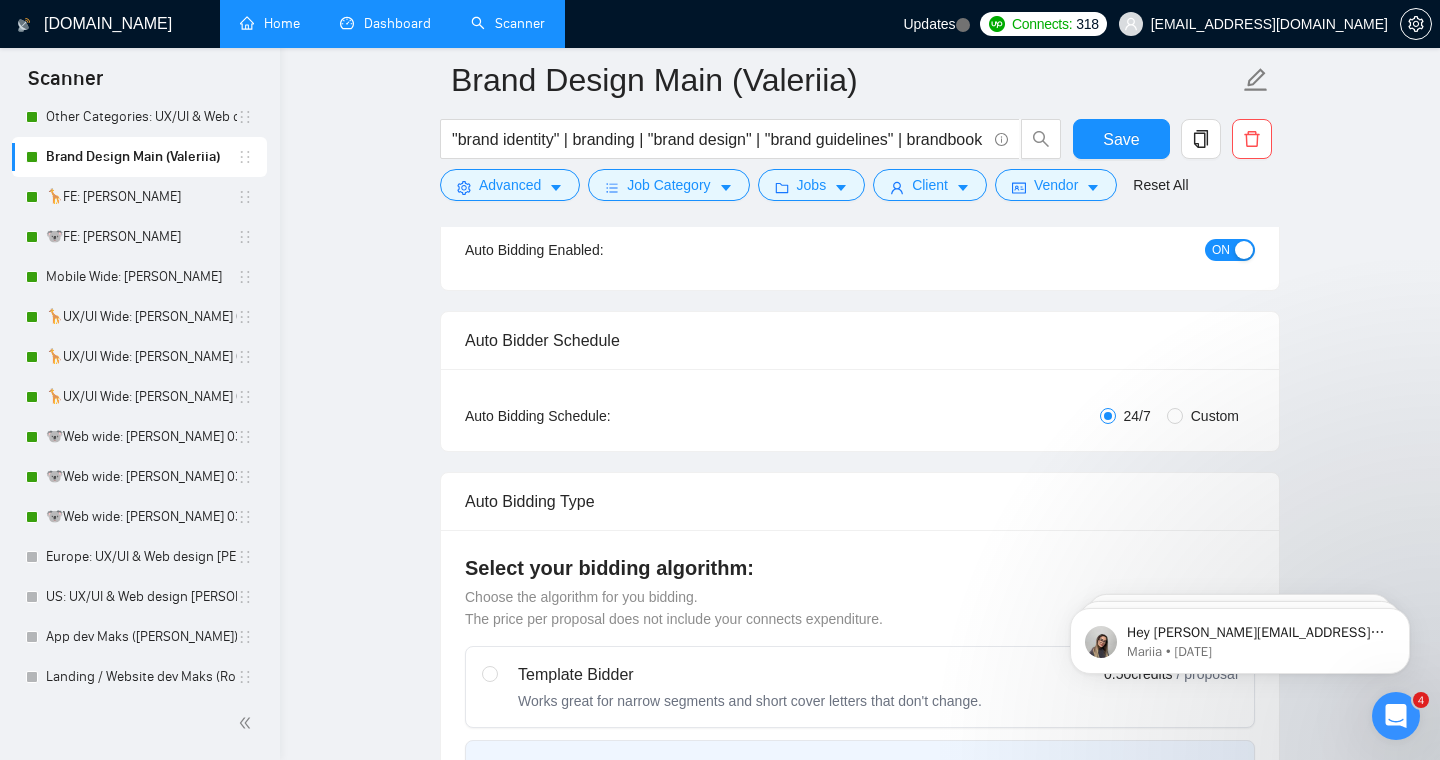 scroll, scrollTop: 226, scrollLeft: 0, axis: vertical 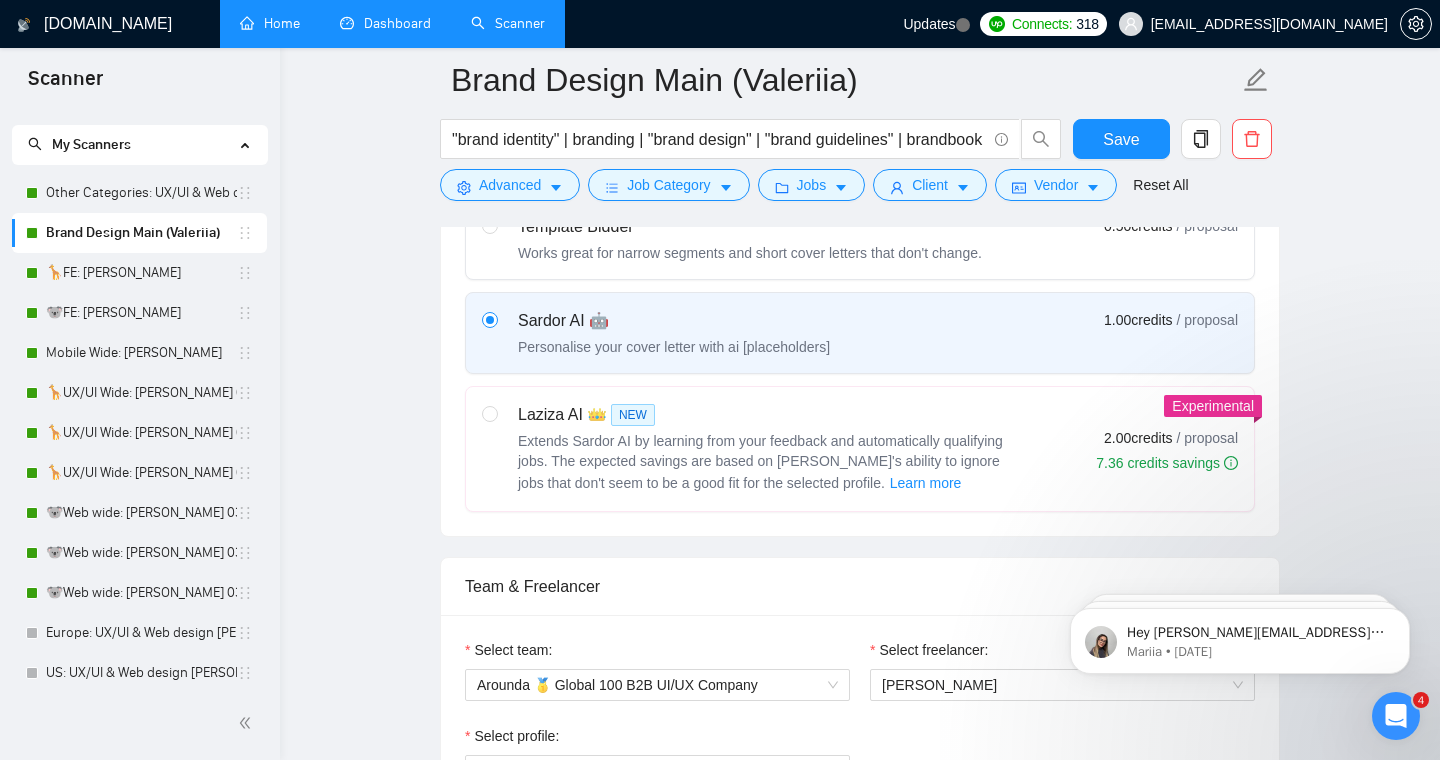 click on "Brand Design Main (Valeriia) "brand identity" | branding | "brand design" | "brand guidelines" | brandbook | "personal branding" | "branding template" | "social media design" | "print marketing materials" | "web branding" | "logo design" | "logo designer" | logotype | "logo creation" | "create logo" | "custom logo" | brandmark | branding | "brand logo" | "visual identity" | "corporate identity" | "logo identy" | "logodesign" | "logo desgin*" | "logodizajn" | "logodesinger" | "logo redesign" | "logo refresh" | "logo update" | "logo upgrade" | "re-design" | "logo revamp"| "logo modernization" | "revise logo" | "refresh logo" | "logo facelift" | "new logo direction" | presentation | "Presentation design" | "sales presentation" | "pitch deck" Save Advanced   Job Category   Jobs   Client   Vendor   Reset All Preview Results Insights NEW Alerts Auto Bidder Auto Bidding Enabled Auto Bidding Enabled: ON Auto Bidder Schedule Auto Bidding Type: Automated (recommended) Semi-automated Auto Bidding Schedule: 24/7 Custom (" at bounding box center [860, 2074] 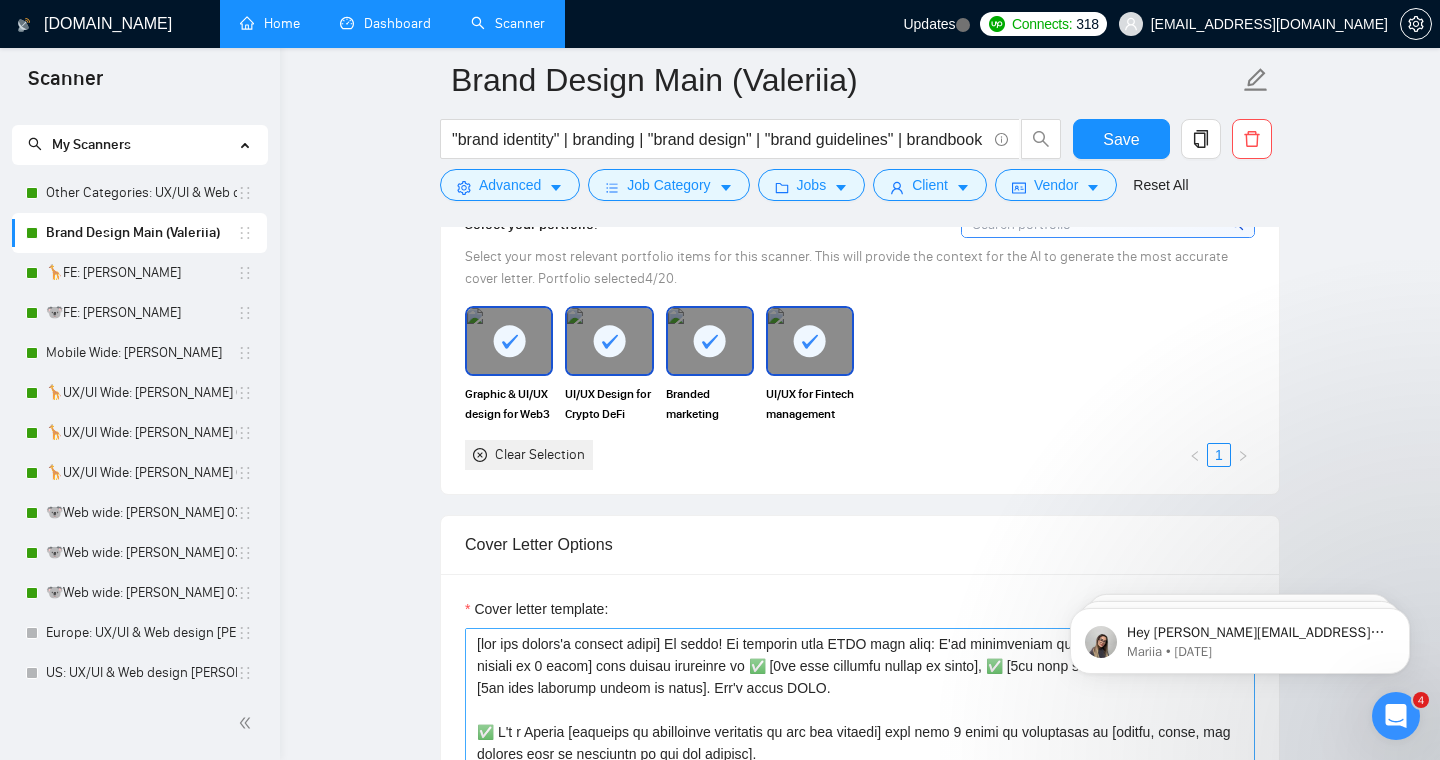 scroll, scrollTop: 1396, scrollLeft: 0, axis: vertical 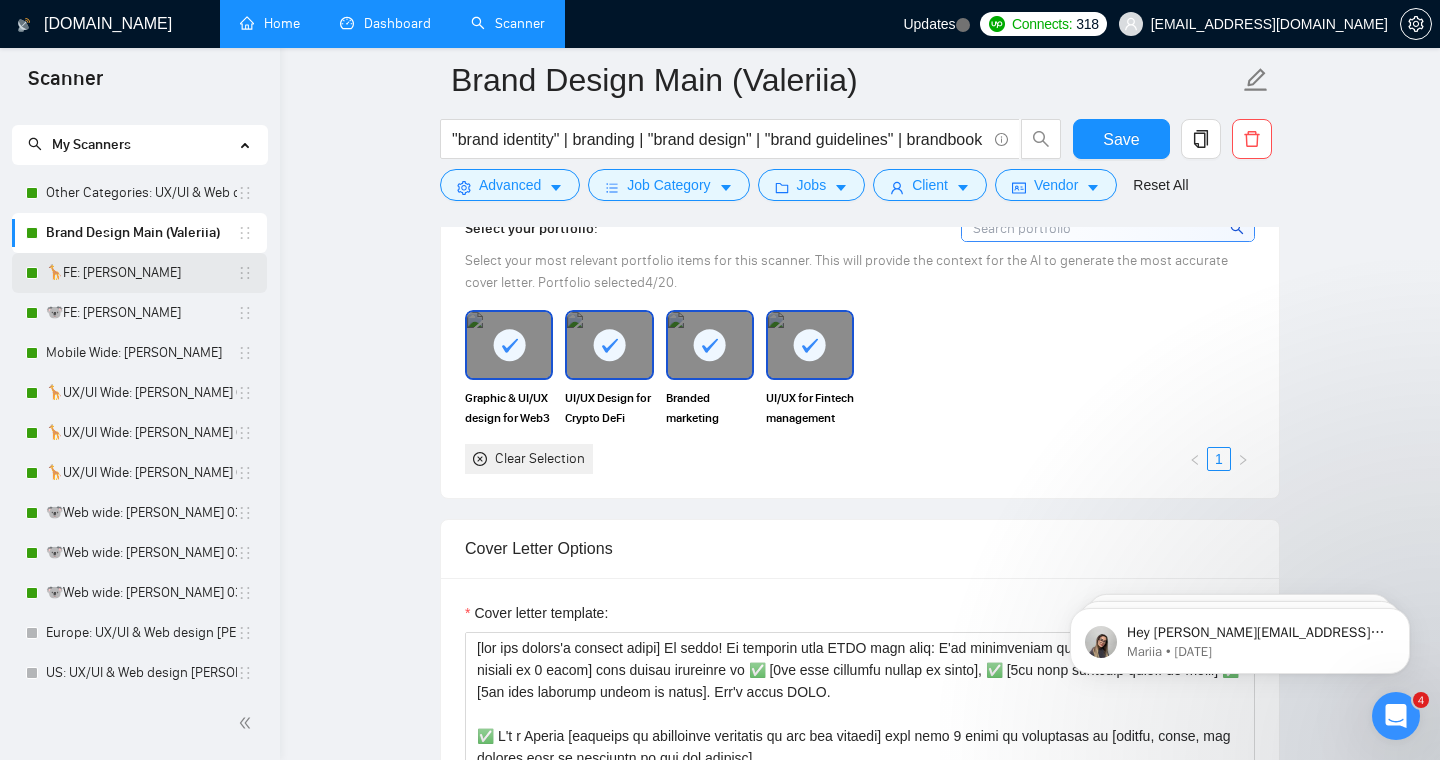 click on "🦒FE: [PERSON_NAME]" at bounding box center (139, 273) 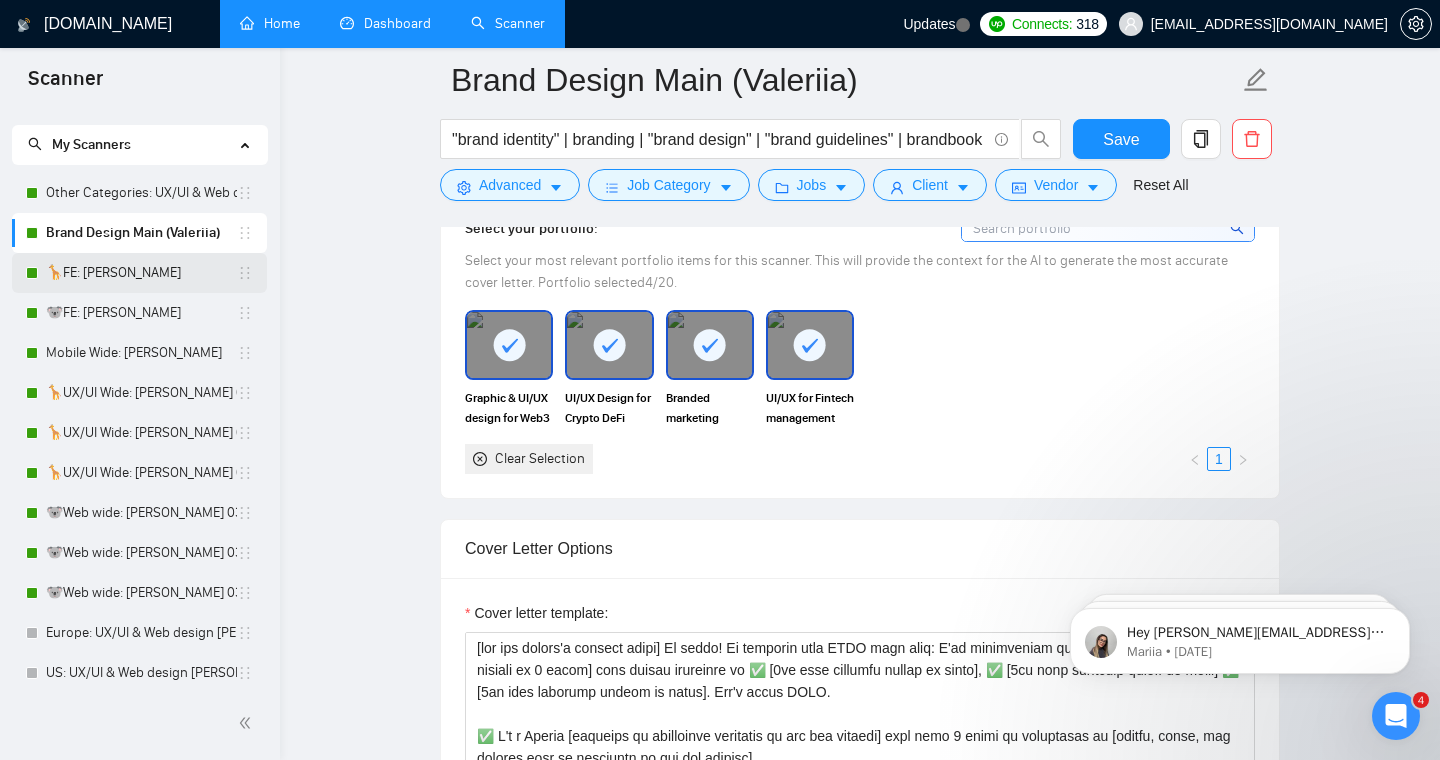 click on "🦒FE: [PERSON_NAME]" at bounding box center [141, 273] 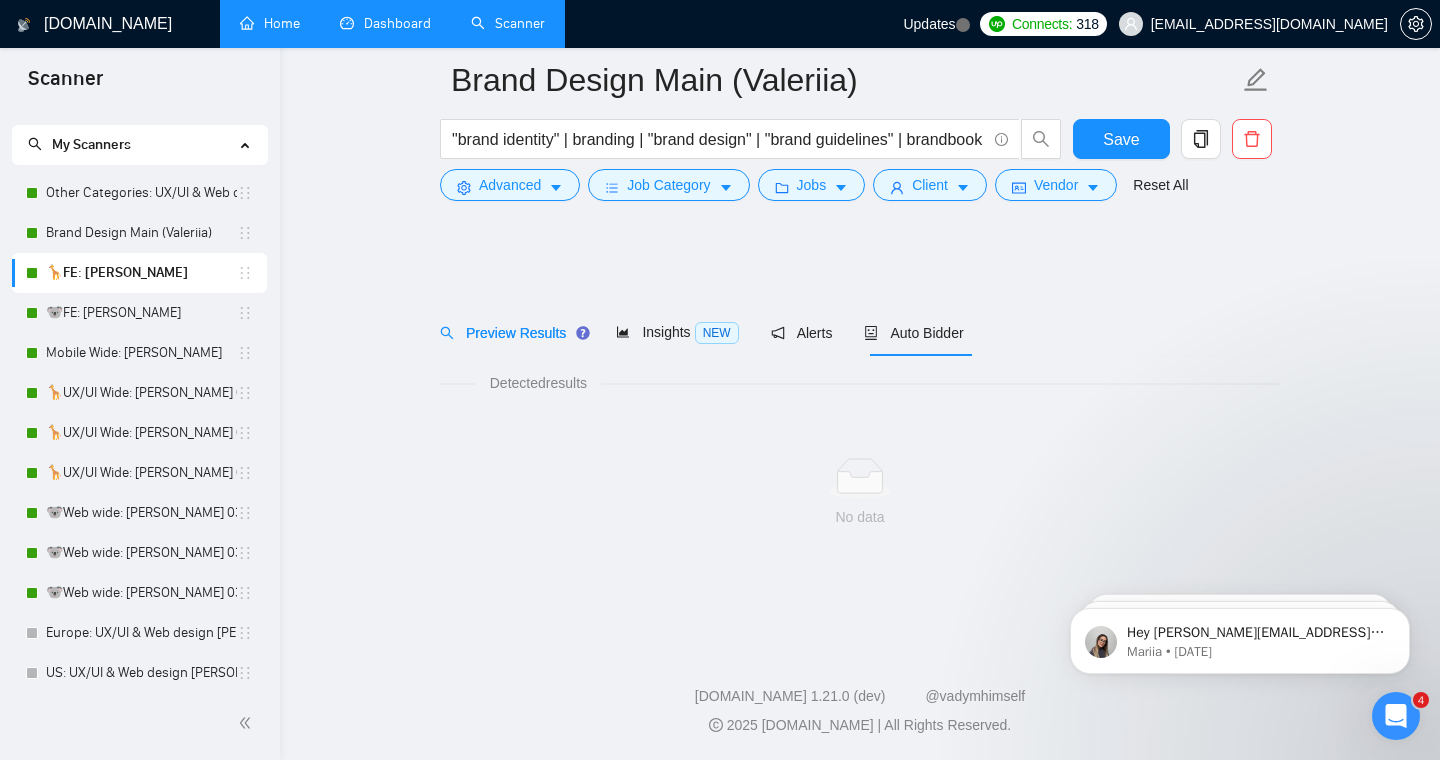 scroll, scrollTop: 0, scrollLeft: 0, axis: both 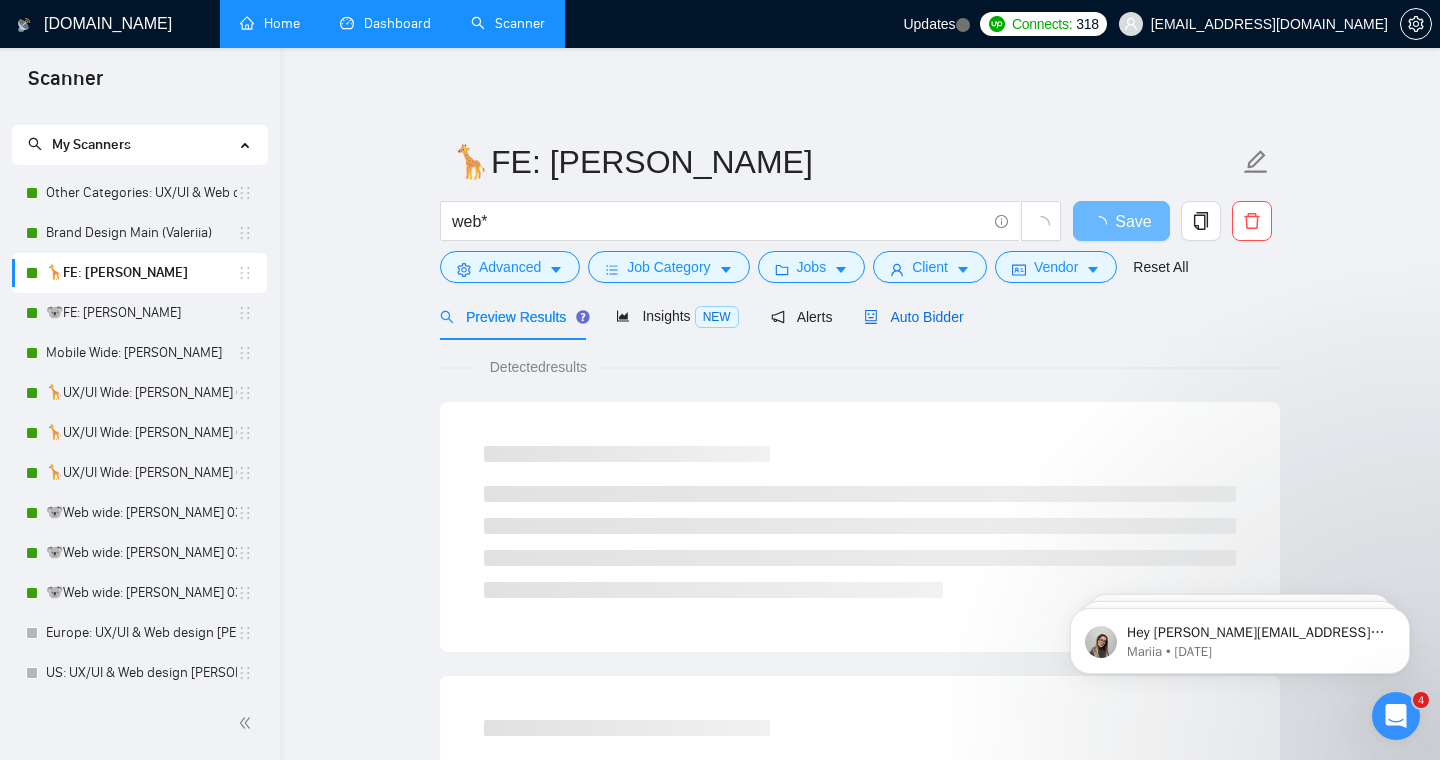 click on "Auto Bidder" at bounding box center (913, 317) 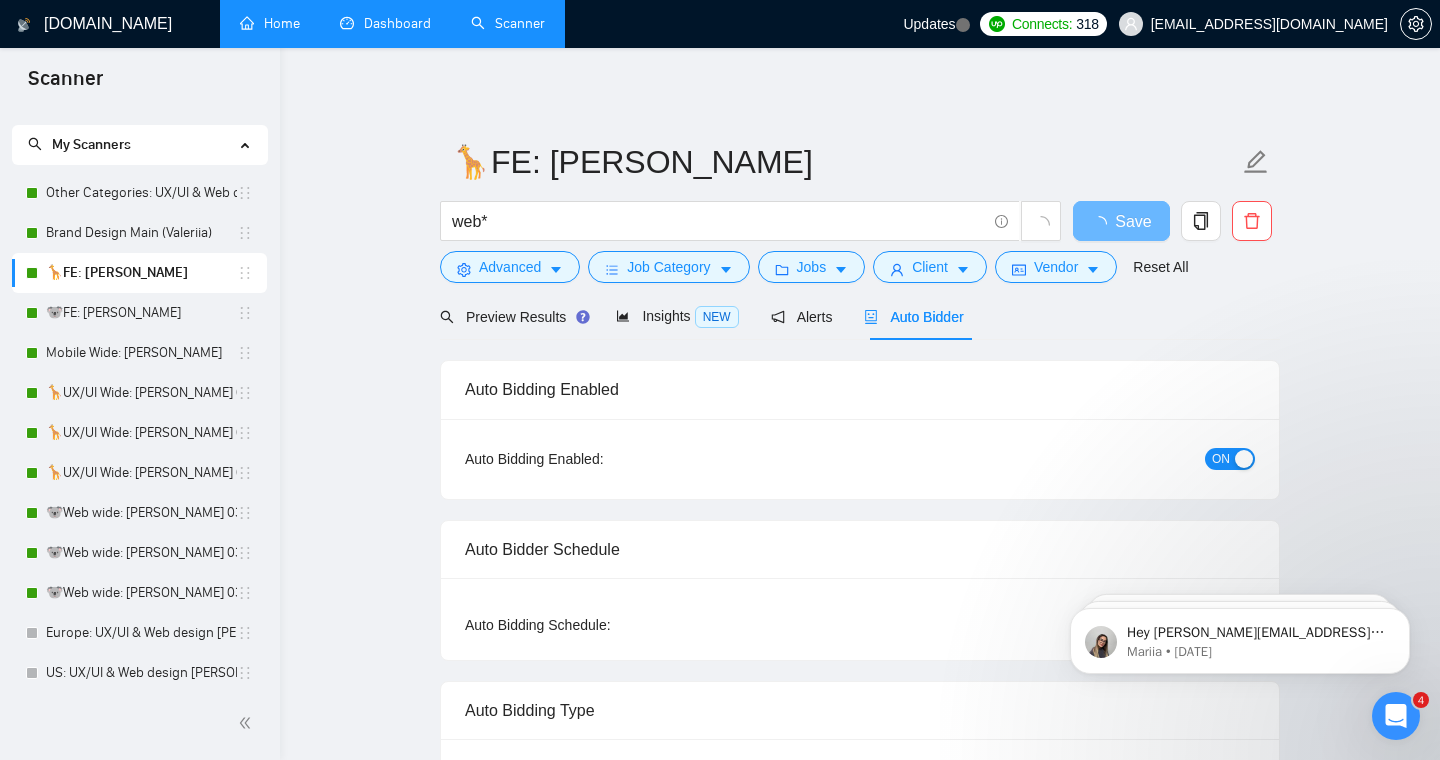 type 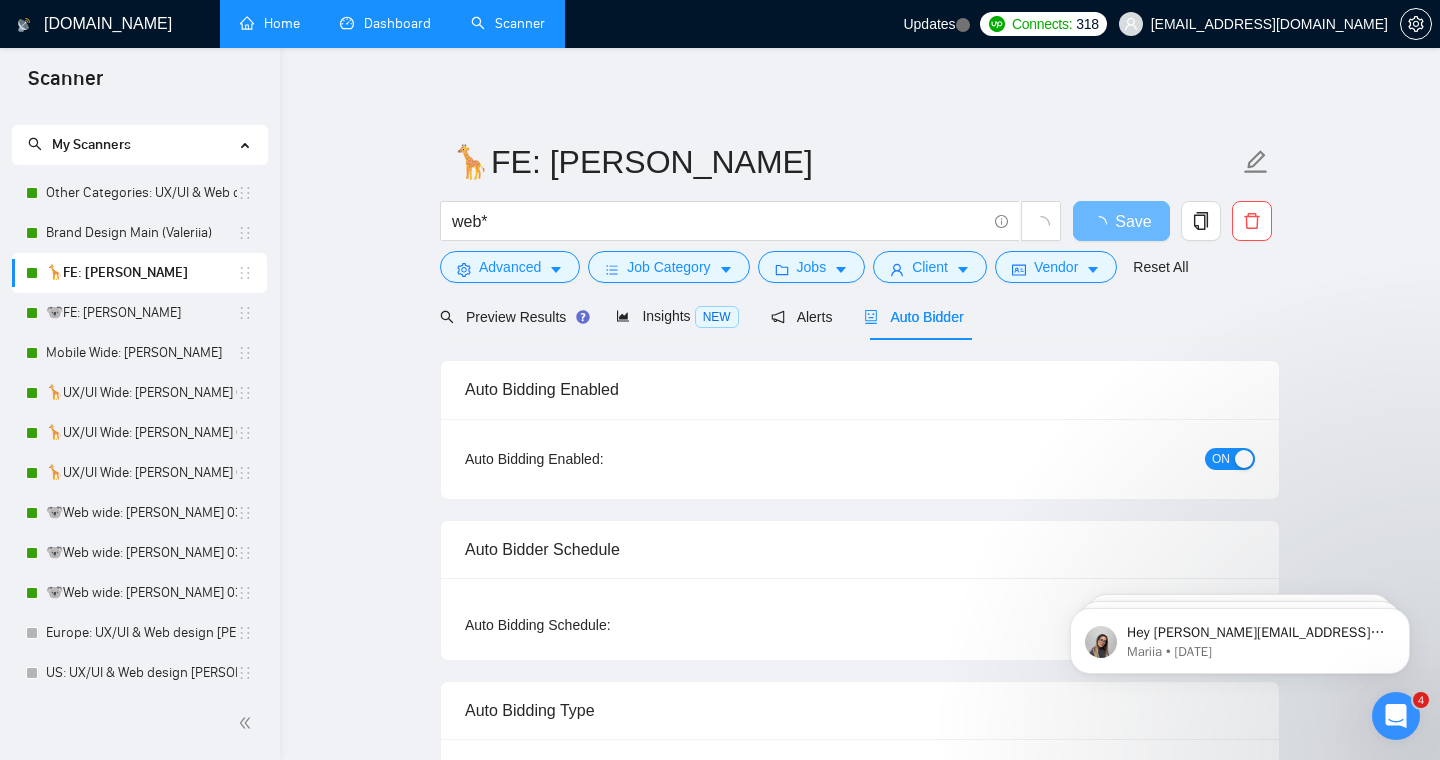 radio on "false" 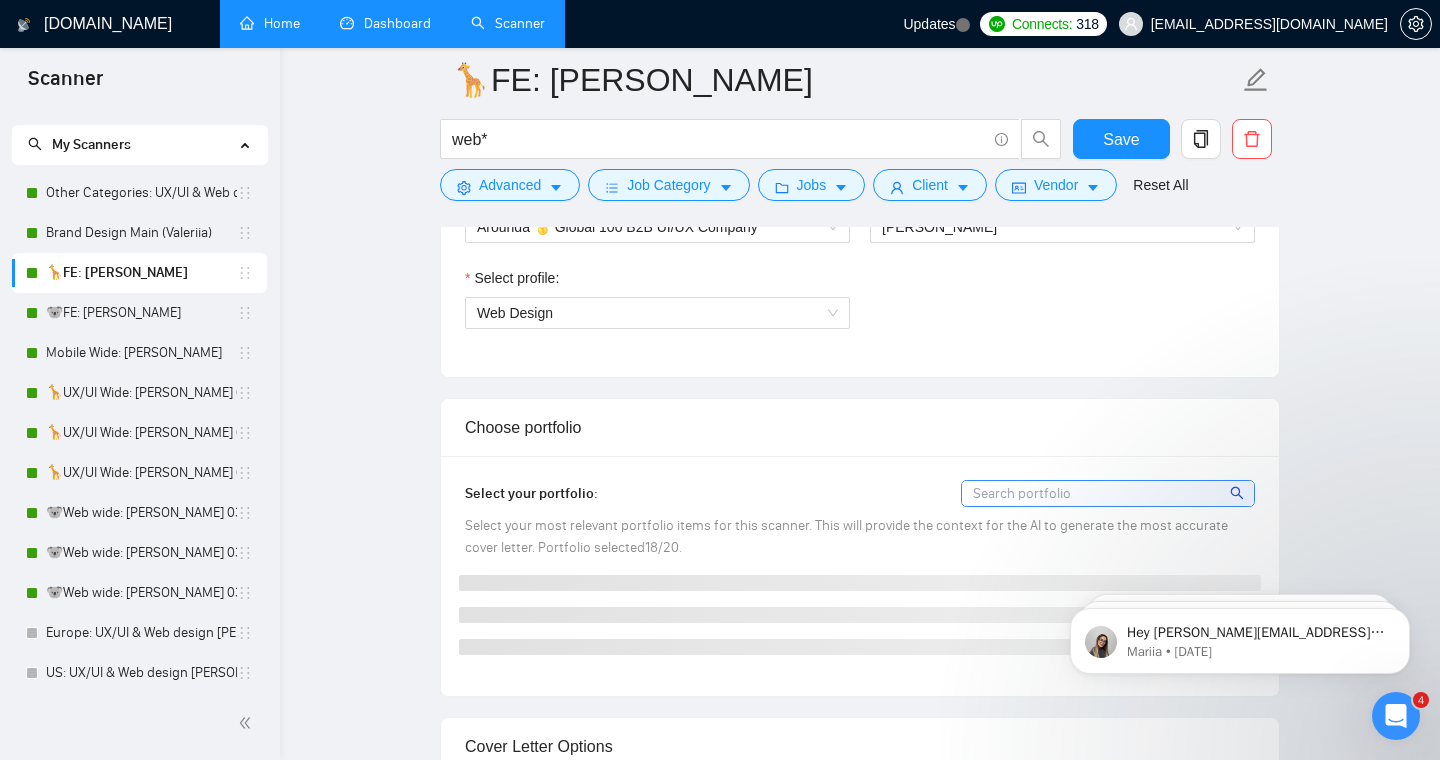 scroll, scrollTop: 1747, scrollLeft: 0, axis: vertical 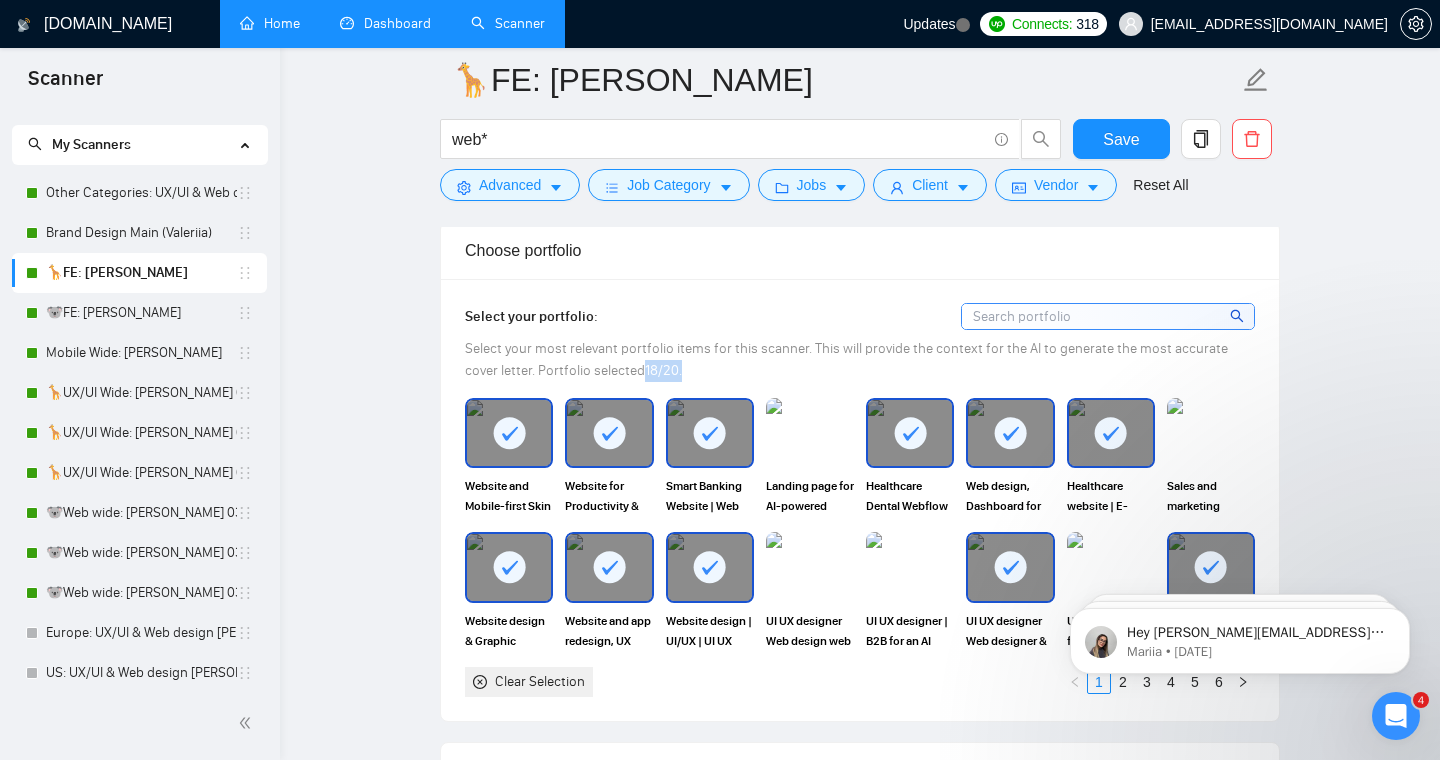 drag, startPoint x: 608, startPoint y: 369, endPoint x: 690, endPoint y: 371, distance: 82.02438 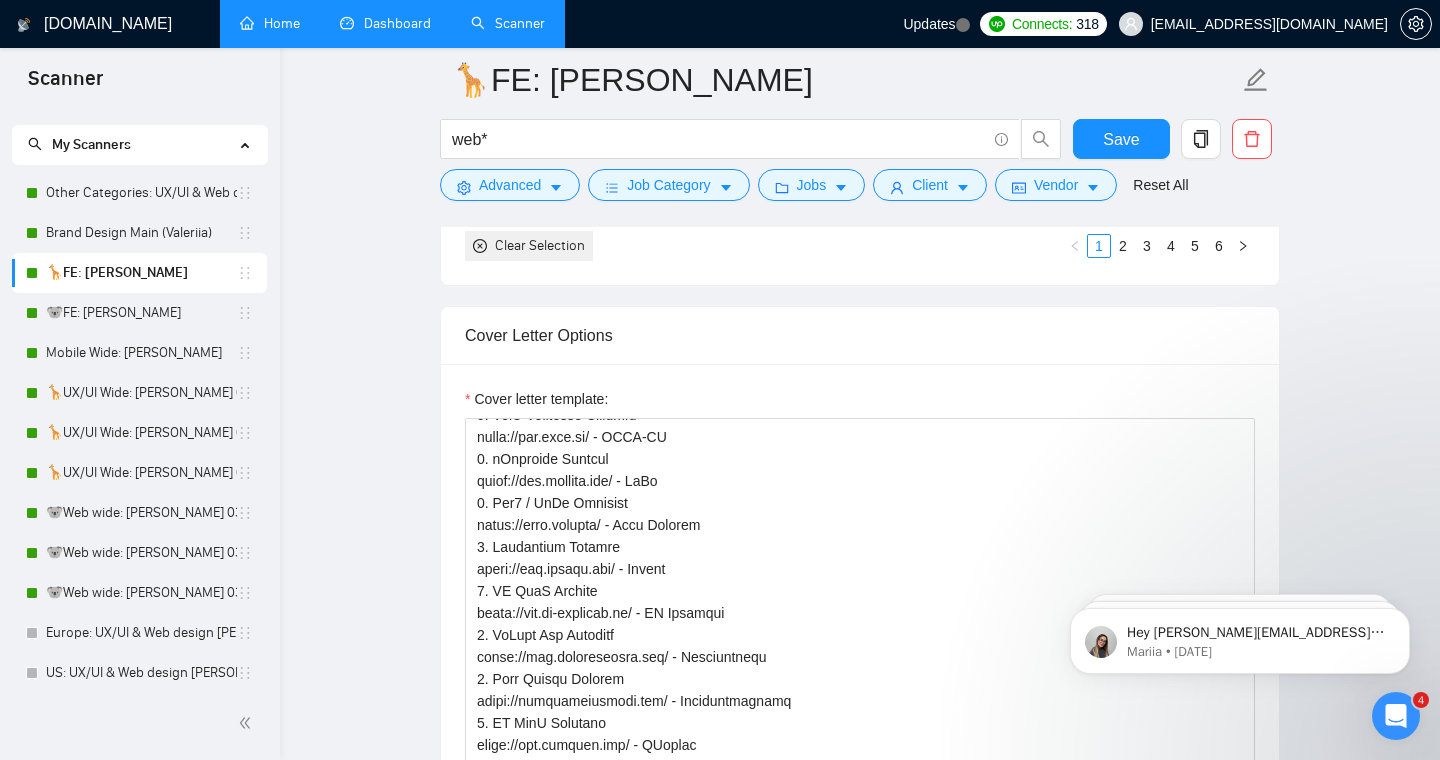 scroll, scrollTop: 2019, scrollLeft: 0, axis: vertical 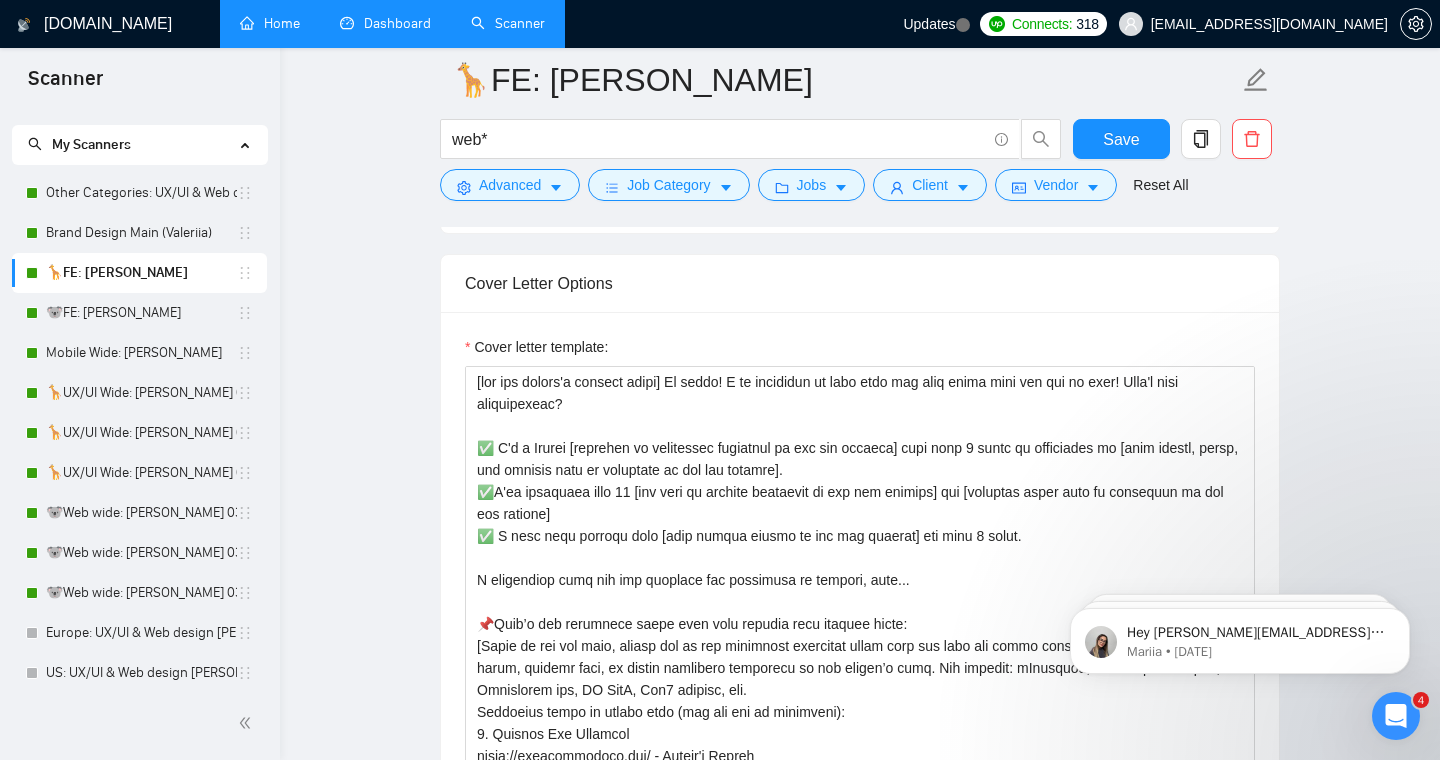 click on "Cover letter template:" at bounding box center (860, 588) 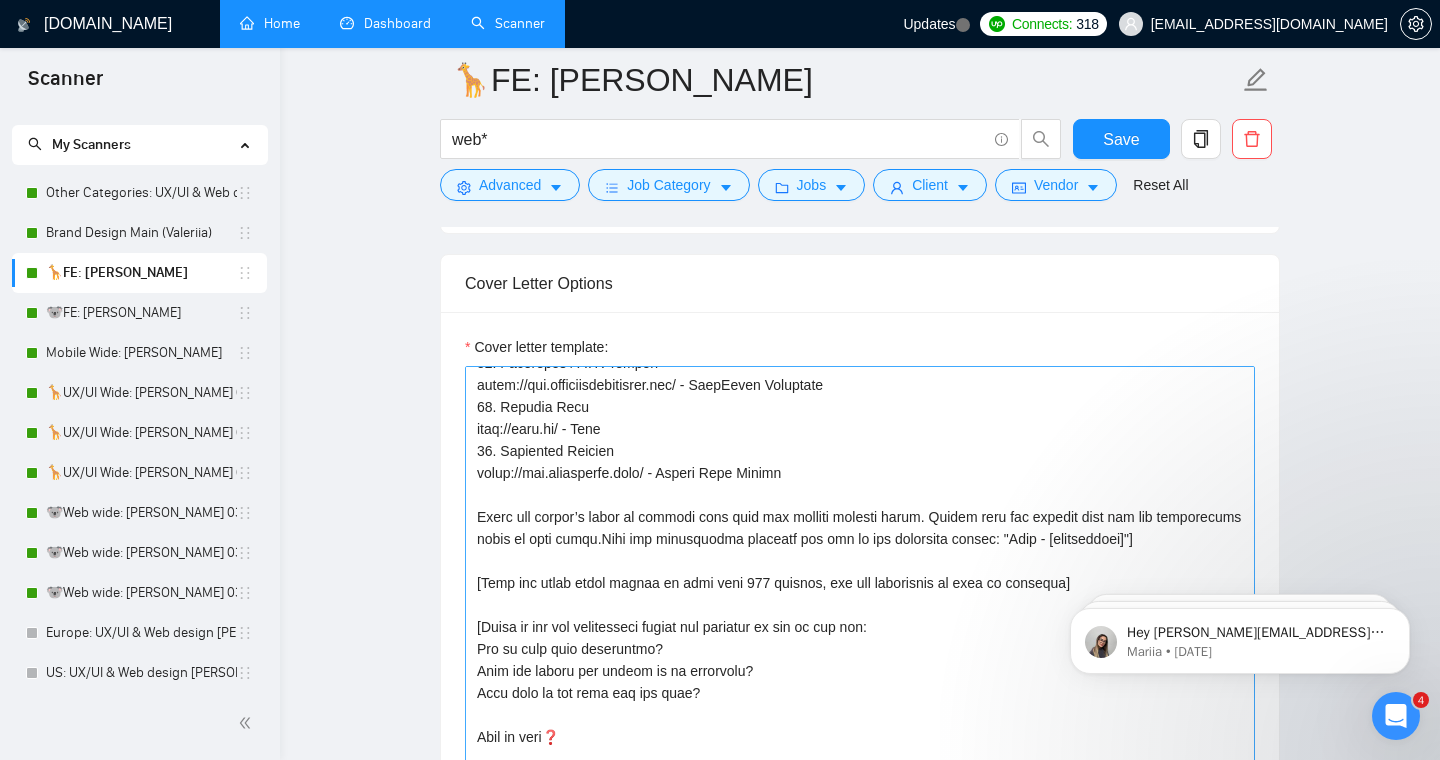 scroll, scrollTop: 770, scrollLeft: 0, axis: vertical 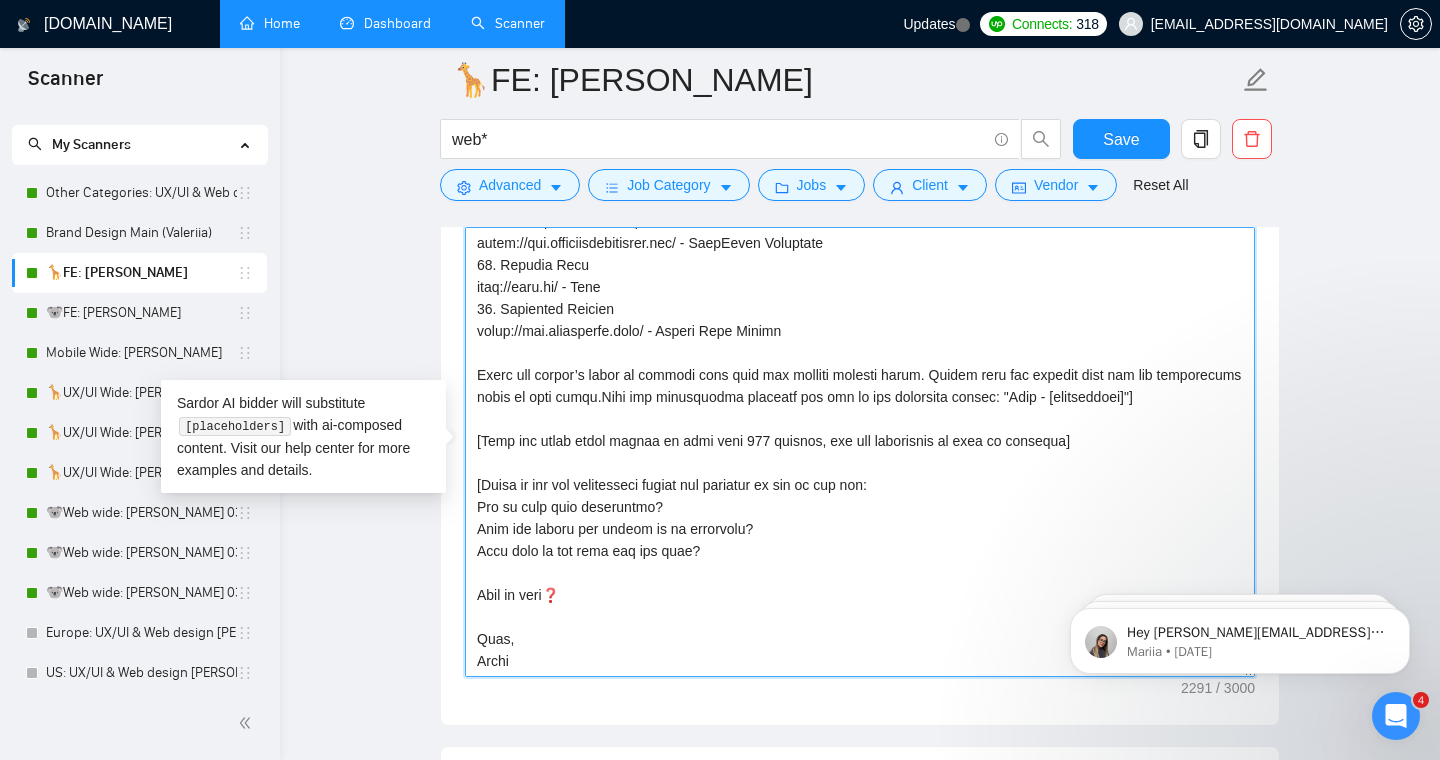 drag, startPoint x: 500, startPoint y: 439, endPoint x: 755, endPoint y: 439, distance: 255 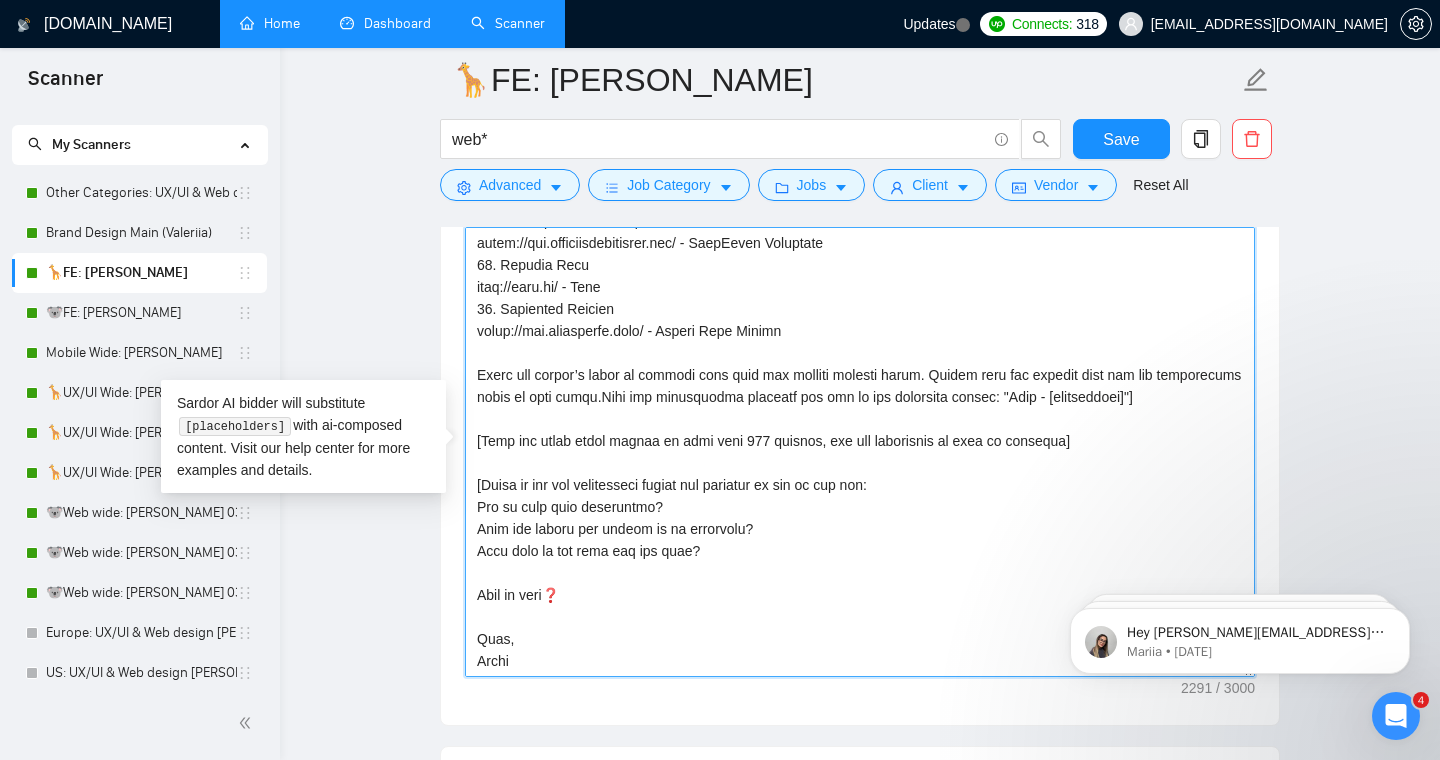 click on "Cover letter template:" at bounding box center (860, 452) 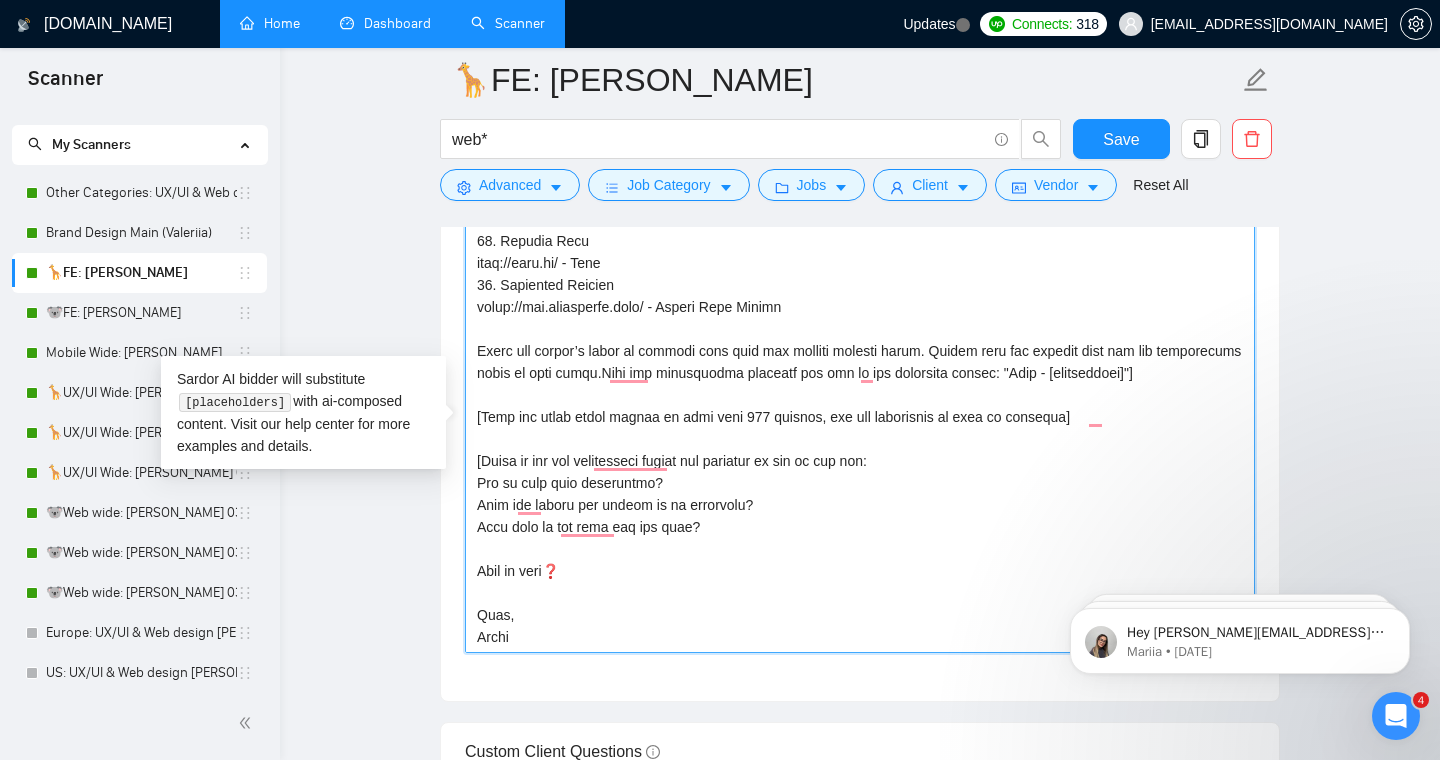 scroll, scrollTop: 2218, scrollLeft: 0, axis: vertical 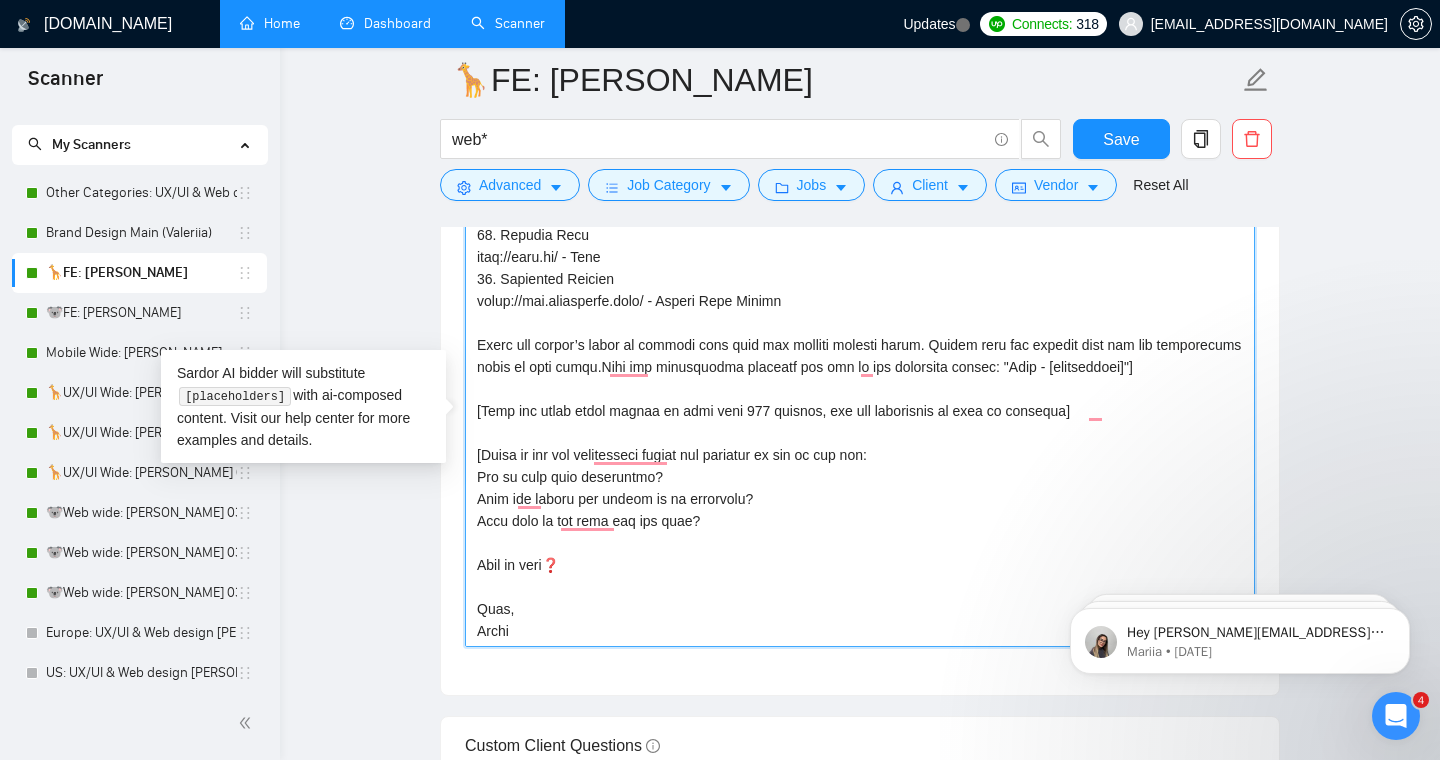 click on "Cover letter template:" at bounding box center (860, 422) 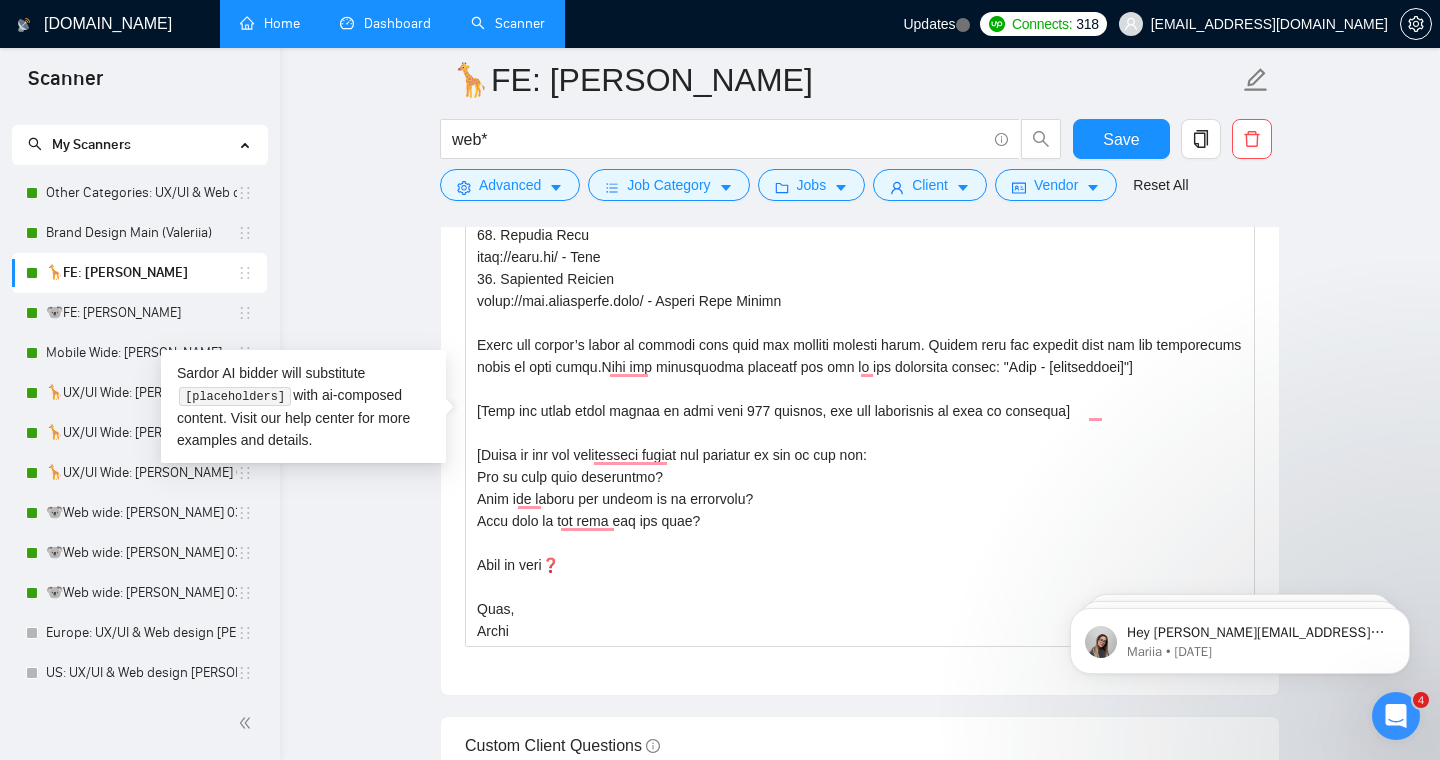 click on "🦒FE: Roman web* Save Advanced   Job Category   Jobs   Client   Vendor   Reset All Preview Results Insights NEW Alerts Auto Bidder Auto Bidding Enabled Auto Bidding Enabled: ON Auto Bidder Schedule Auto Bidding Type: Automated (recommended) Semi-automated Auto Bidding Schedule: 24/7 Custom Custom Auto Bidder Schedule Repeat every week [DATE] [DATE] [DATE] [DATE] [DATE] [DATE] [DATE] Active Hours ( [GEOGRAPHIC_DATA]/[GEOGRAPHIC_DATA] ): From: 00:00 To: 00:00  (next day) ( 24  hours) [GEOGRAPHIC_DATA]/[GEOGRAPHIC_DATA] Auto Bidding Type Select your bidding algorithm: Choose the algorithm for you bidding. The price per proposal does not include your connects expenditure. Template Bidder Works great for narrow segments and short cover letters that don't change. 0.50  credits / proposal Sardor AI 🤖 Personalise your cover letter with ai [placeholders] 1.00  credits / proposal Experimental Laziza AI  👑   NEW   Learn more 2.00  credits / proposal 95.79 credits savings Team & Freelancer Select team: Arounda 🥇 Global 100 B2B UI/UX Company 18 1" at bounding box center (860, 673) 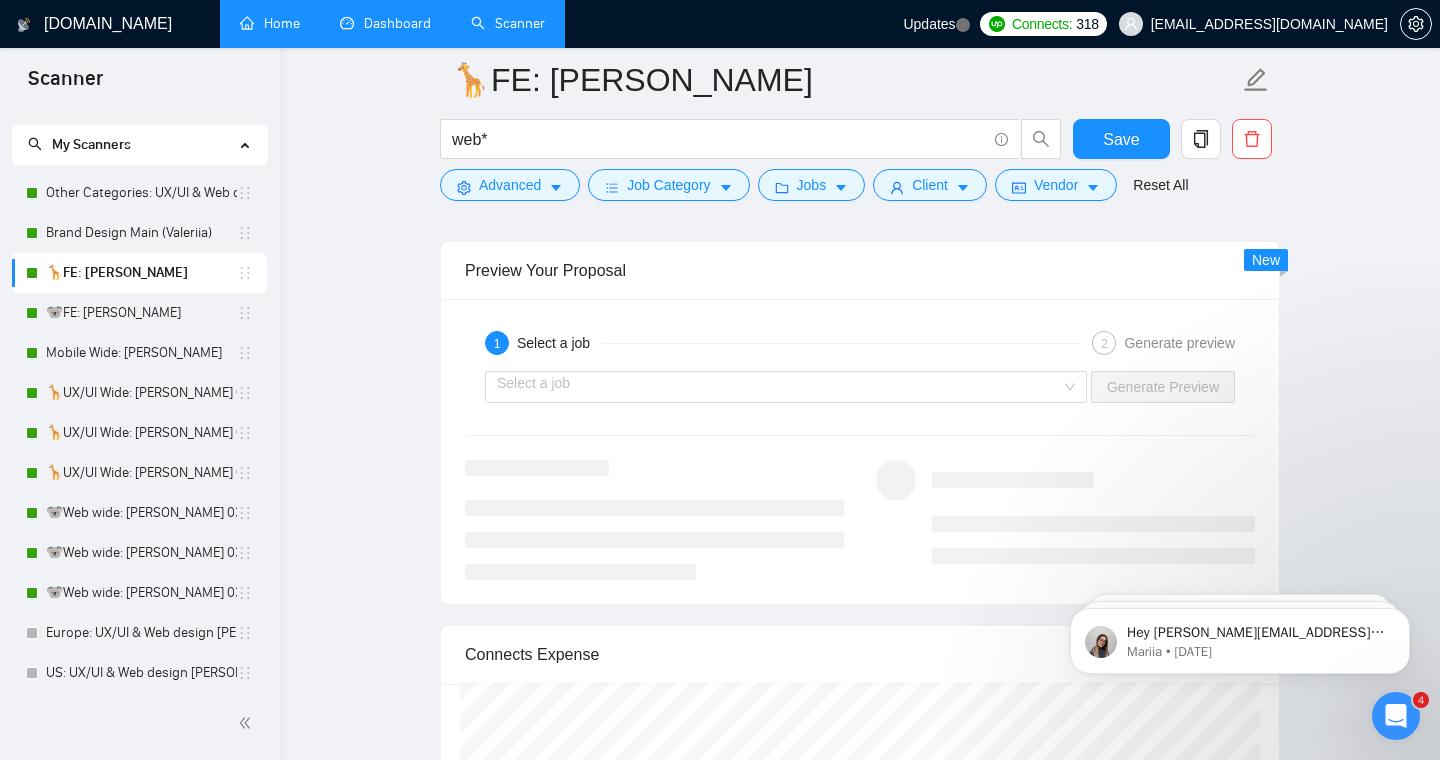 scroll, scrollTop: 3710, scrollLeft: 0, axis: vertical 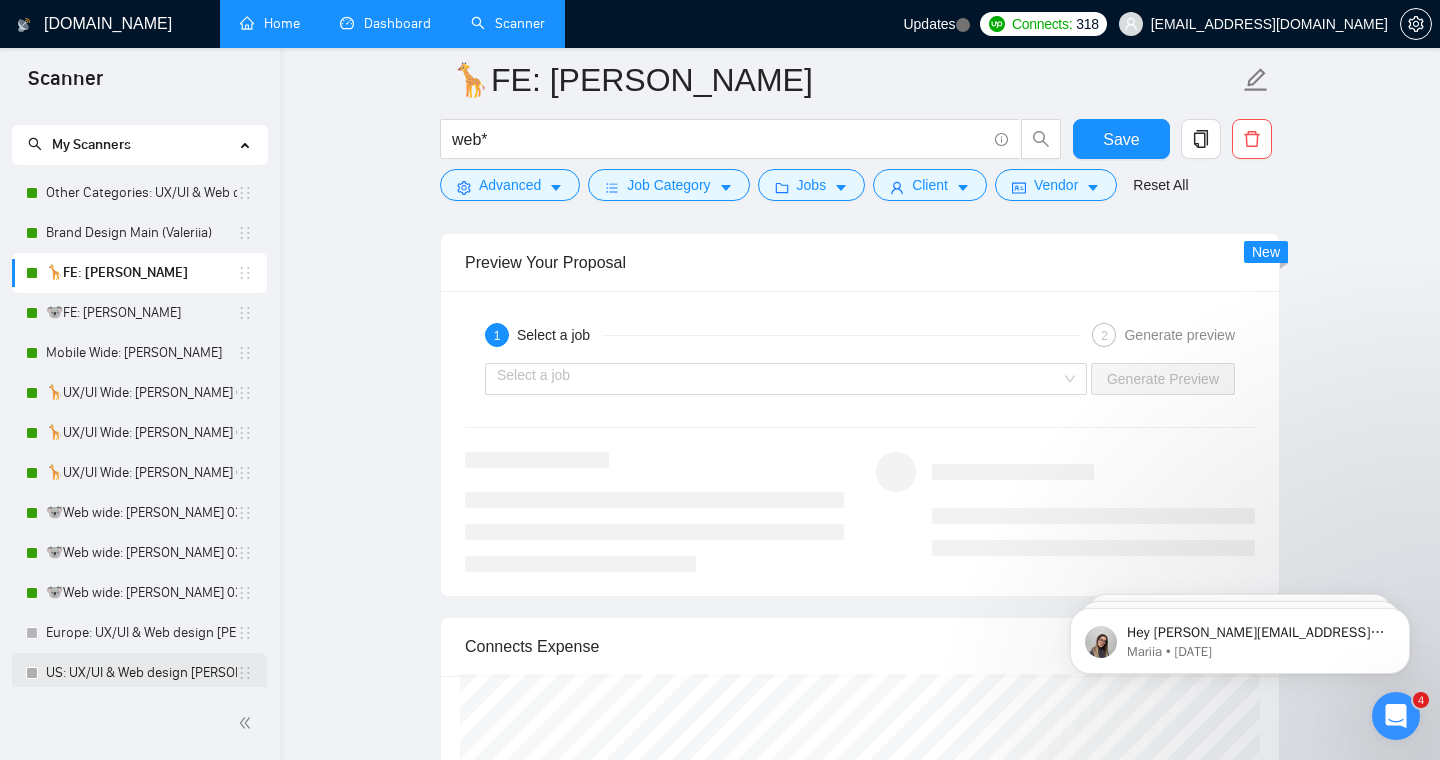 click on "US: UX/UI & Web design [PERSON_NAME]" at bounding box center [141, 673] 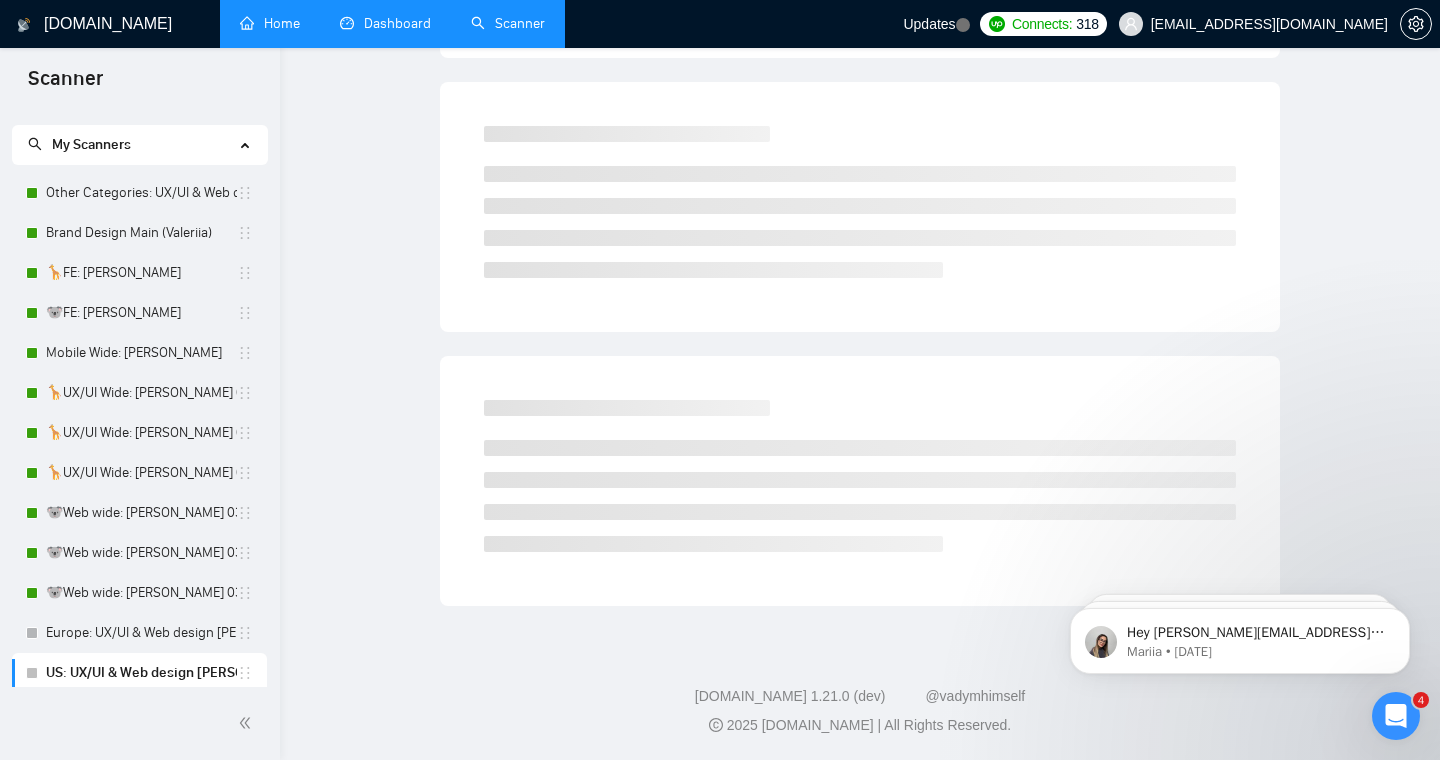 scroll, scrollTop: 0, scrollLeft: 0, axis: both 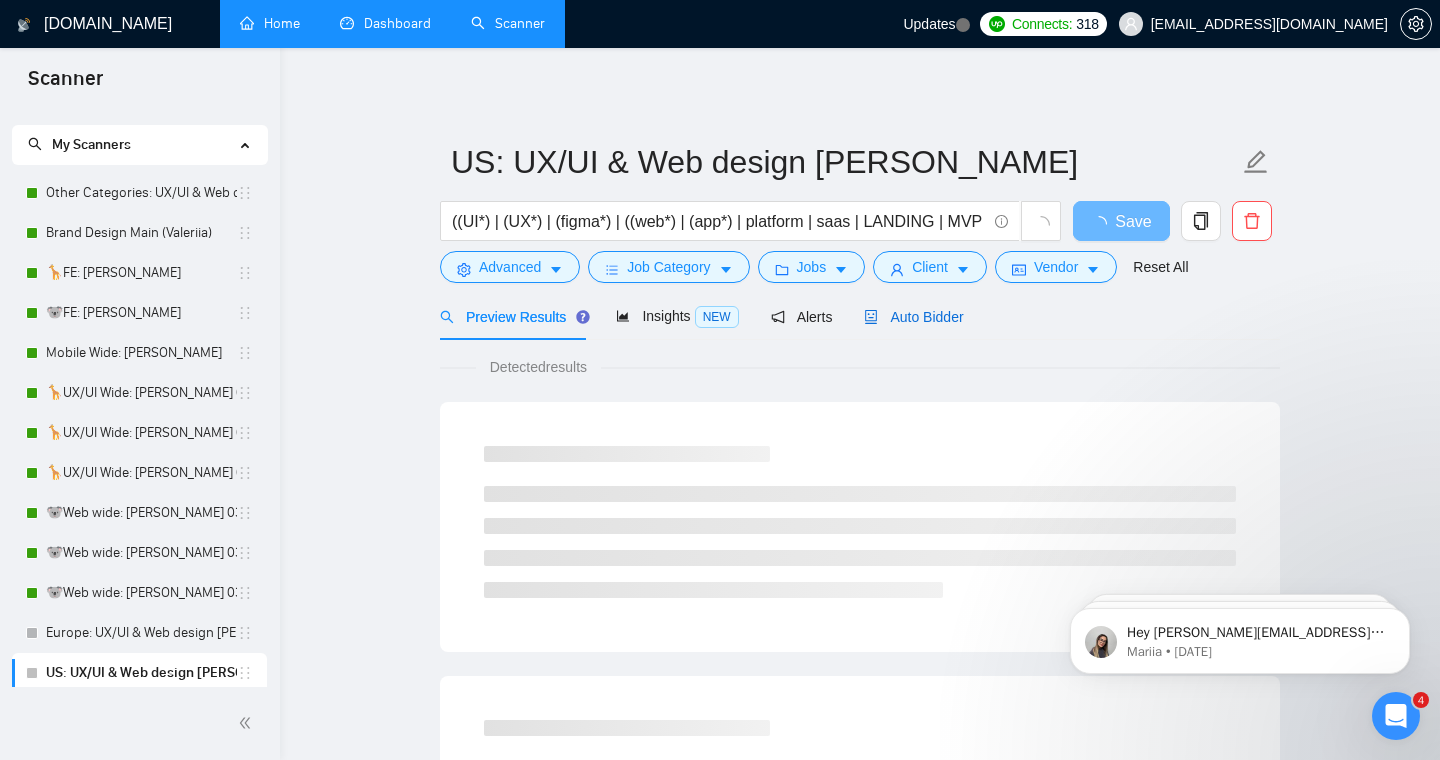 click on "Auto Bidder" at bounding box center (913, 317) 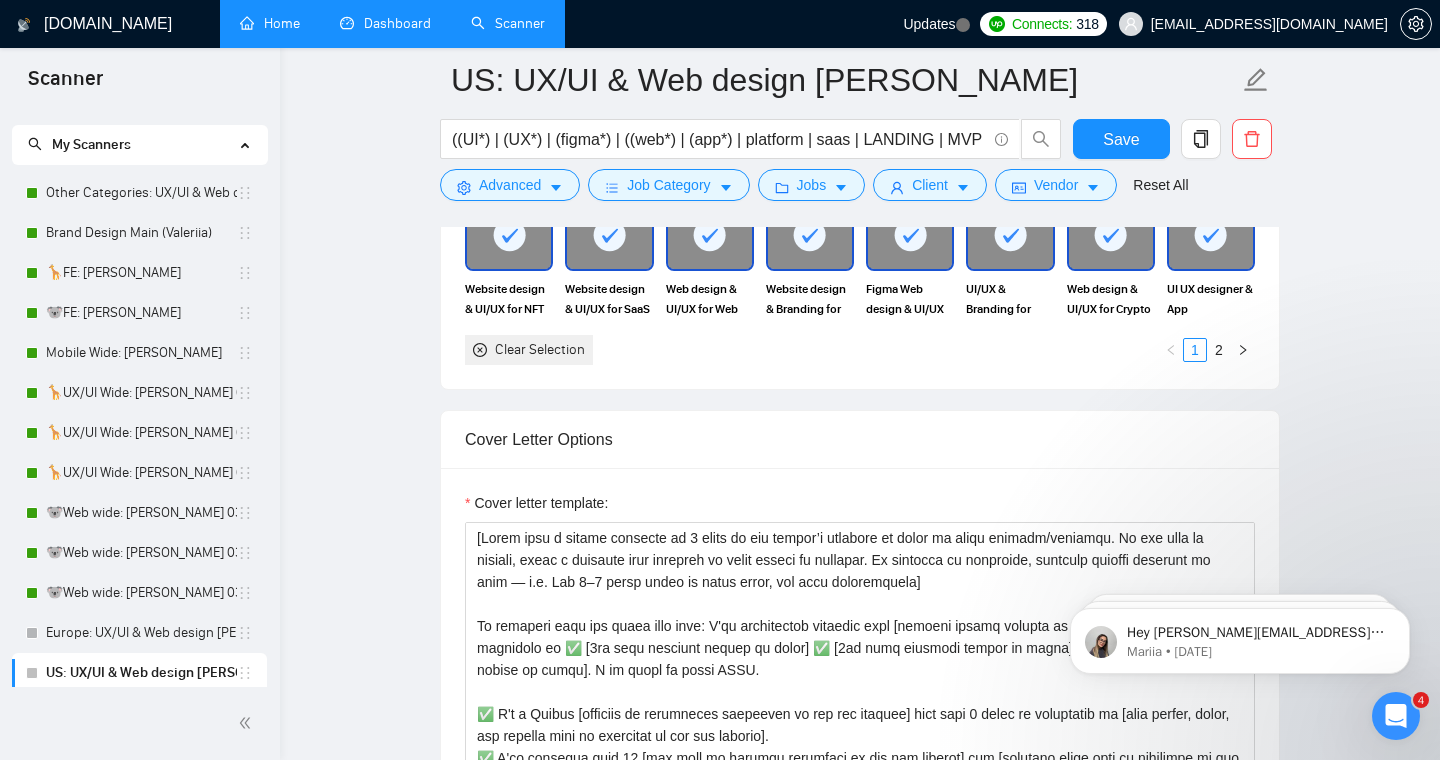 scroll, scrollTop: 2253, scrollLeft: 0, axis: vertical 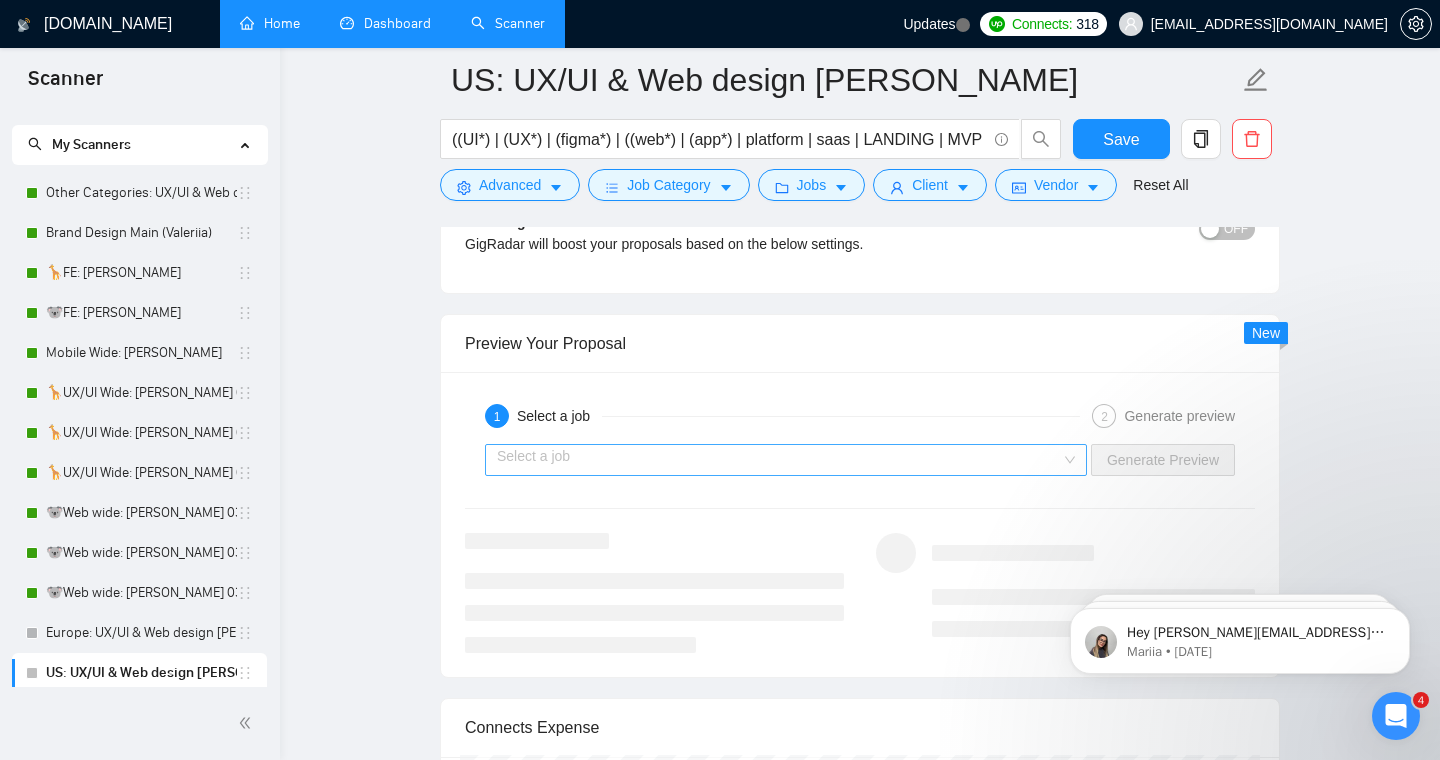 click at bounding box center (779, 460) 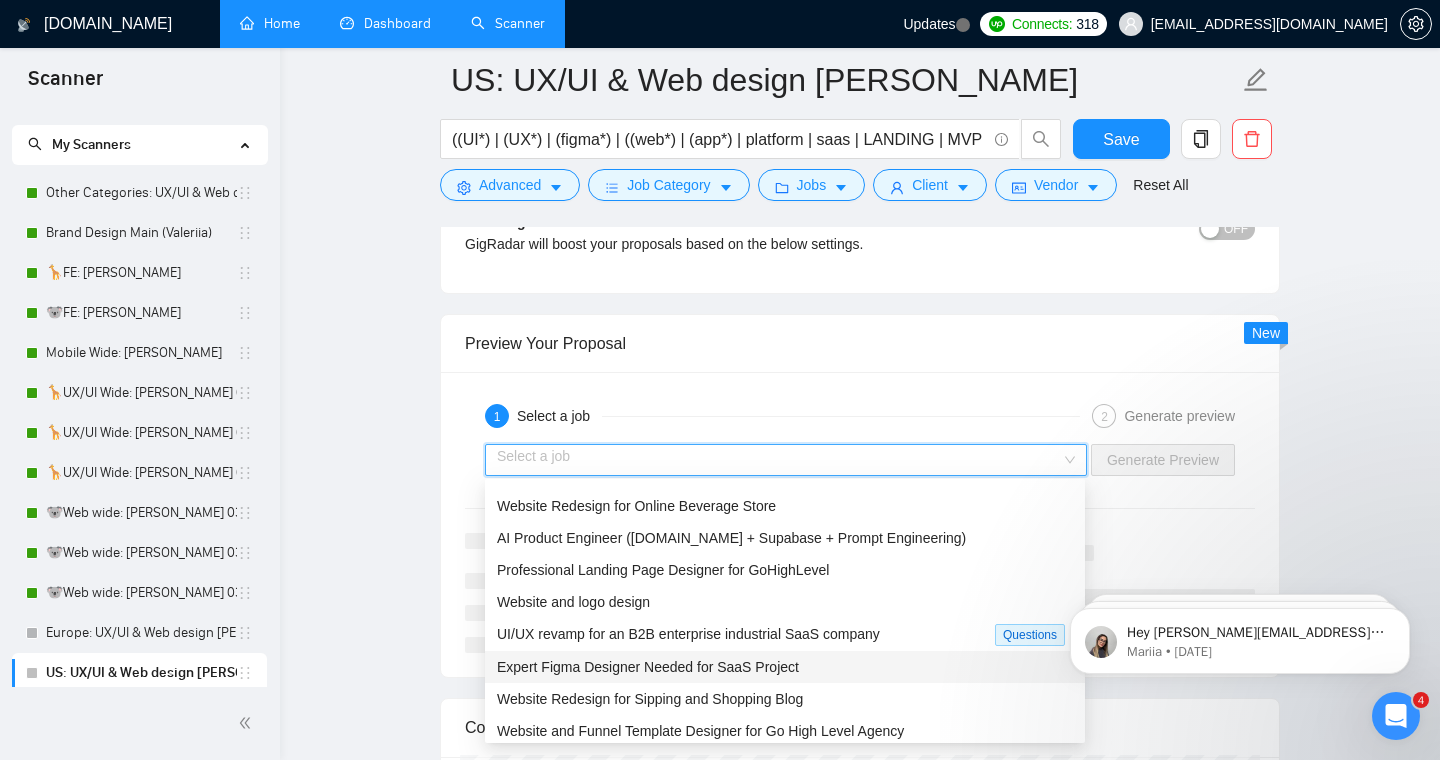 scroll, scrollTop: 60, scrollLeft: 0, axis: vertical 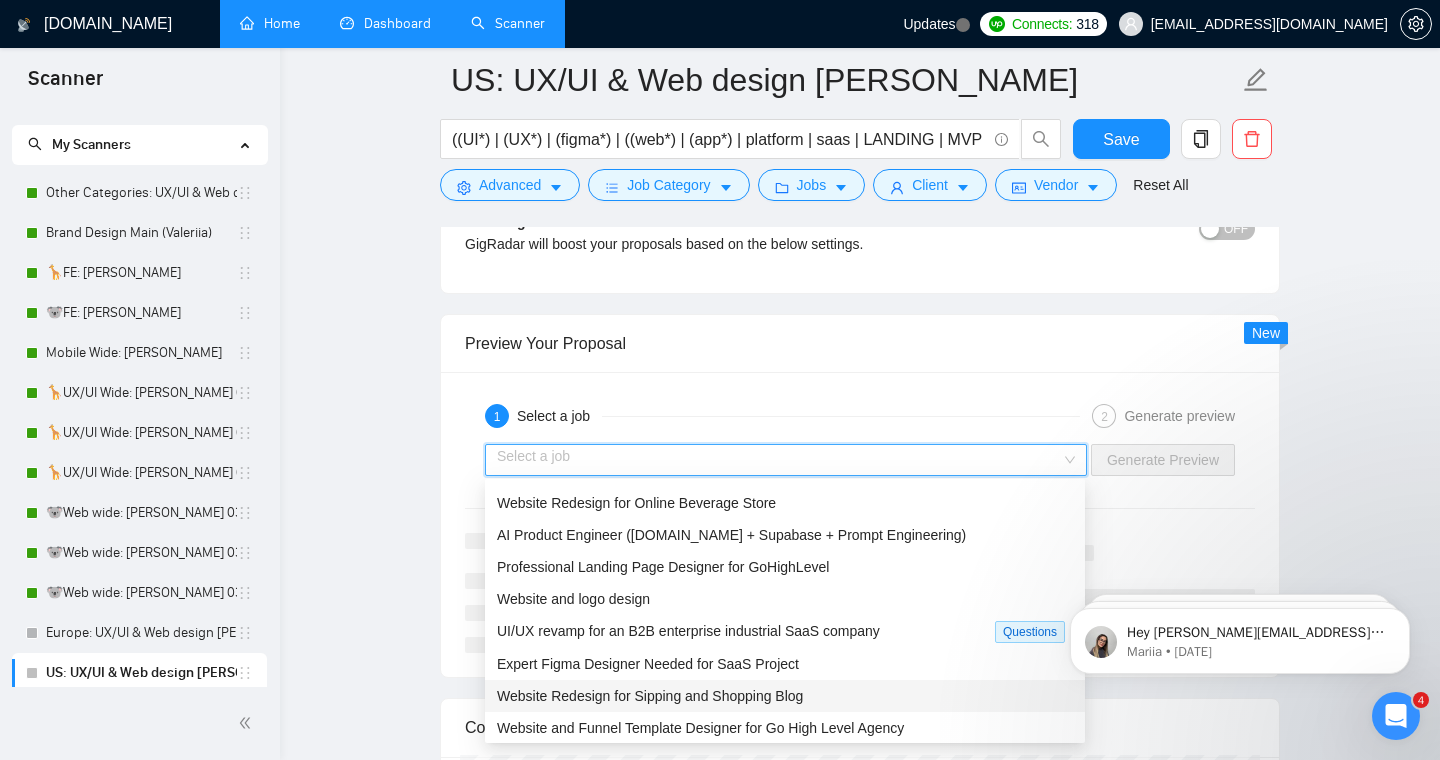 click on "Website Redesign for Sipping and Shopping Blog" at bounding box center (650, 696) 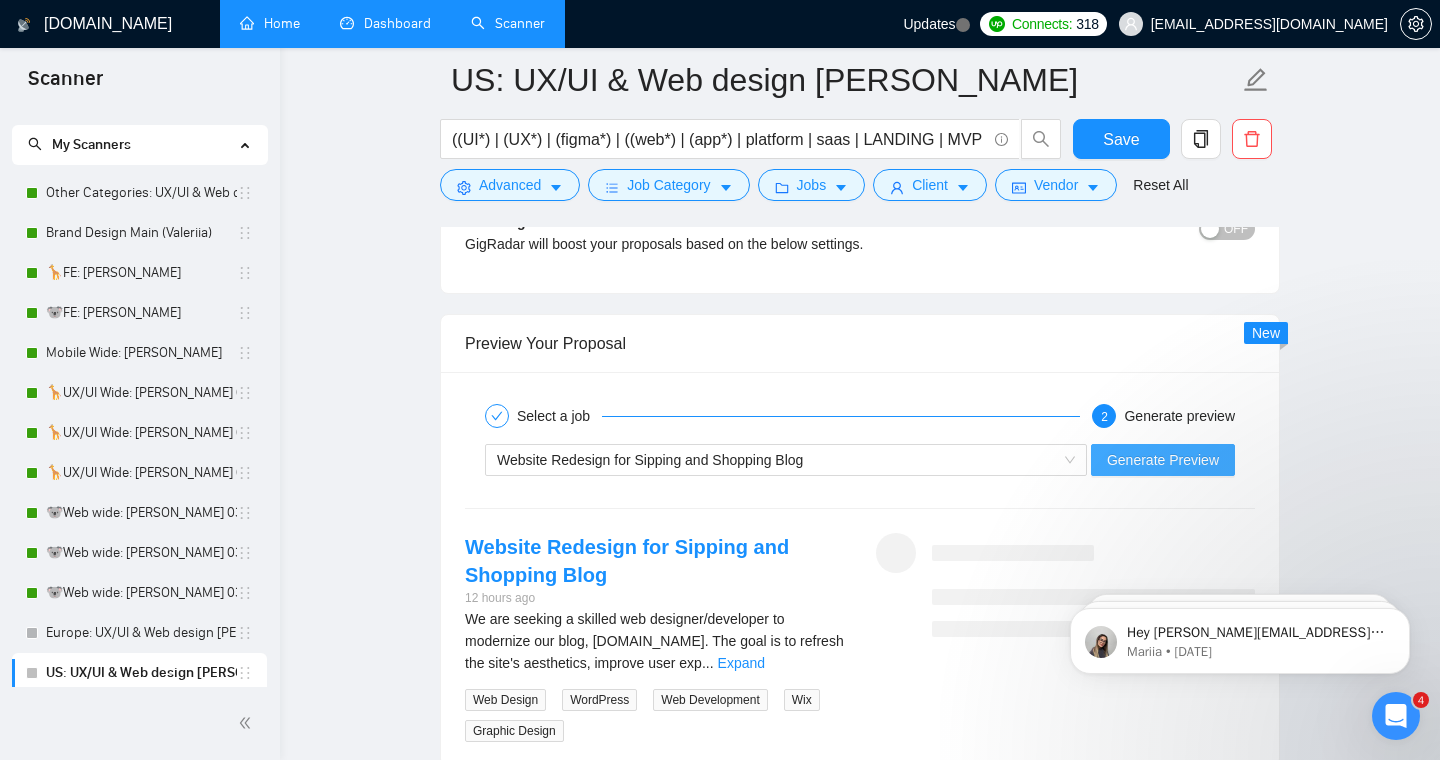 click on "Generate Preview" at bounding box center [1163, 460] 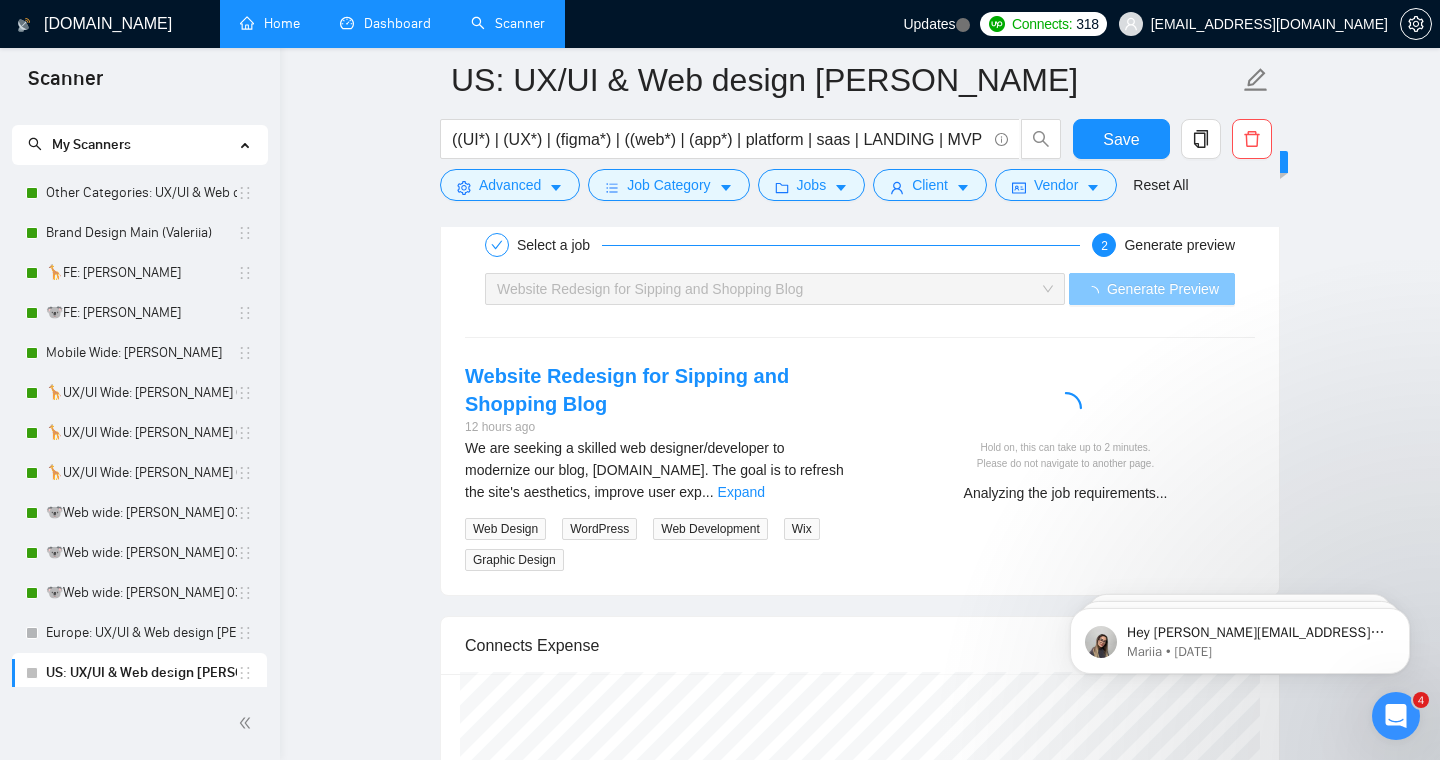 scroll, scrollTop: 3798, scrollLeft: 0, axis: vertical 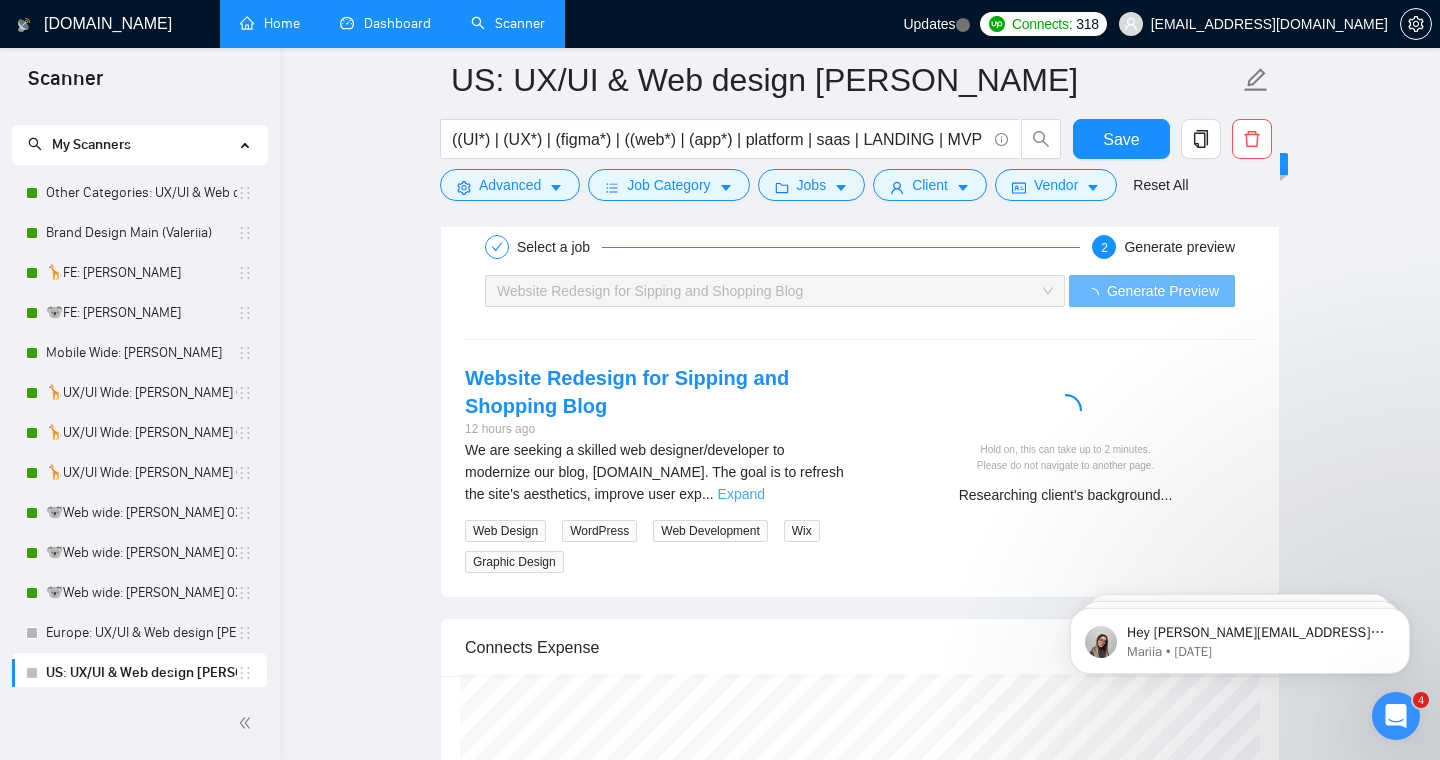 click on "Expand" at bounding box center (741, 494) 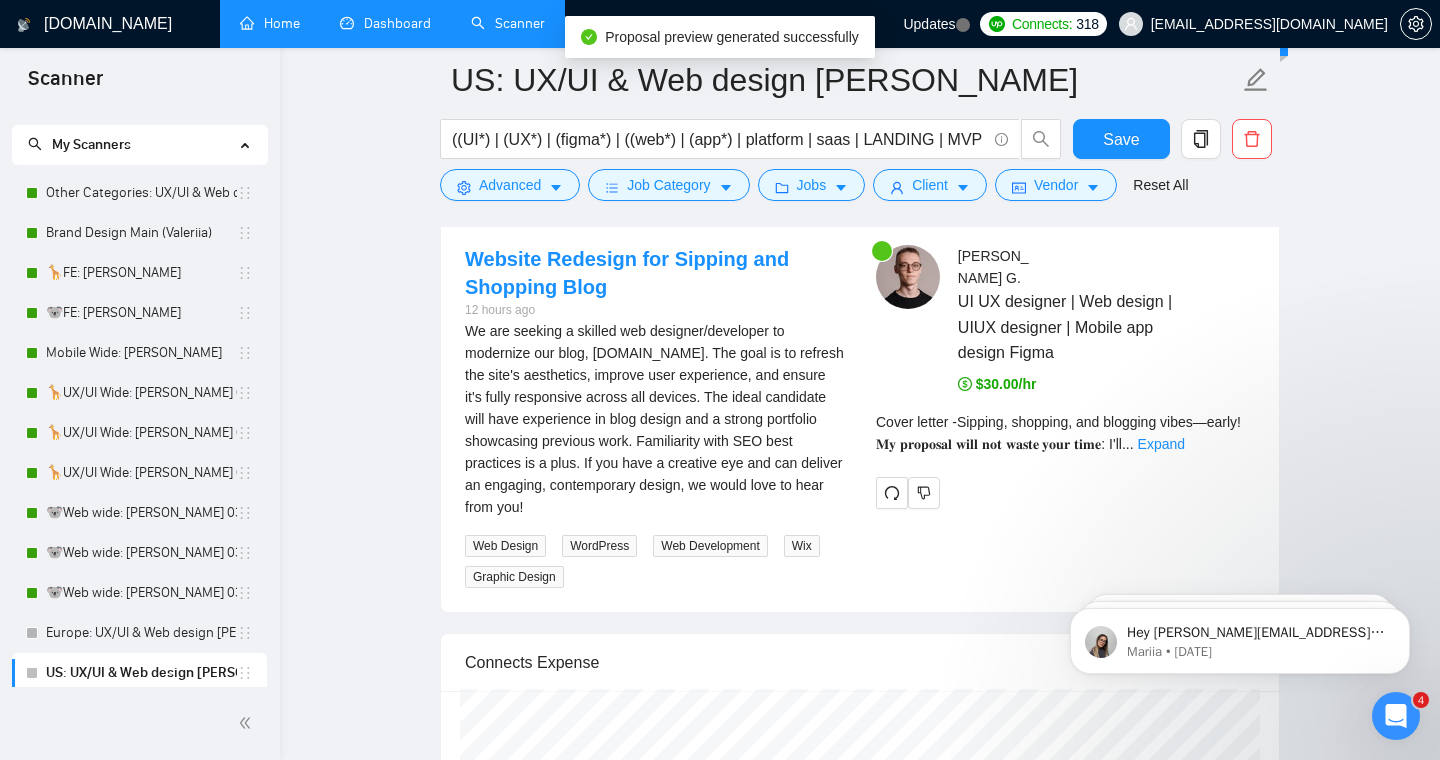 scroll, scrollTop: 3956, scrollLeft: 0, axis: vertical 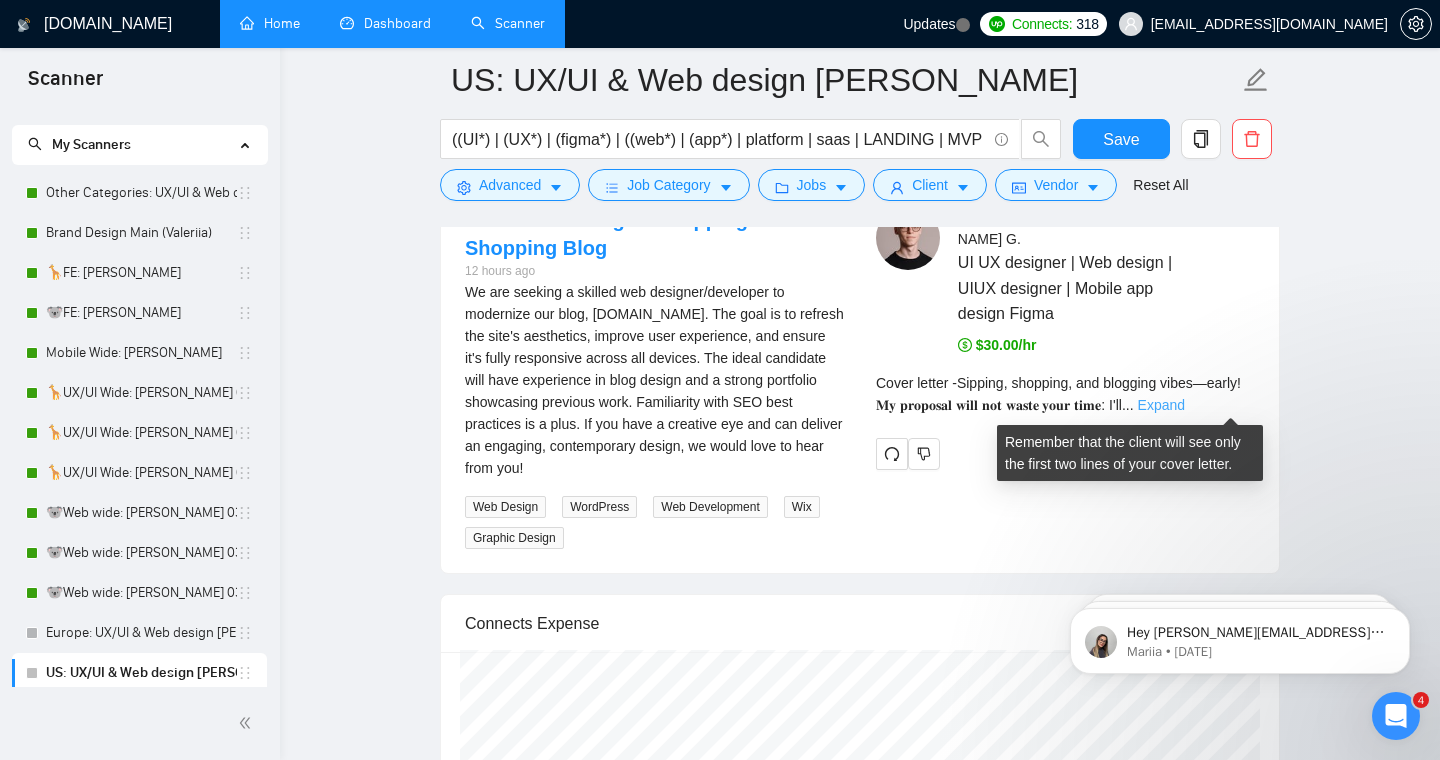 click on "Expand" at bounding box center [1161, 405] 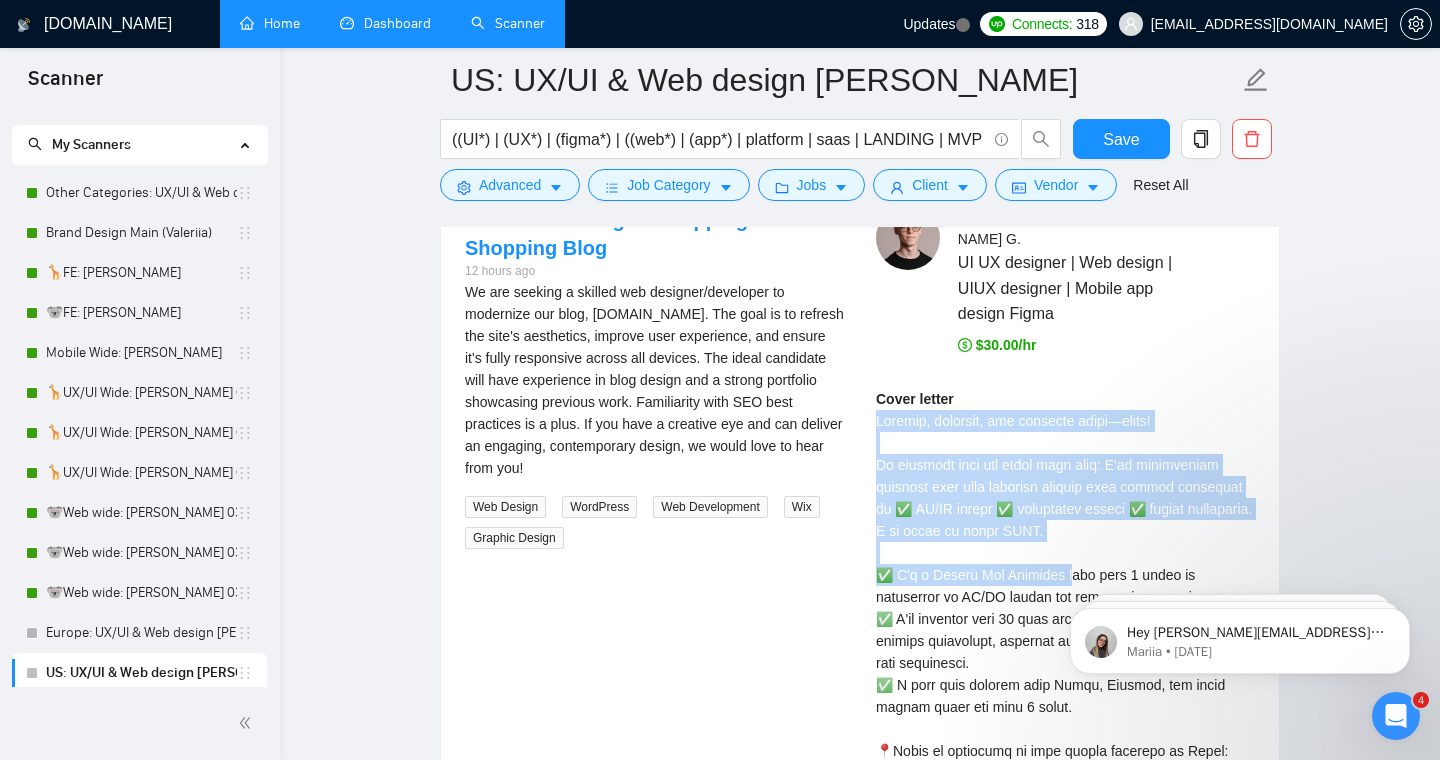 drag, startPoint x: 873, startPoint y: 424, endPoint x: 1046, endPoint y: 543, distance: 209.9762 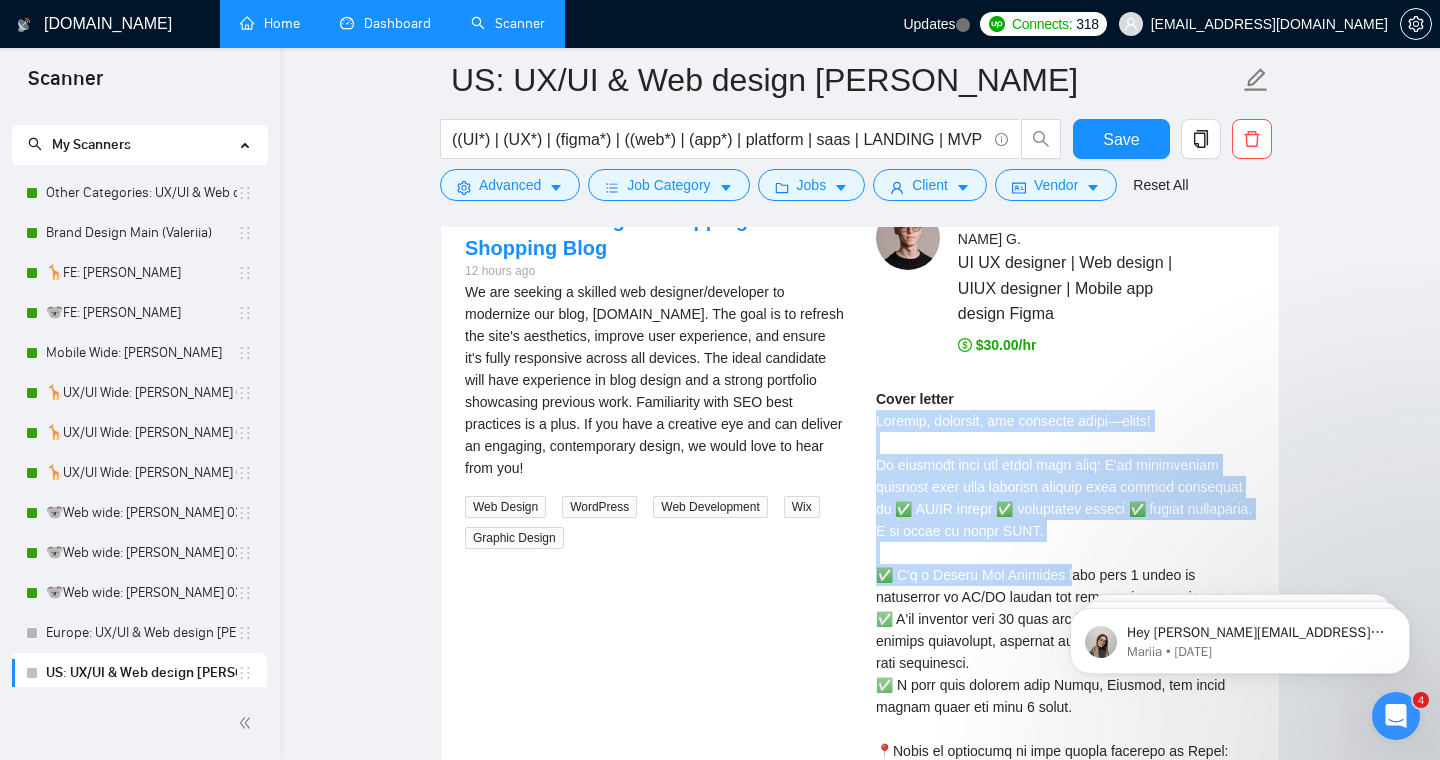 click on "[PERSON_NAME]      UI UX designer | Web design | UIUX designer | Mobile app design Figma   $30.00/hr Cover letter" at bounding box center [1065, 763] 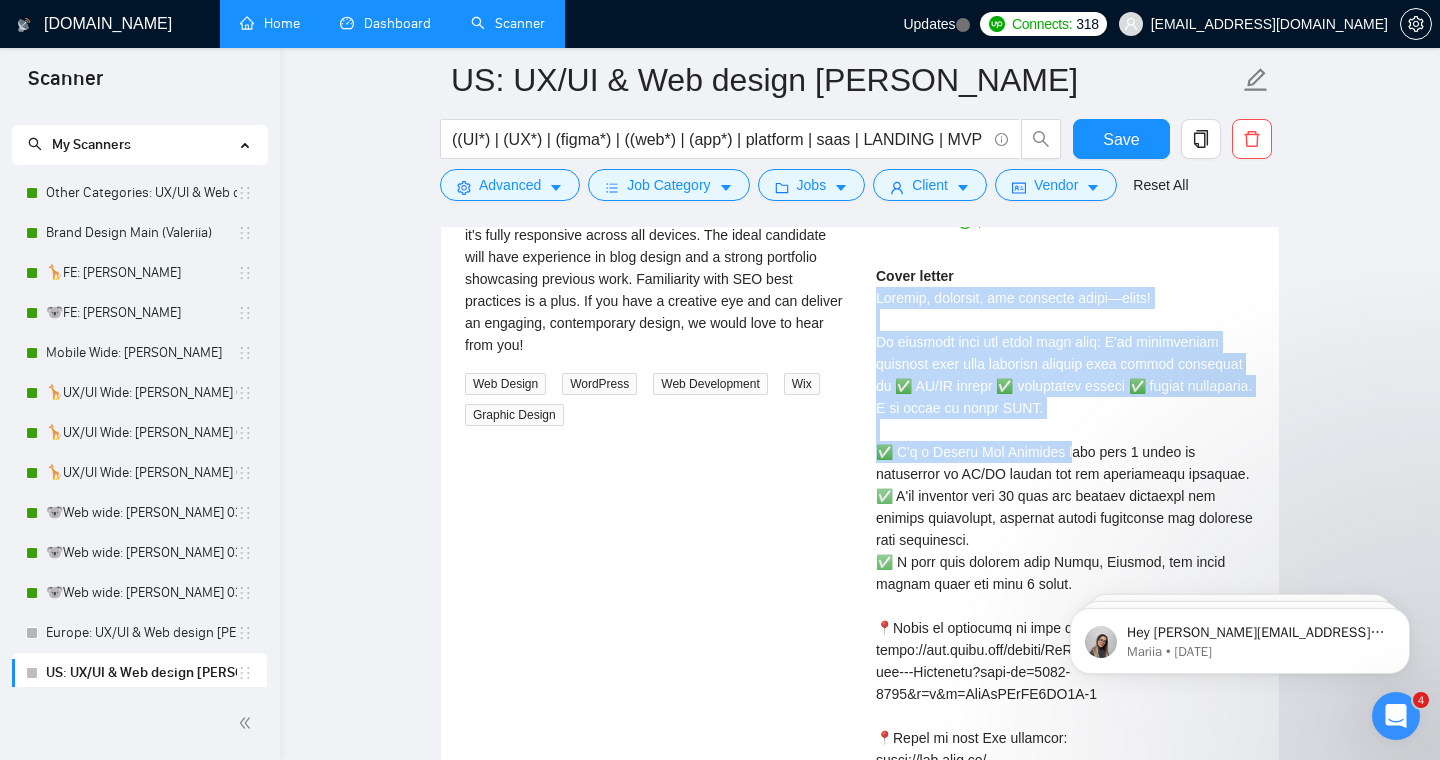 scroll, scrollTop: 4085, scrollLeft: 0, axis: vertical 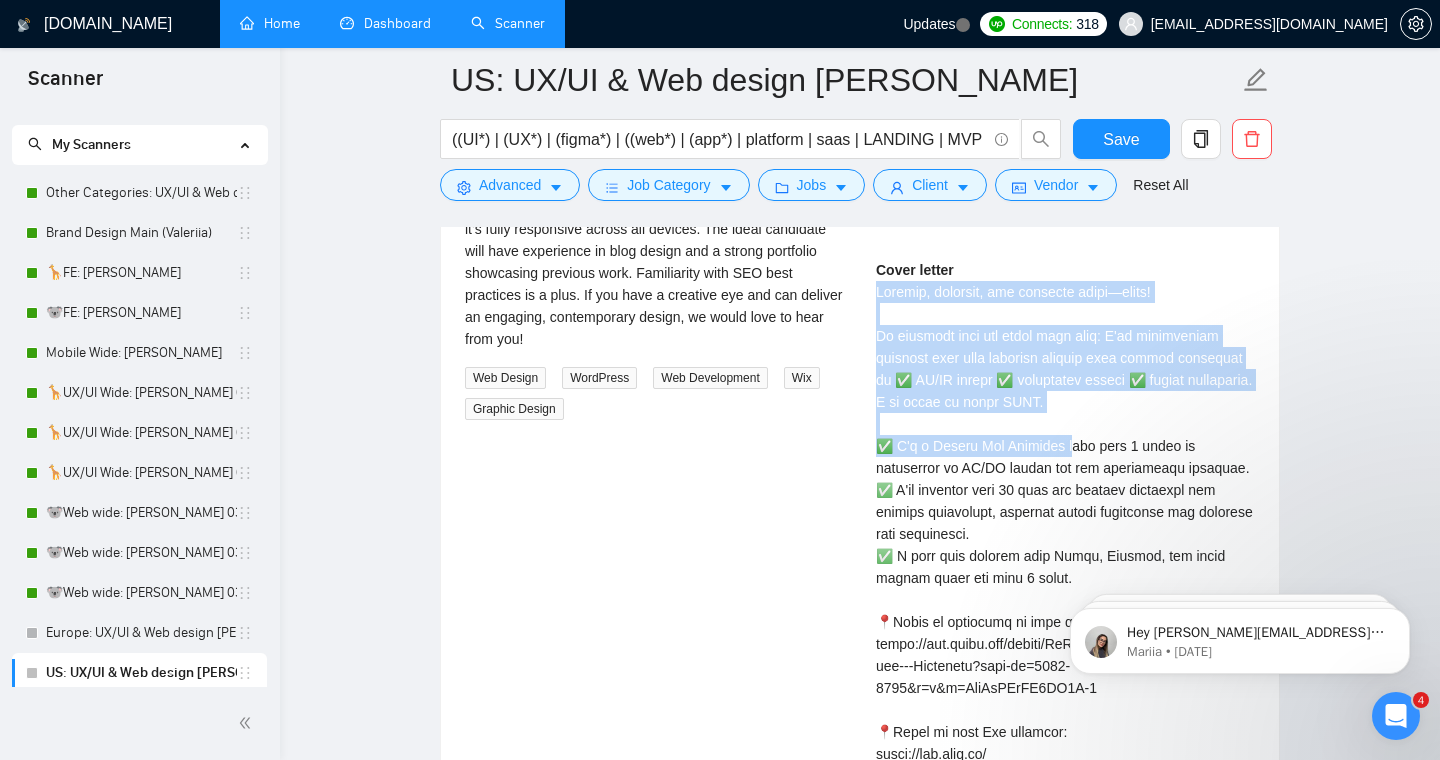 click on "Cover letter" at bounding box center (1065, 699) 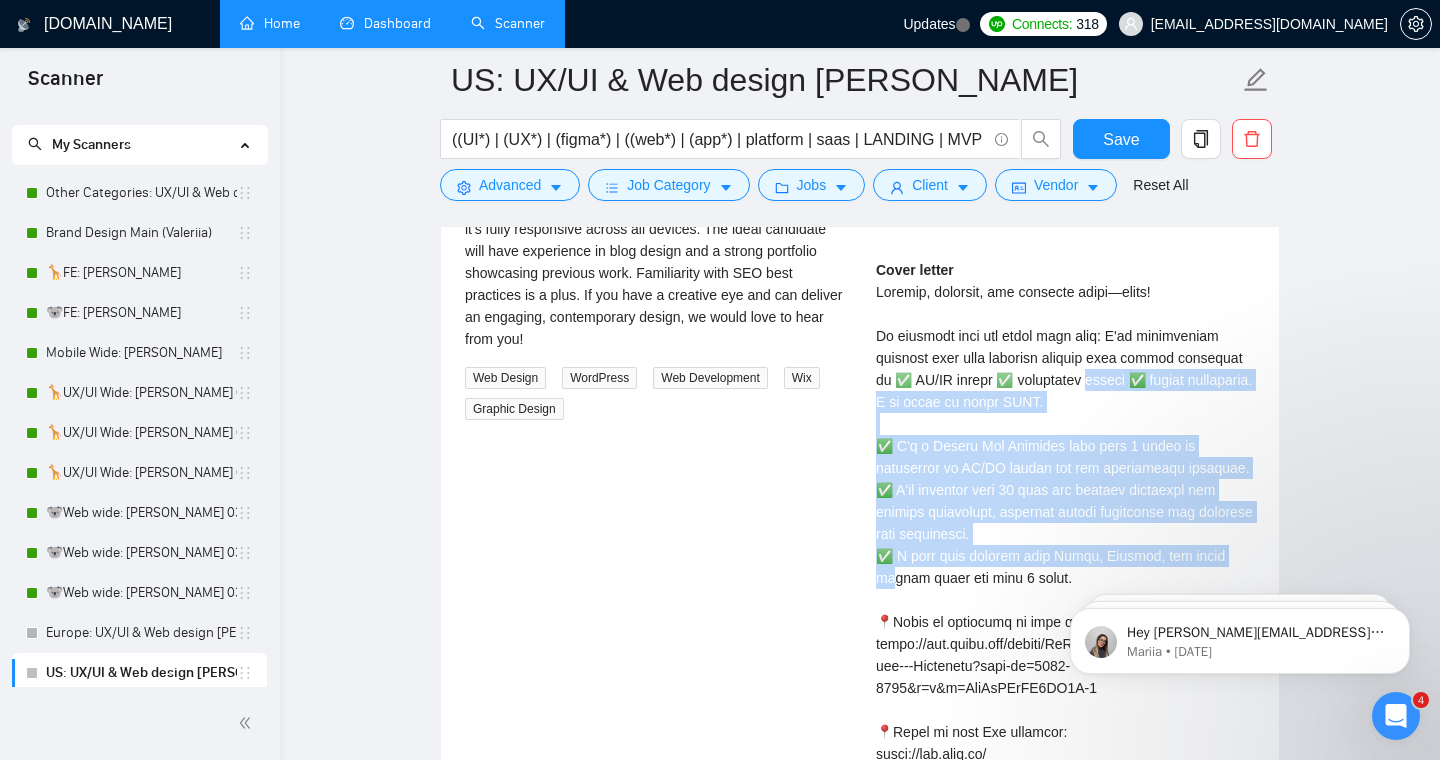 drag, startPoint x: 878, startPoint y: 378, endPoint x: 1046, endPoint y: 579, distance: 261.96375 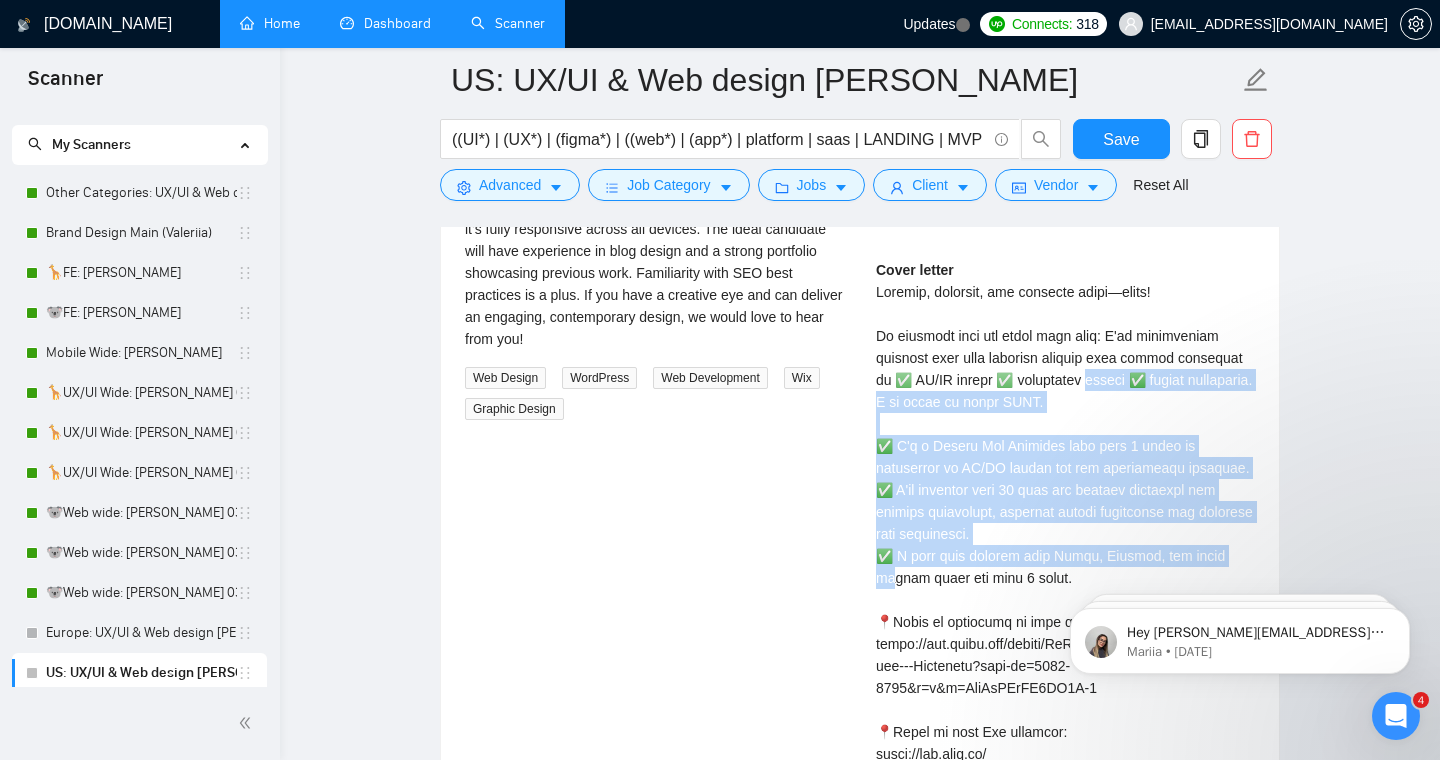 click on "Cover letter" at bounding box center [1065, 699] 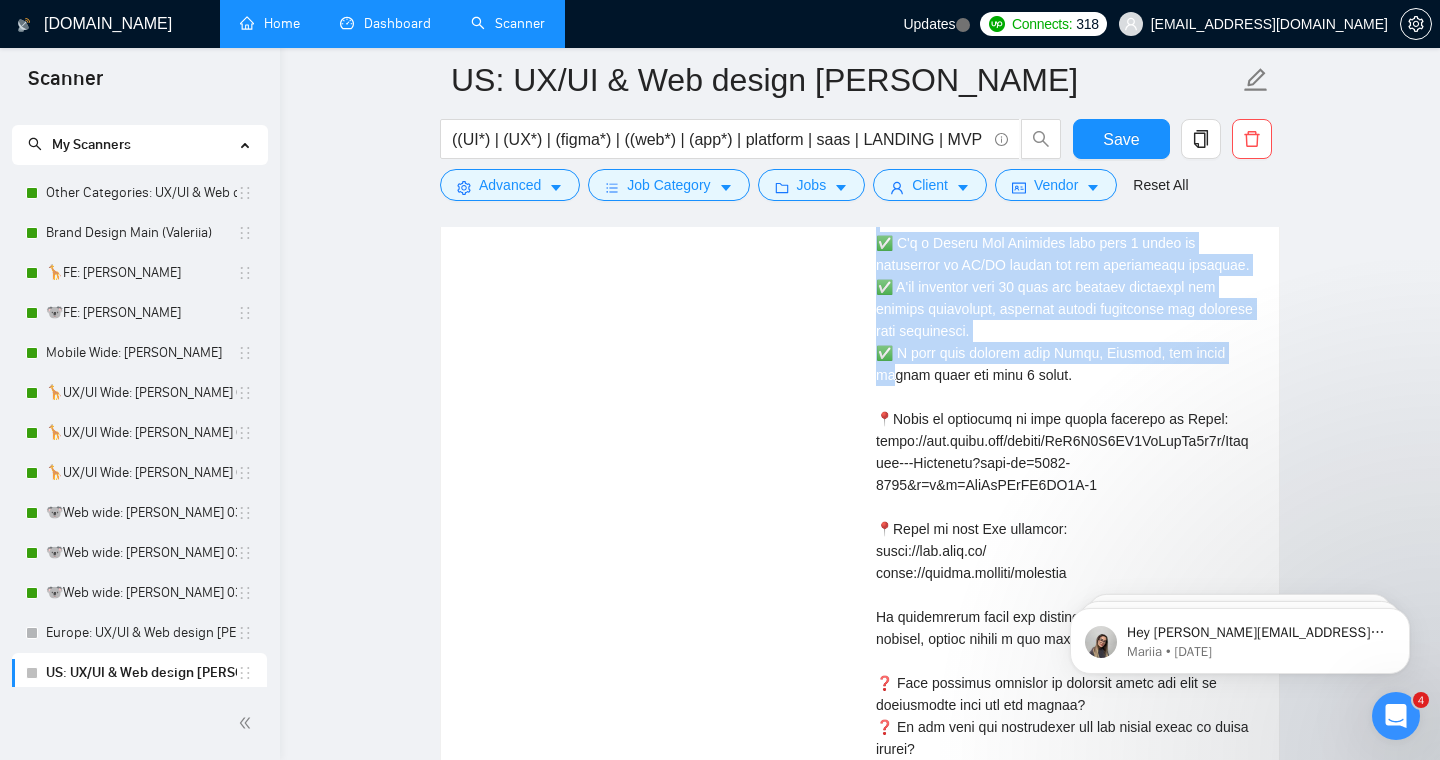 scroll, scrollTop: 4297, scrollLeft: 0, axis: vertical 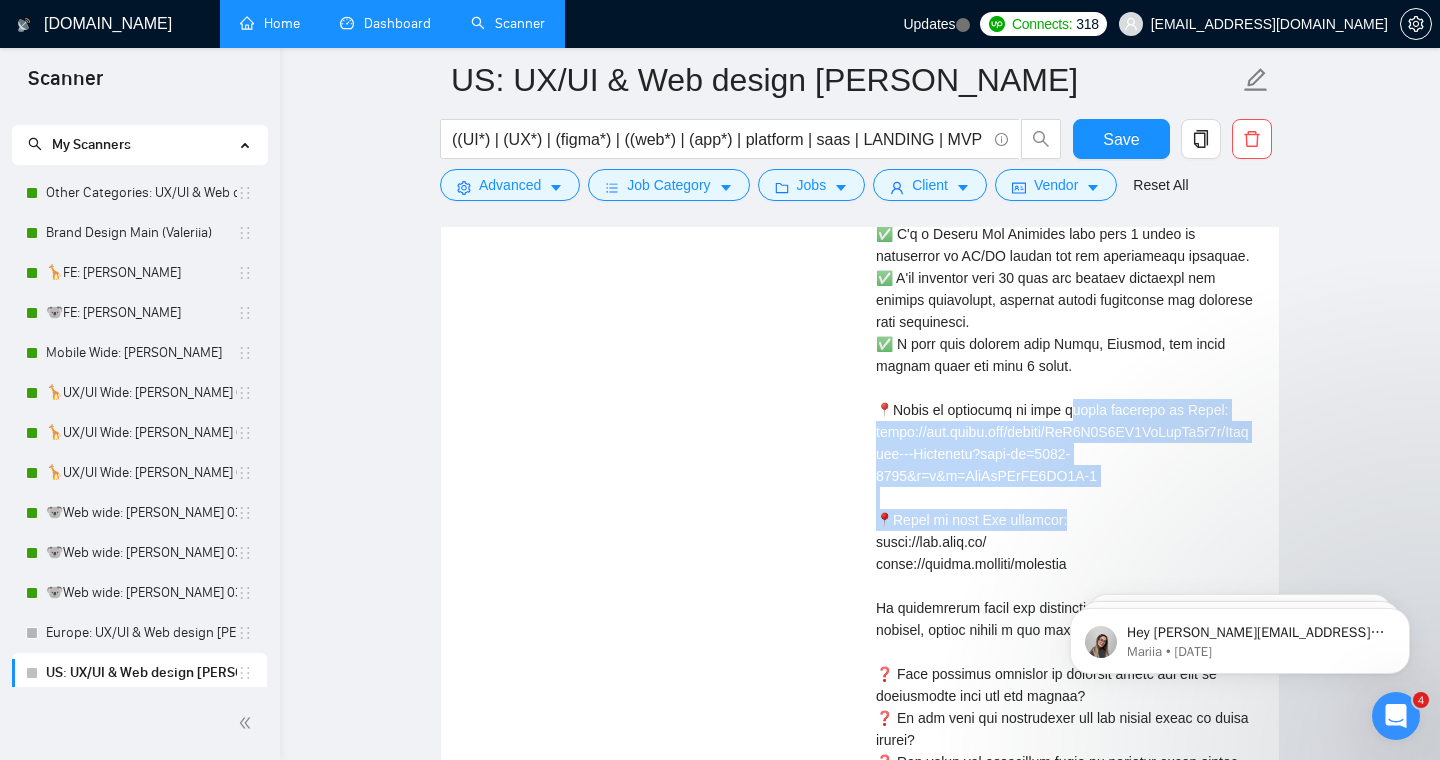 drag, startPoint x: 879, startPoint y: 424, endPoint x: 986, endPoint y: 513, distance: 139.17615 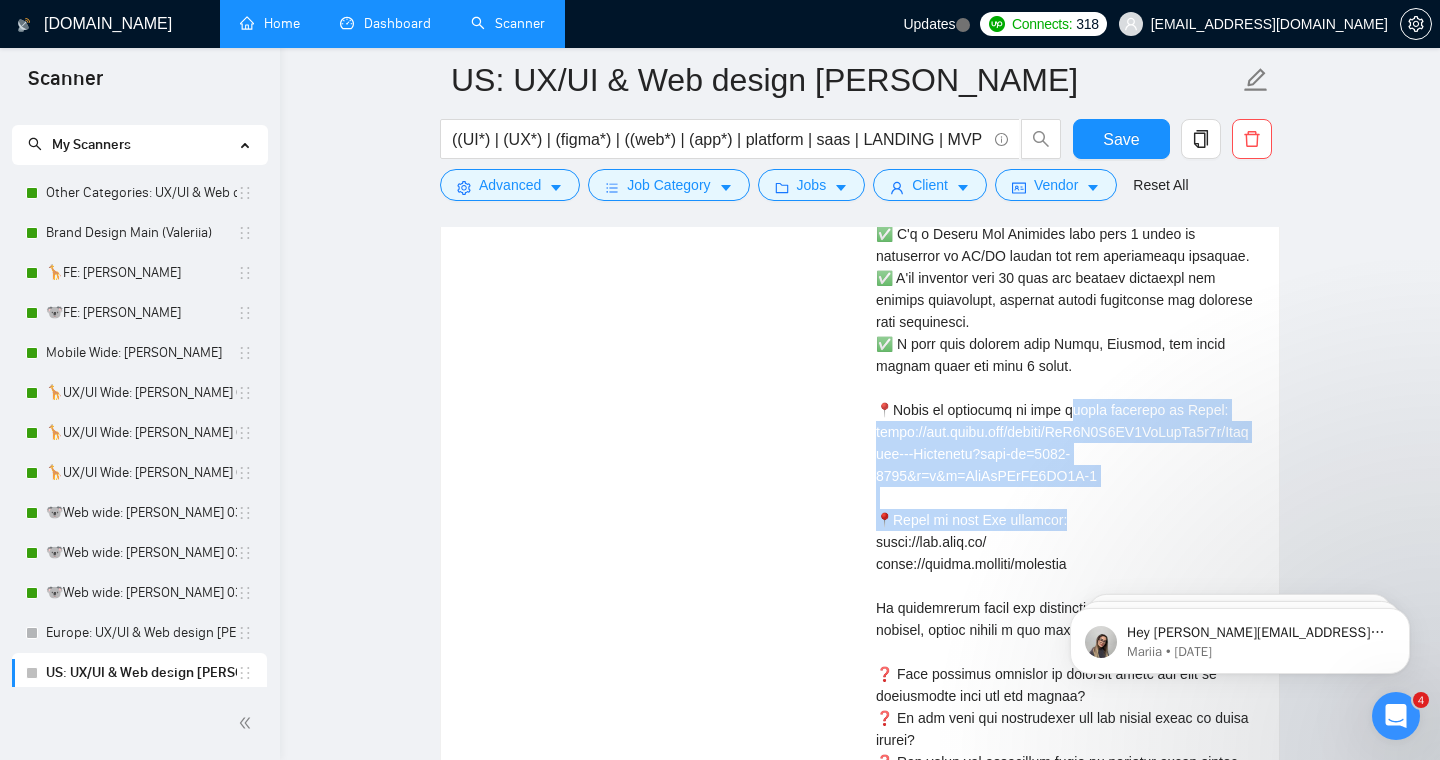 click on "Cover letter" at bounding box center (1065, 487) 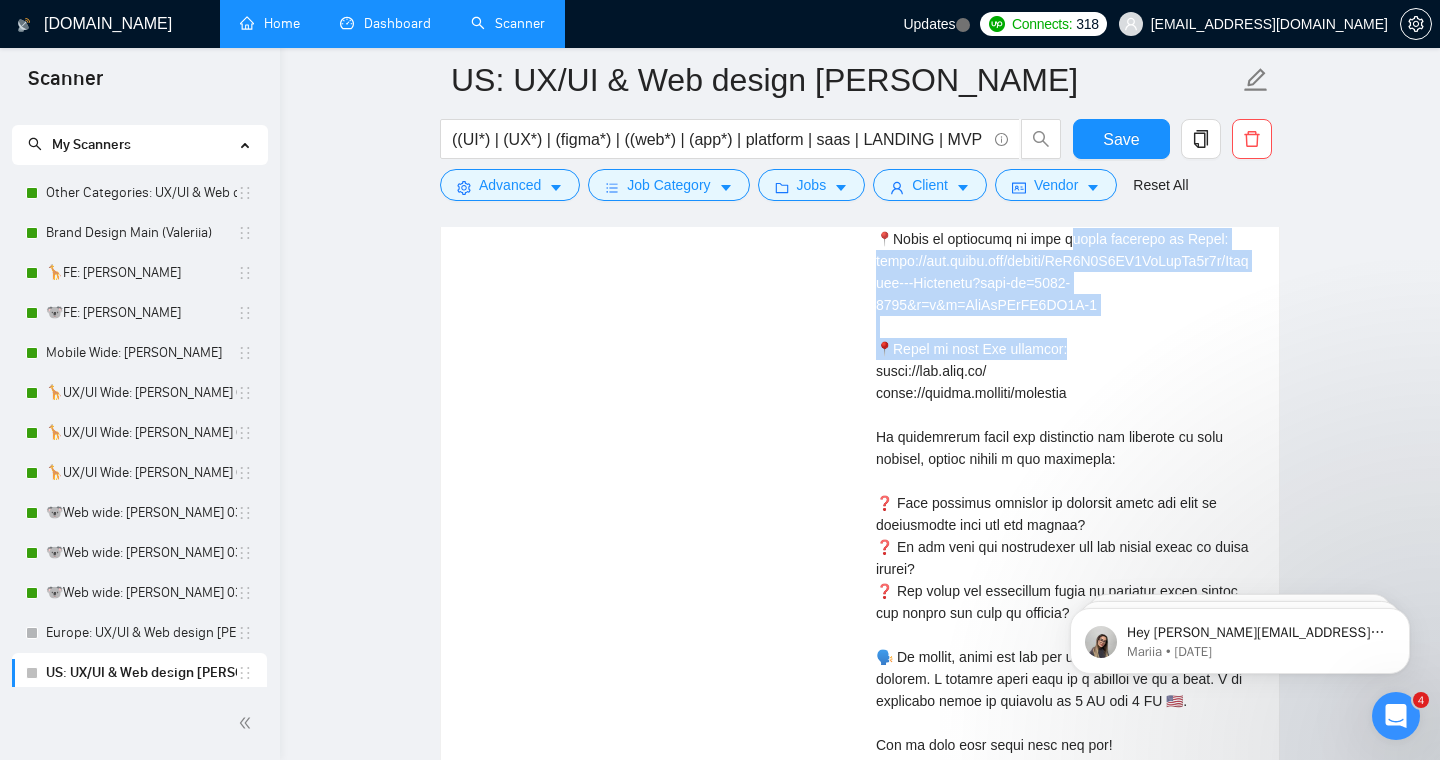 scroll, scrollTop: 4470, scrollLeft: 0, axis: vertical 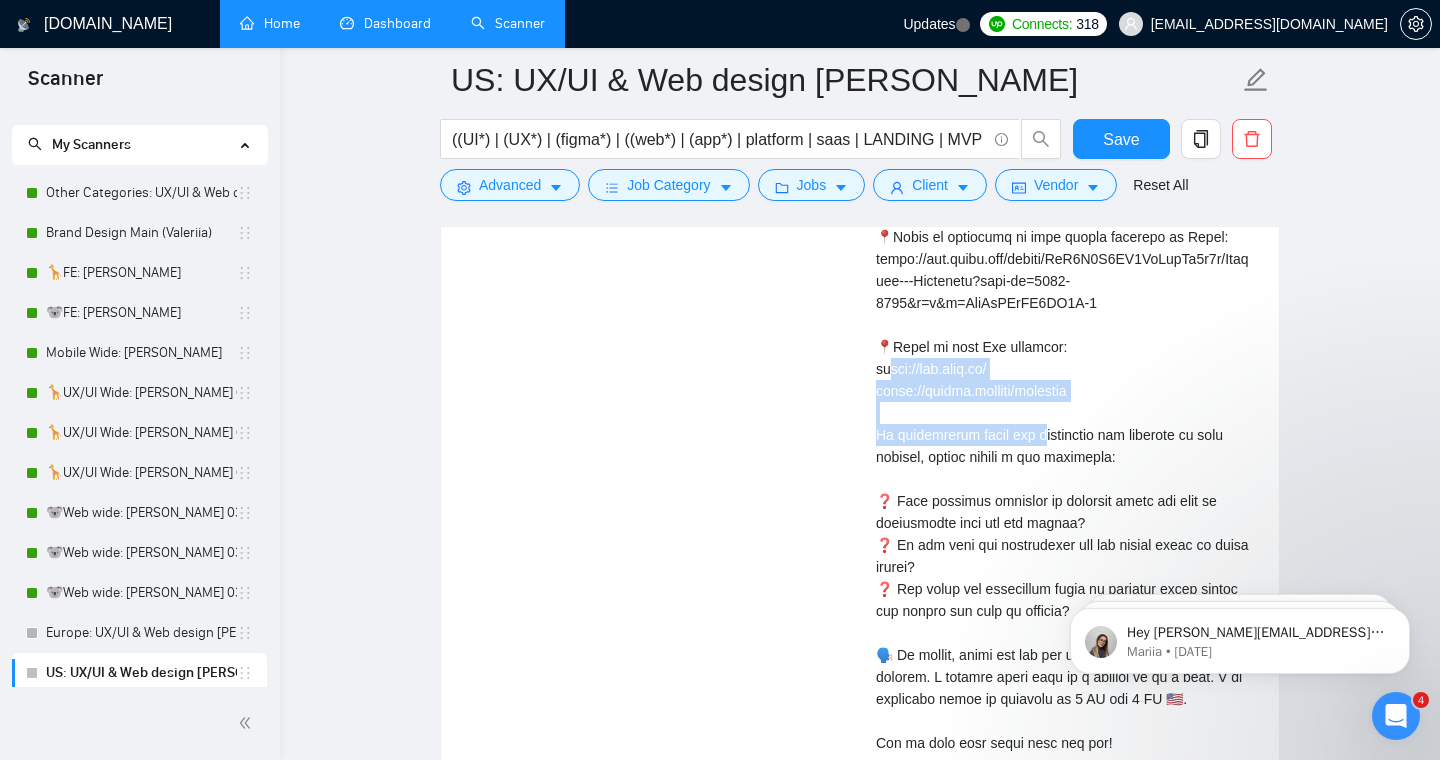 drag, startPoint x: 888, startPoint y: 363, endPoint x: 1065, endPoint y: 408, distance: 182.63077 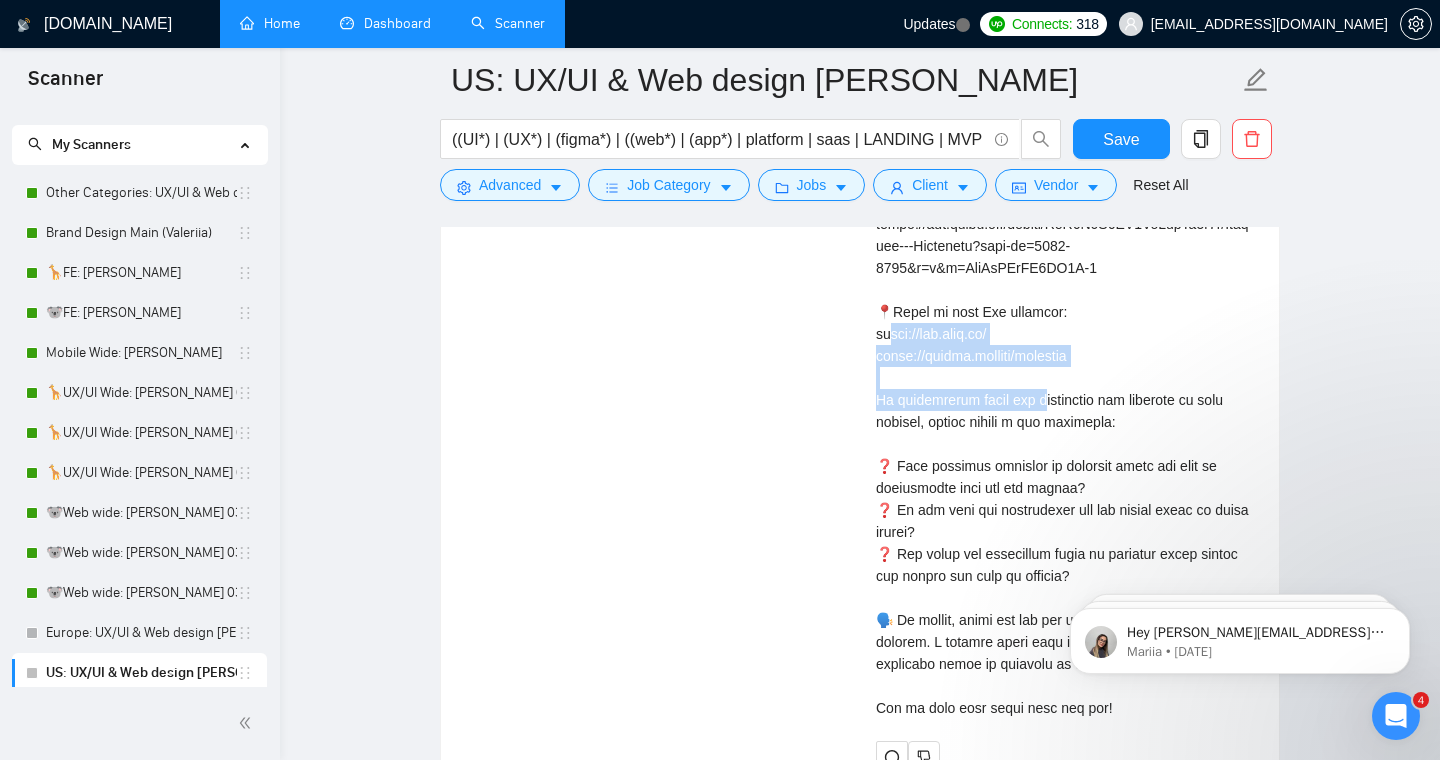 scroll, scrollTop: 4506, scrollLeft: 0, axis: vertical 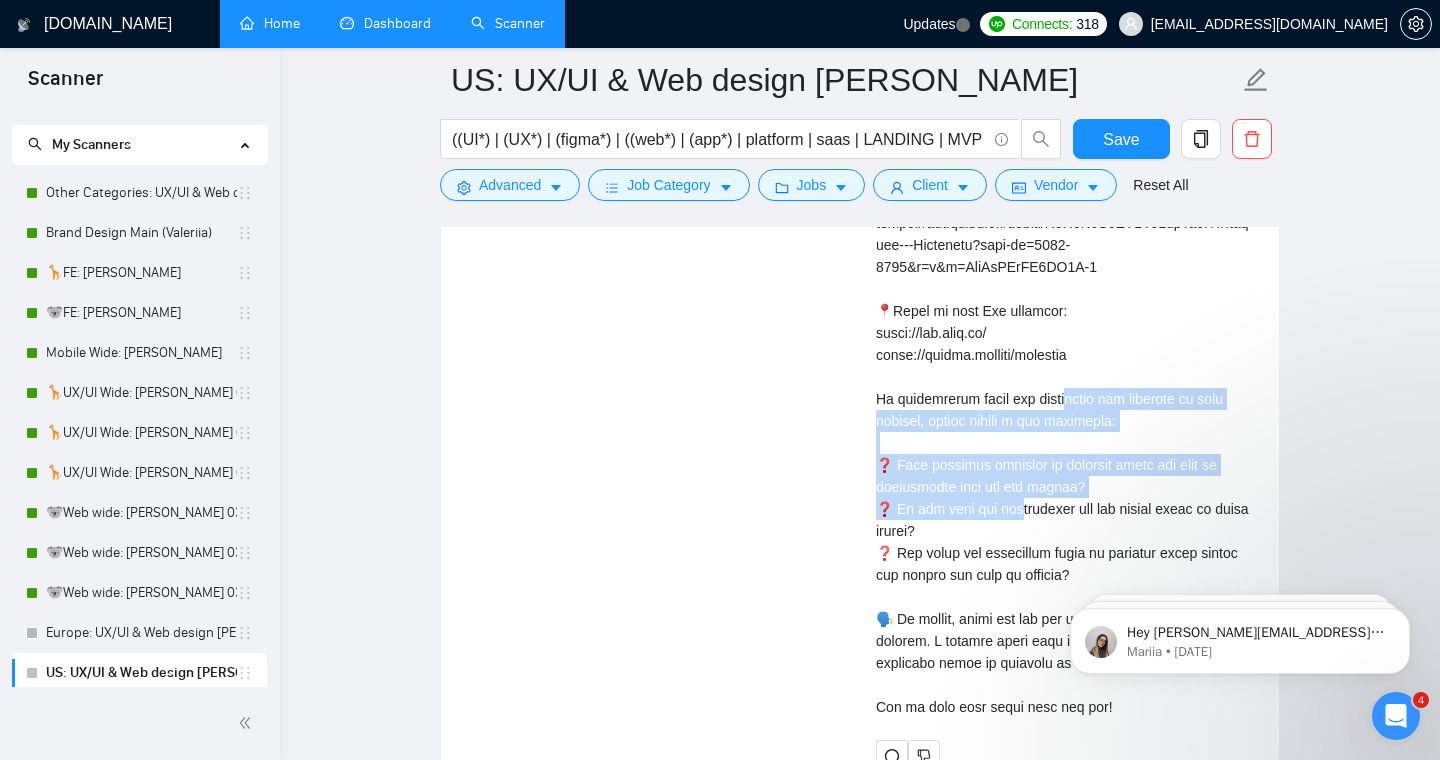 drag, startPoint x: 873, startPoint y: 423, endPoint x: 1103, endPoint y: 460, distance: 232.95708 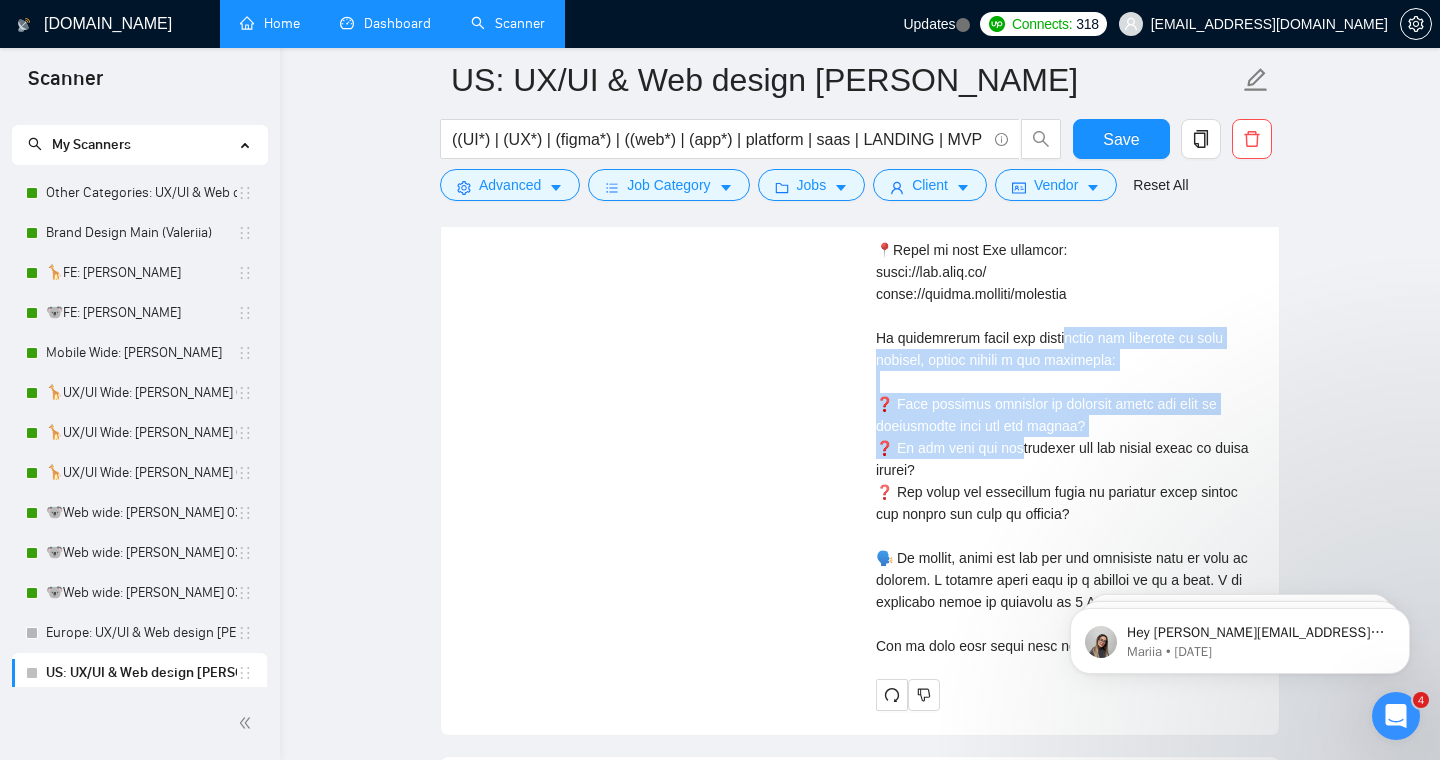 scroll, scrollTop: 4573, scrollLeft: 0, axis: vertical 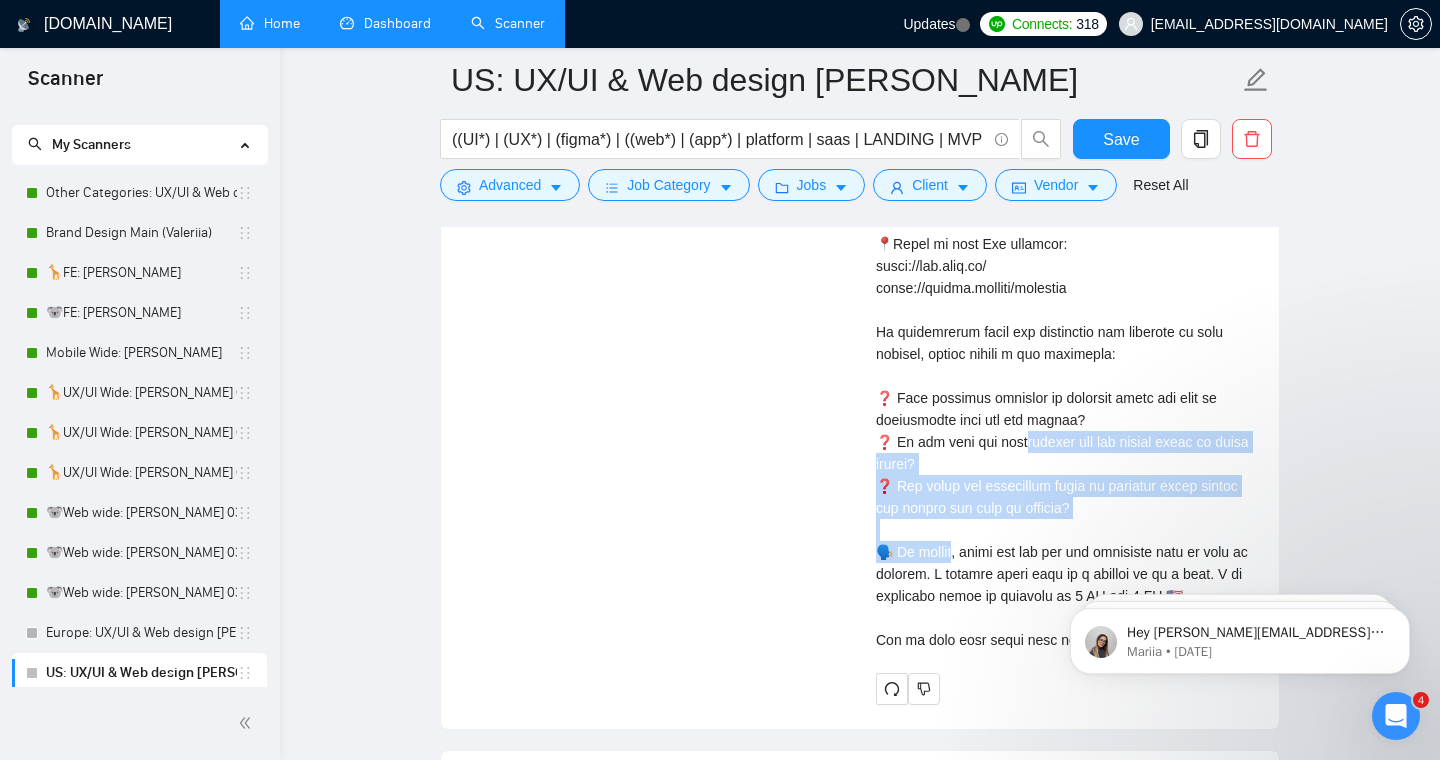 drag, startPoint x: 878, startPoint y: 426, endPoint x: 920, endPoint y: 482, distance: 70 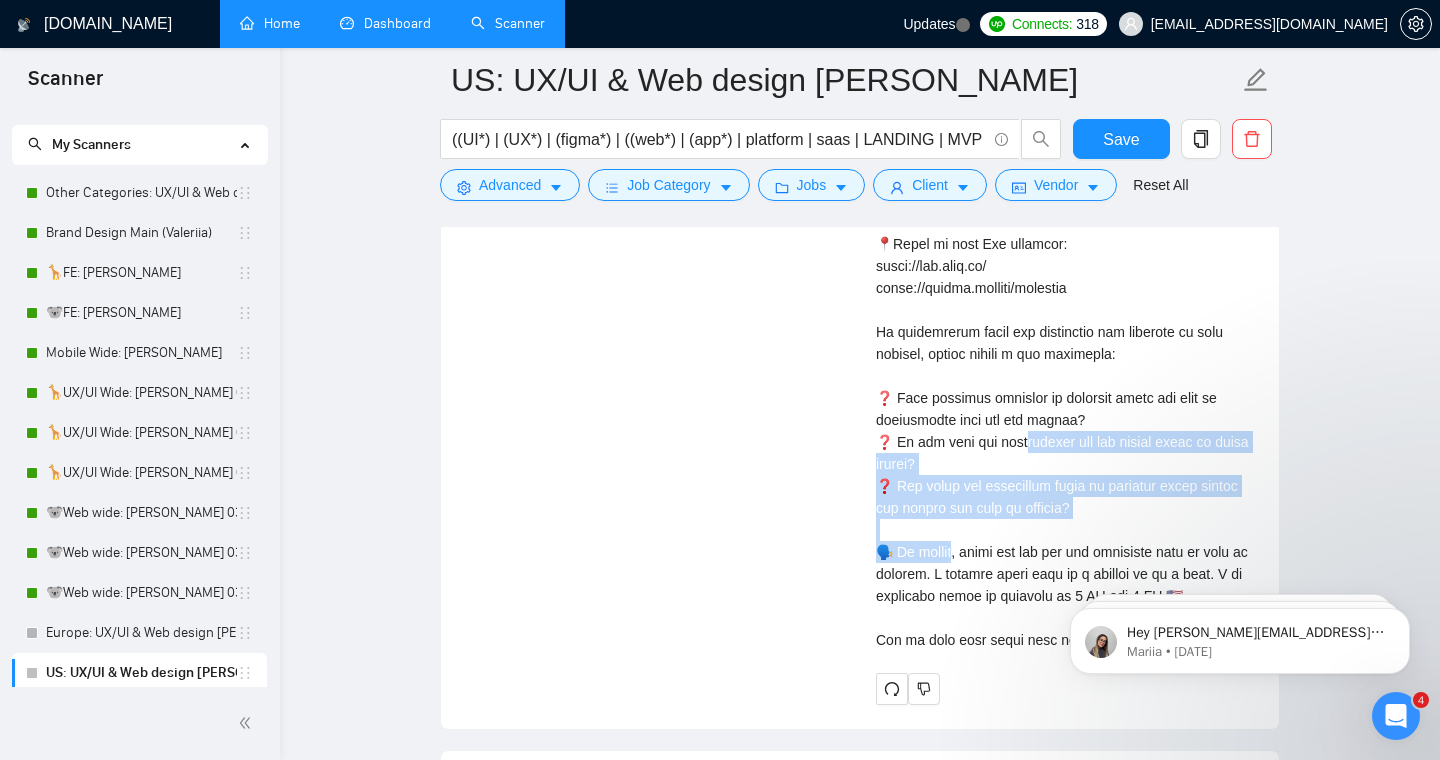 click on "Cover letter" at bounding box center [1065, 211] 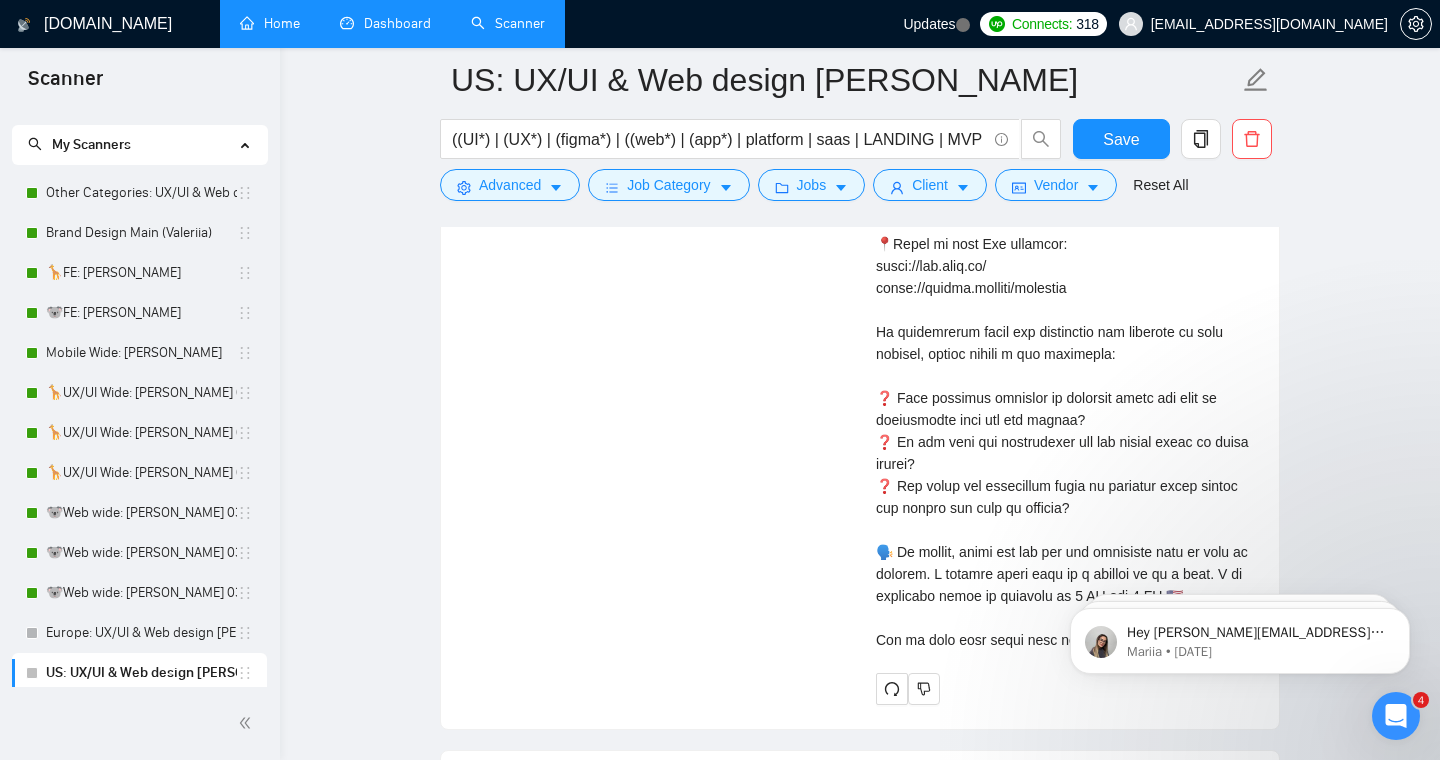 click on "Cover letter" at bounding box center (1065, 211) 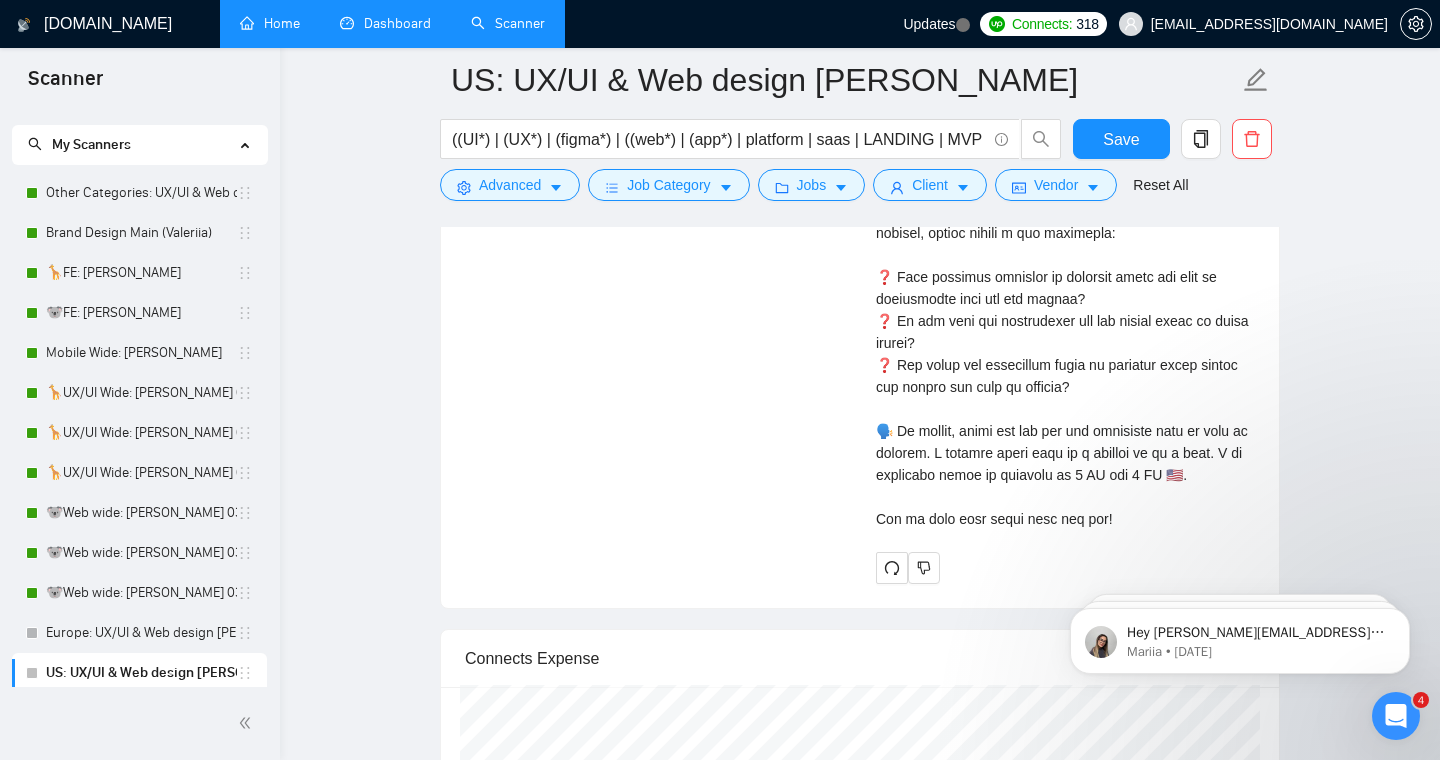 scroll, scrollTop: 4700, scrollLeft: 0, axis: vertical 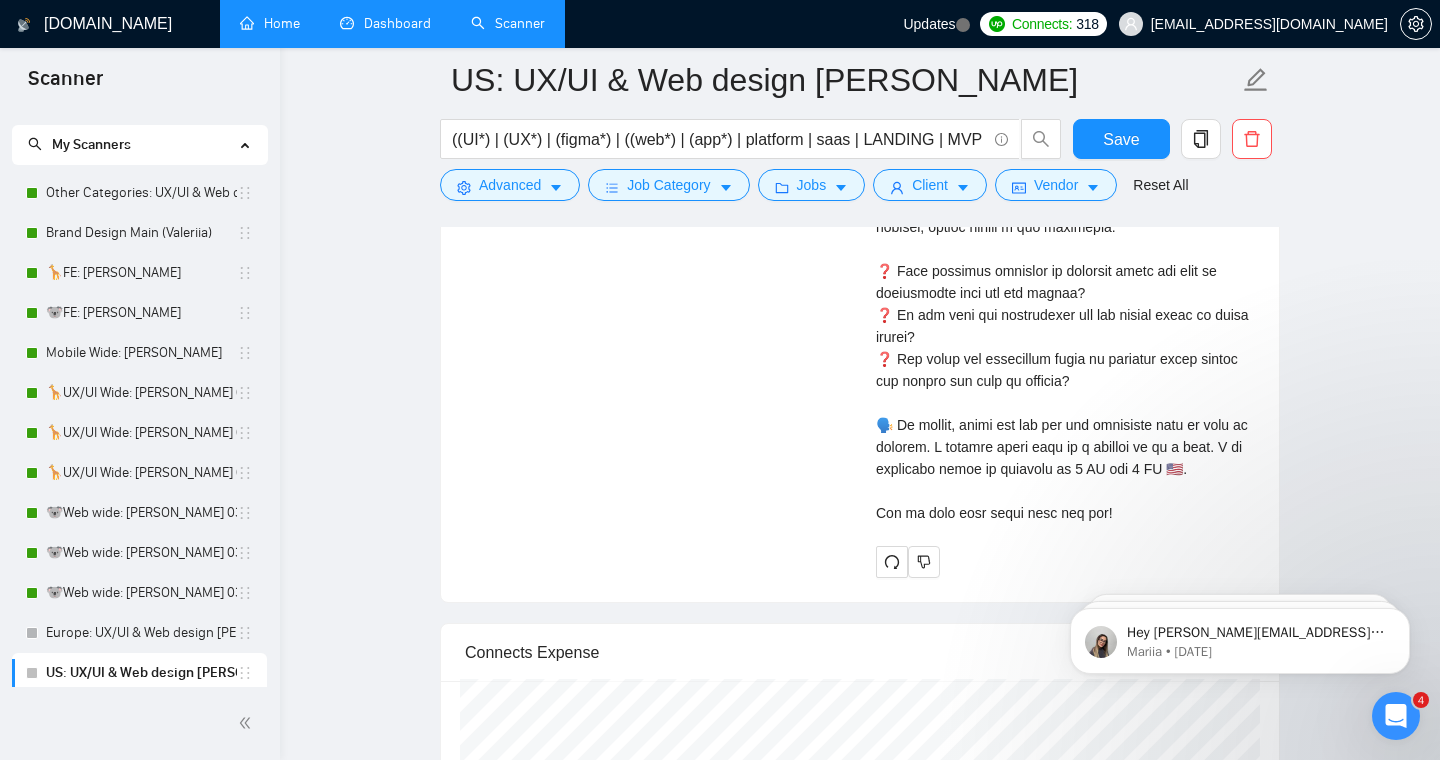 drag, startPoint x: 877, startPoint y: 441, endPoint x: 1251, endPoint y: 494, distance: 377.7367 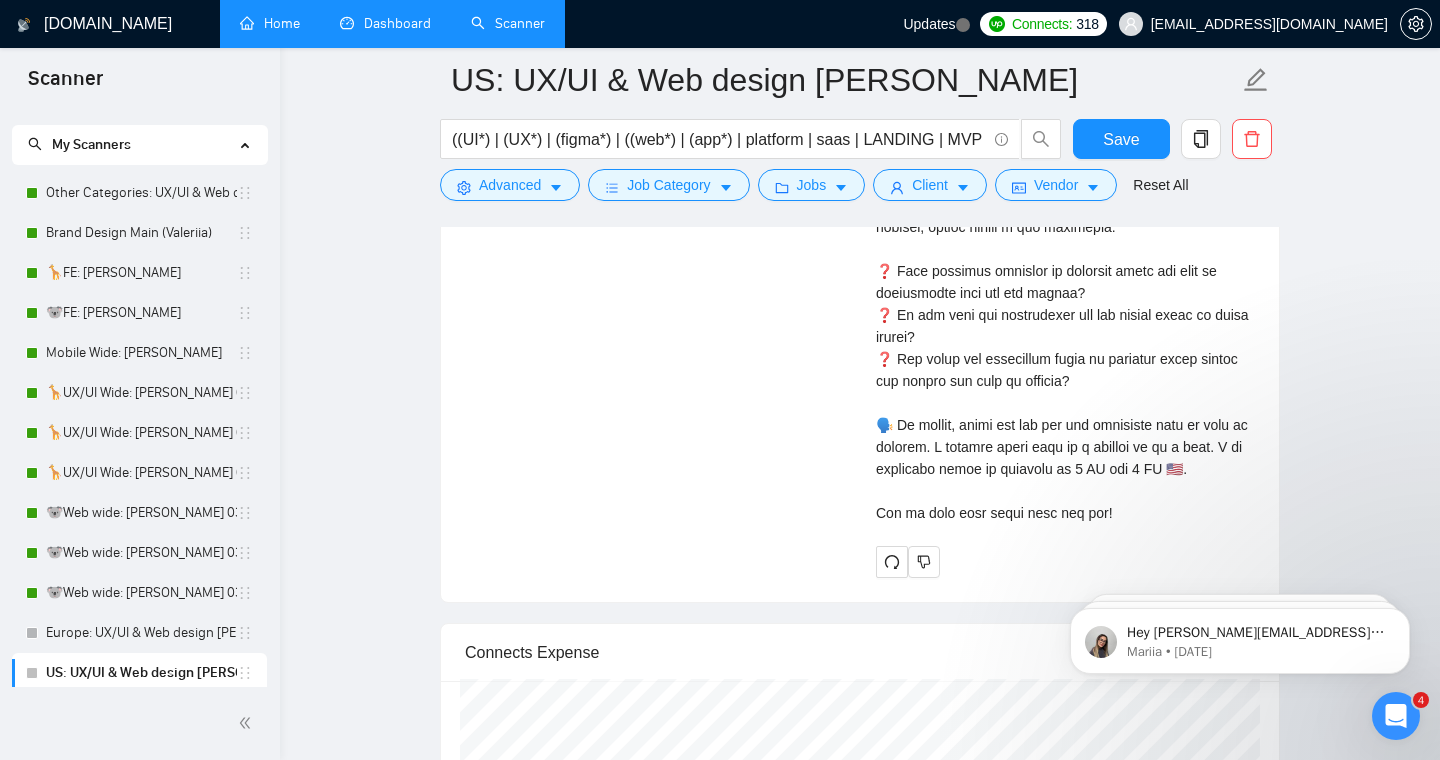 click on "Cover letter" at bounding box center (1065, 84) 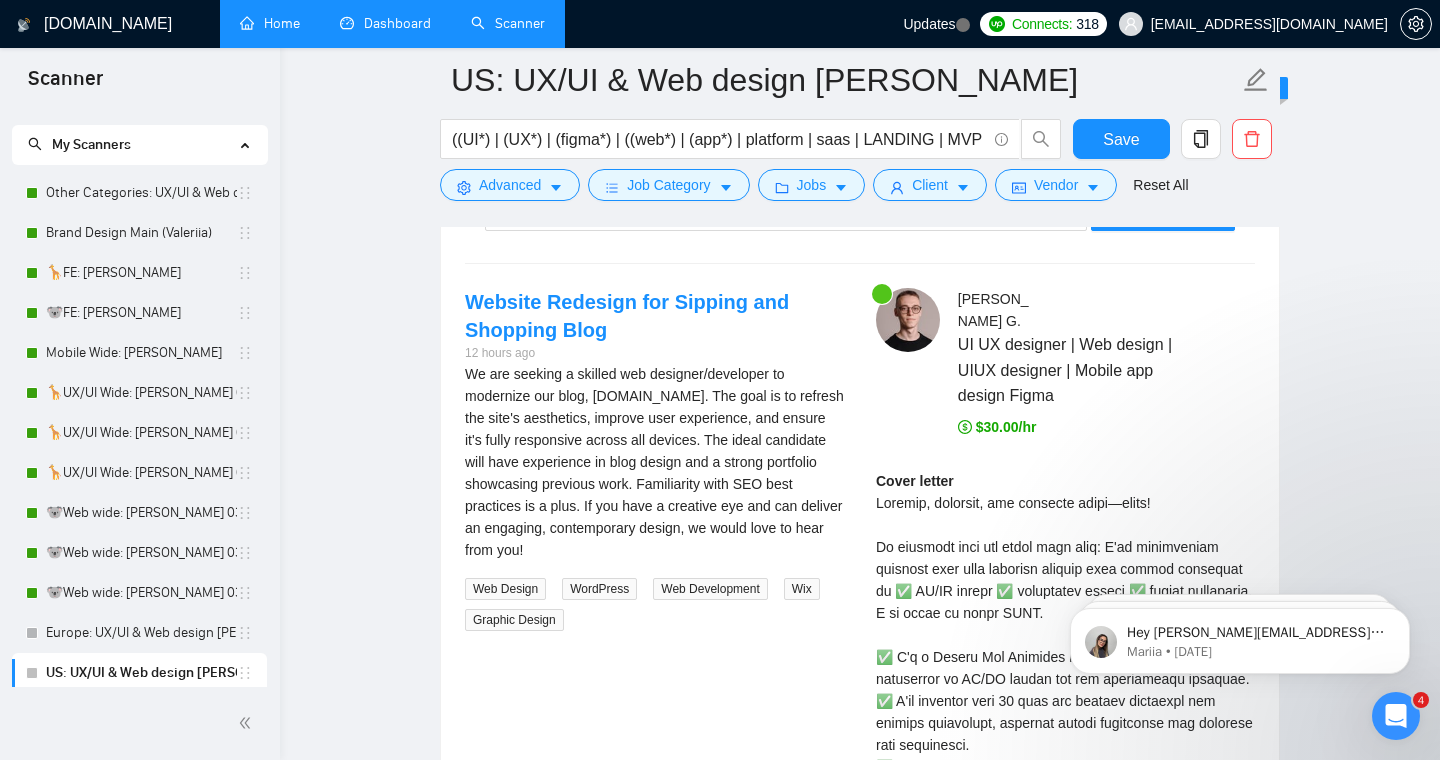 scroll, scrollTop: 3875, scrollLeft: 0, axis: vertical 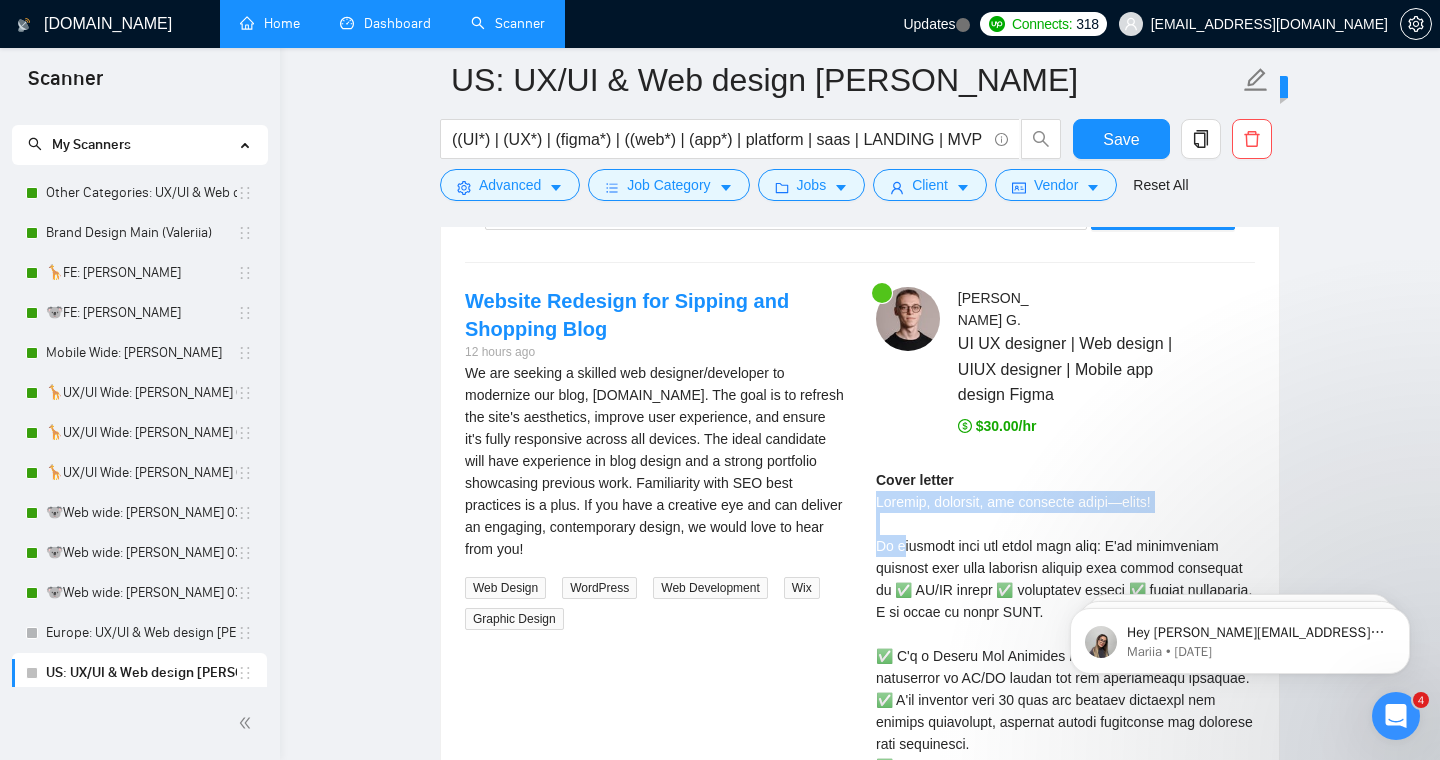 drag, startPoint x: 879, startPoint y: 499, endPoint x: 896, endPoint y: 538, distance: 42.544094 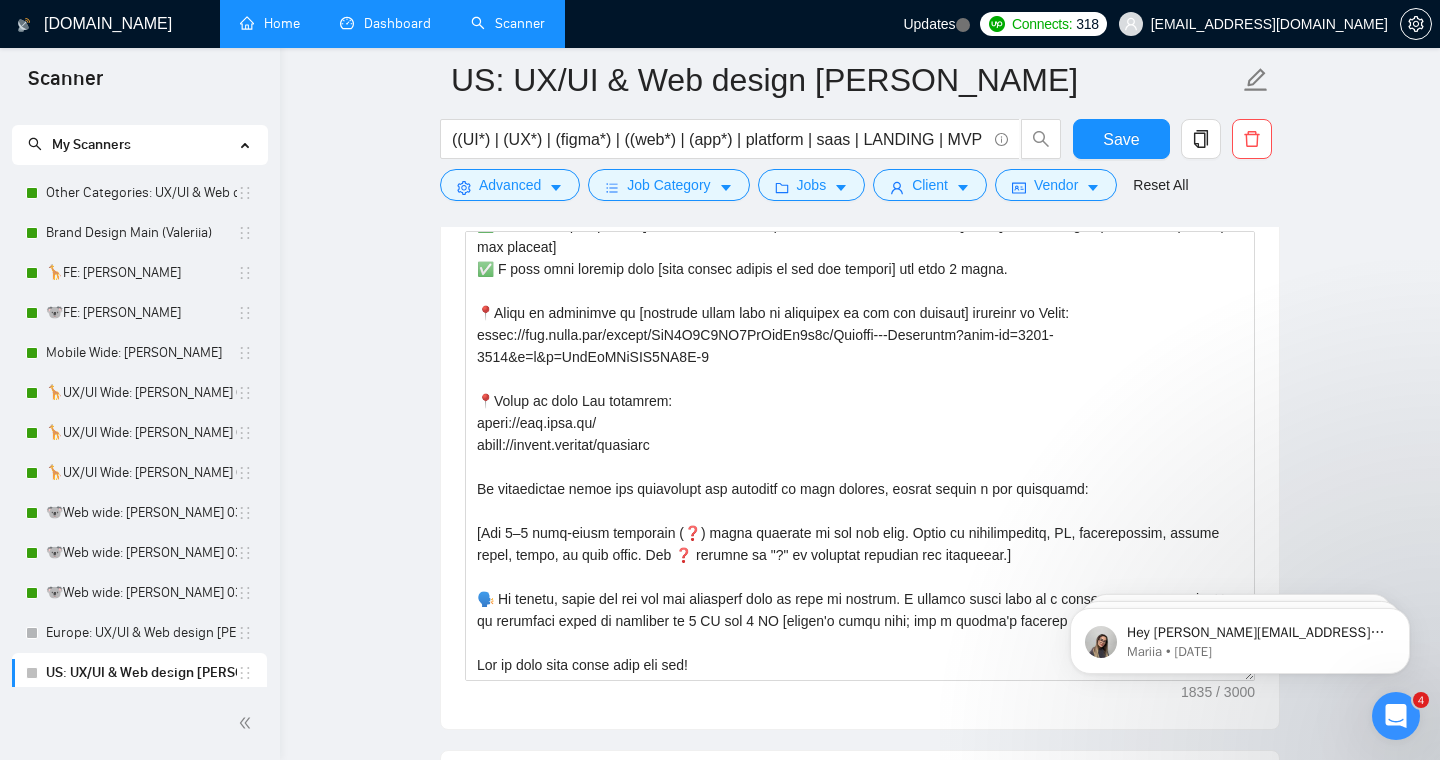 scroll, scrollTop: 2161, scrollLeft: 0, axis: vertical 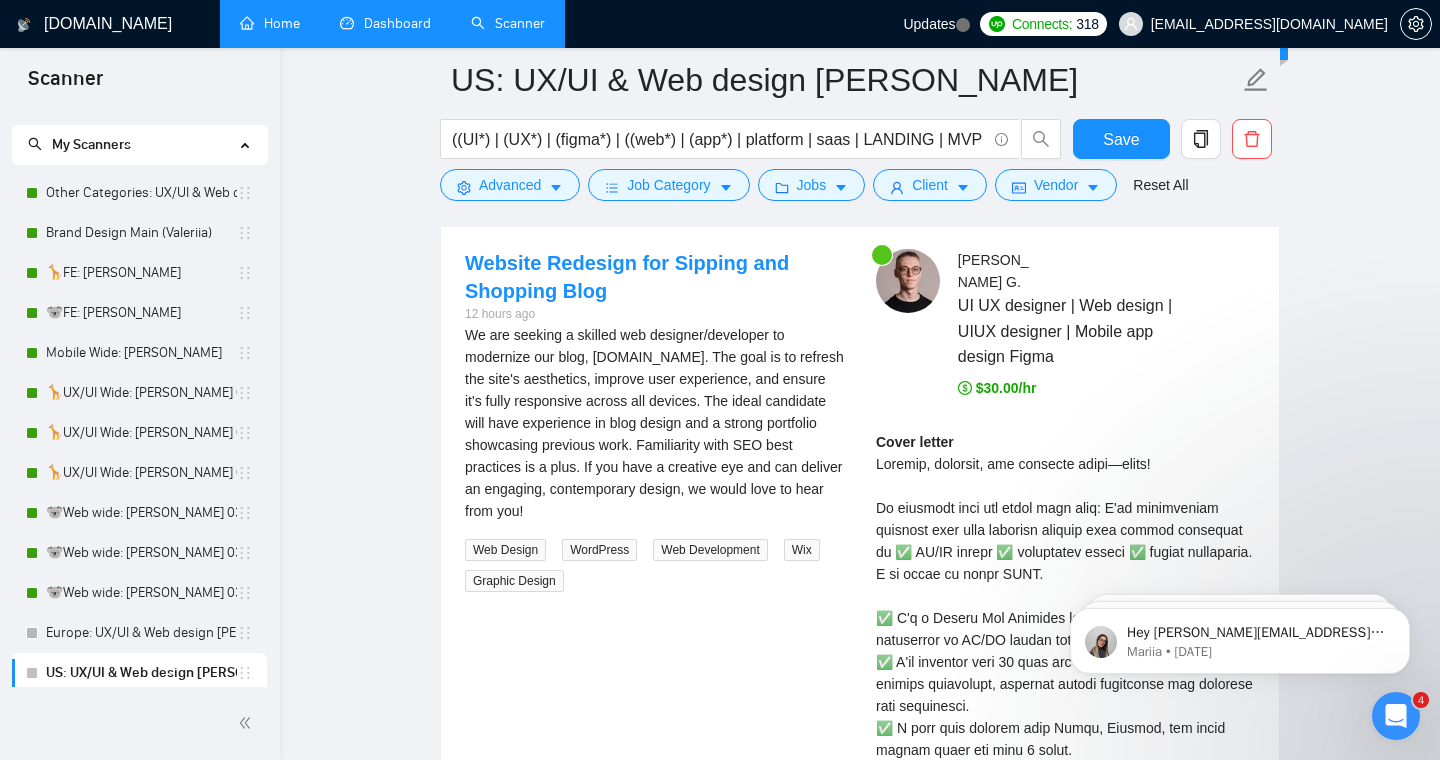 click on "US: UX/UI & Web design Vlad ((UI*) | (UX*) | (figma*) | ((web*) | (app*) | platform | saas | LANDING | MVP (design*) | (redesign*)) Save Advanced   Job Category   Jobs   Client   Vendor   Reset All Preview Results Insights NEW Alerts Auto Bidder Auto Bidding Enabled Auto Bidding Enabled: OFF Auto Bidder Schedule Auto Bidding Type: Automated (recommended) Semi-automated Auto Bidding Schedule: 24/7 Custom Custom Auto Bidder Schedule Repeat every week [DATE] [DATE] [DATE] [DATE] [DATE] [DATE] [DATE] Active Hours ( [GEOGRAPHIC_DATA]/[GEOGRAPHIC_DATA] ): From: 00:00 To: 00:00  (next day) ( 24  hours) [GEOGRAPHIC_DATA]/[GEOGRAPHIC_DATA] Auto Bidding Type Select your bidding algorithm: Choose the algorithm for you bidding. The price per proposal does not include your connects expenditure. Template Bidder Works great for narrow segments and short cover letters that don't change. 0.50  credits / proposal Sardor AI 🤖 Personalise your cover letter with ai [placeholders] 1.00  credits / proposal Experimental Laziza AI  👑   NEW   Learn more 2.00 16 1 2" at bounding box center (860, -524) 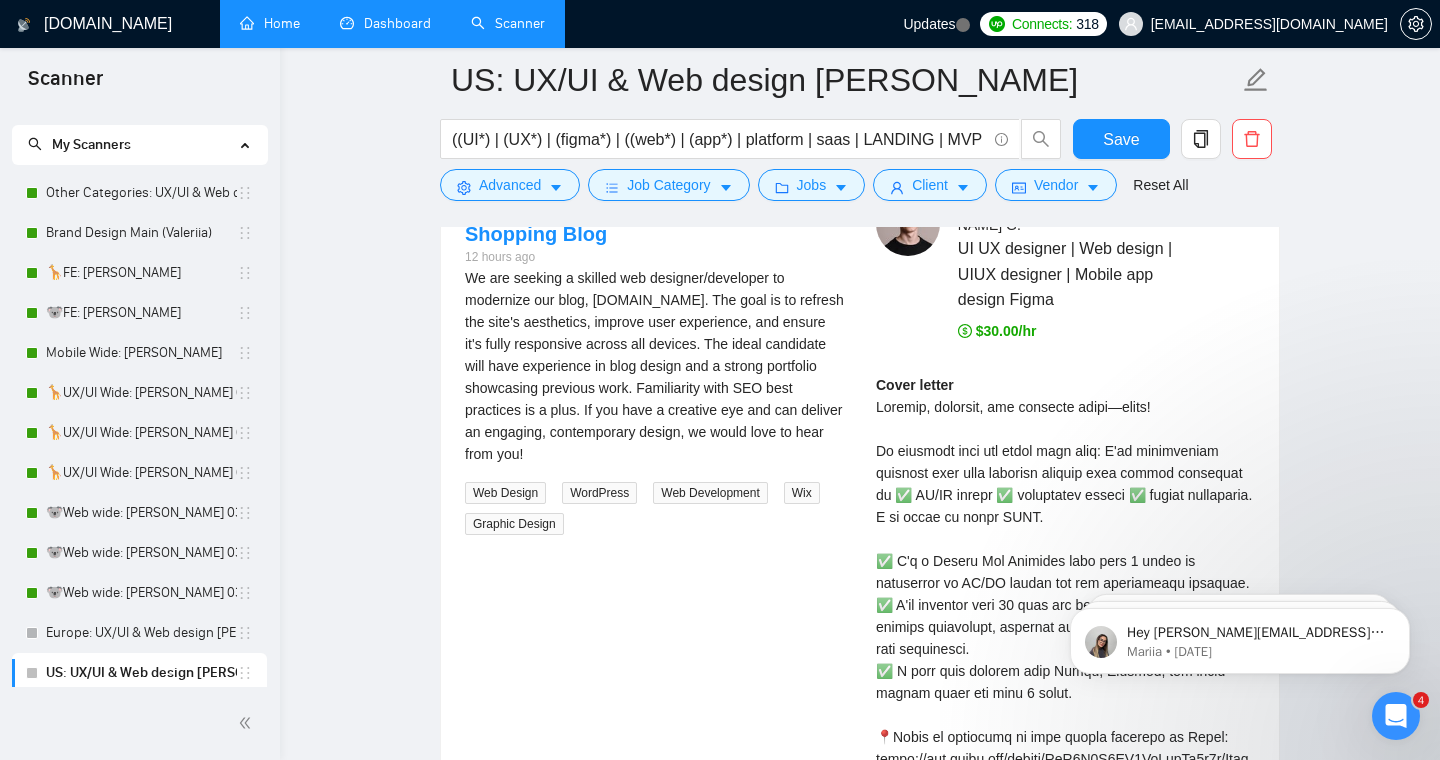 scroll, scrollTop: 3989, scrollLeft: 0, axis: vertical 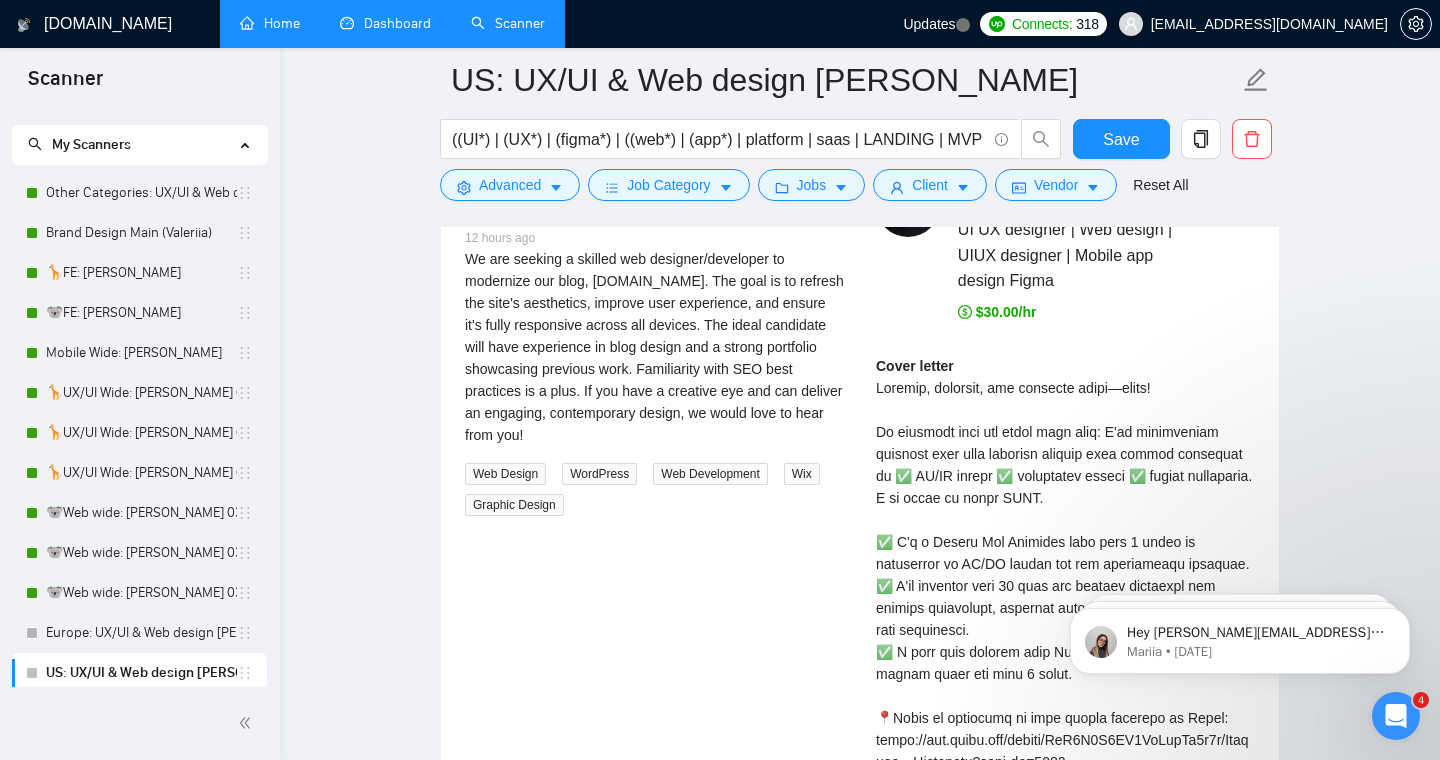 click on "Cover letter" at bounding box center [1065, 795] 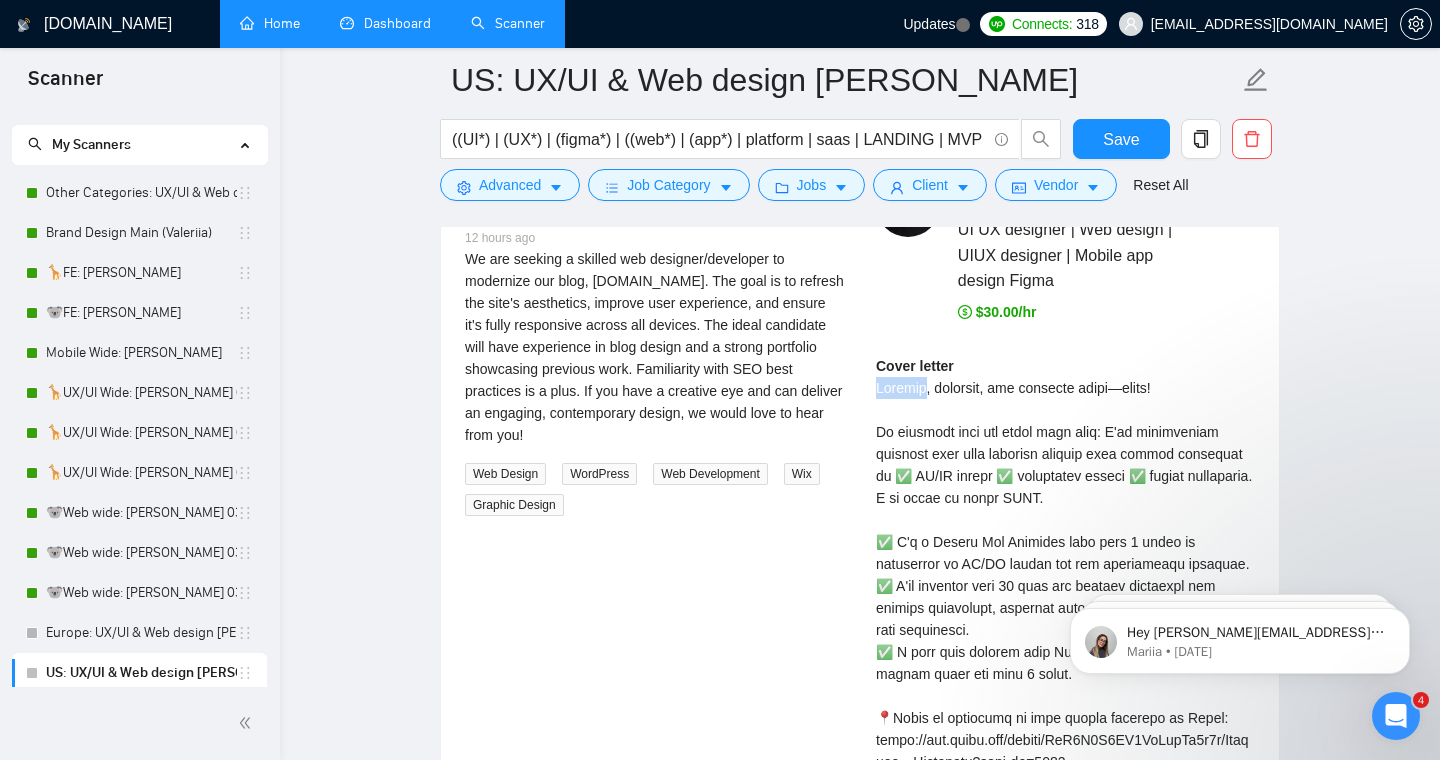 click on "Cover letter" at bounding box center (1065, 795) 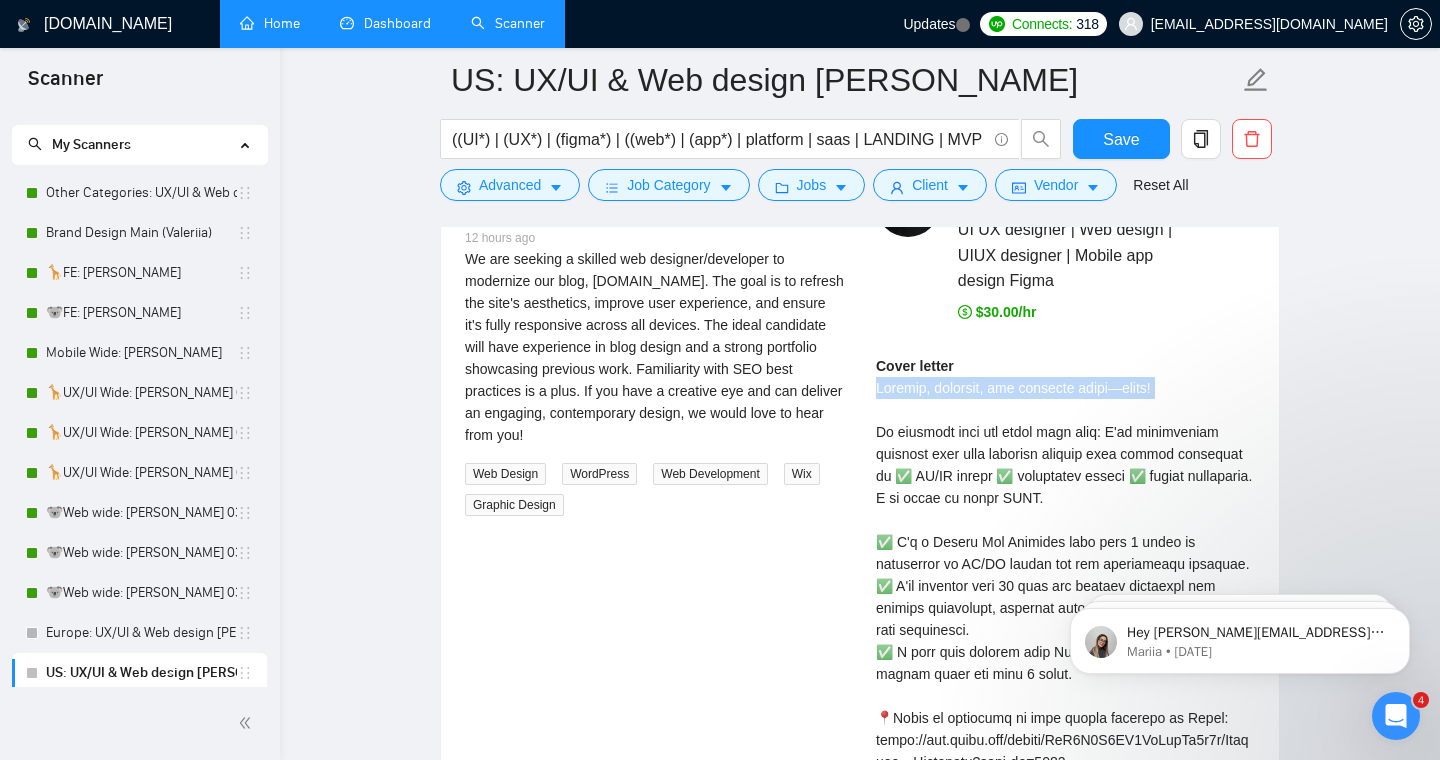 click on "Cover letter" at bounding box center (1065, 795) 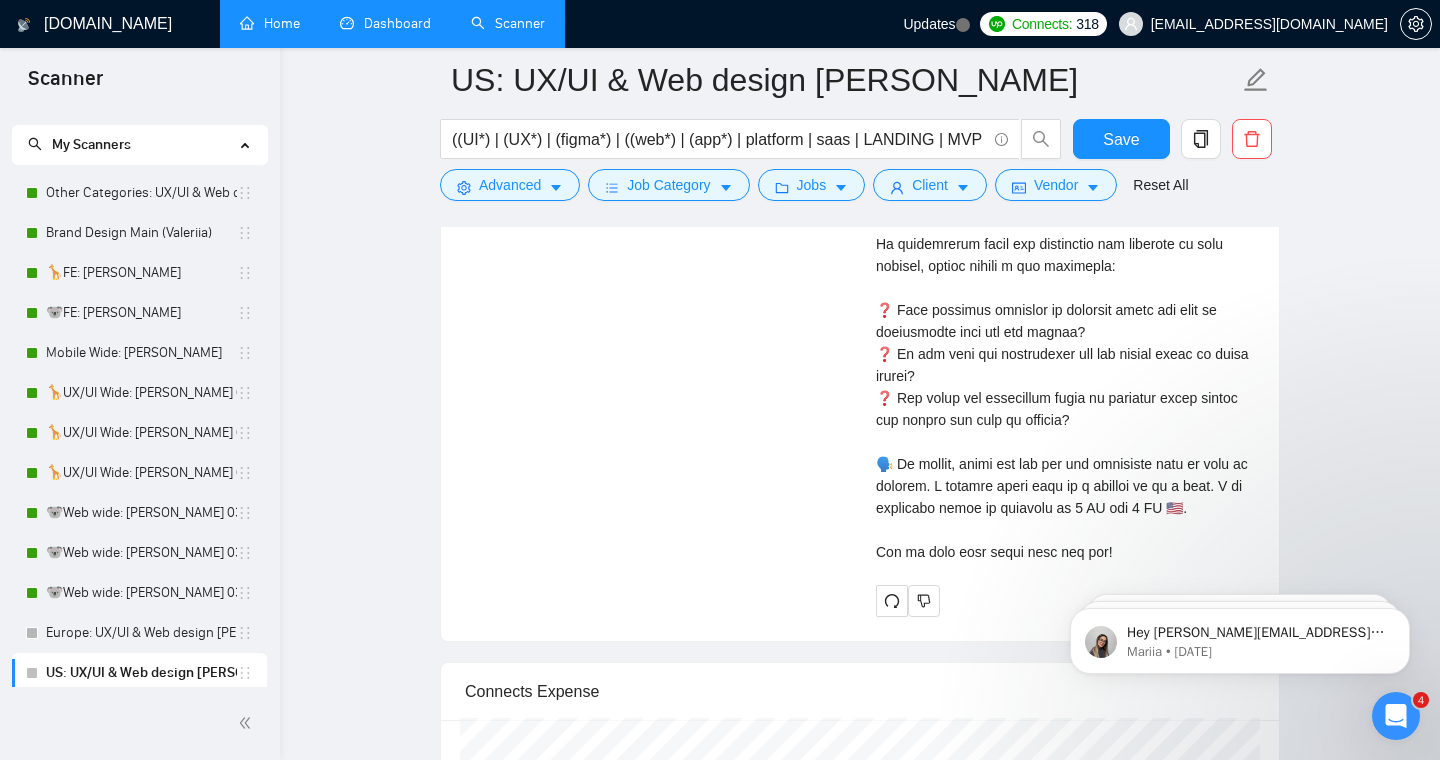 scroll, scrollTop: 4663, scrollLeft: 0, axis: vertical 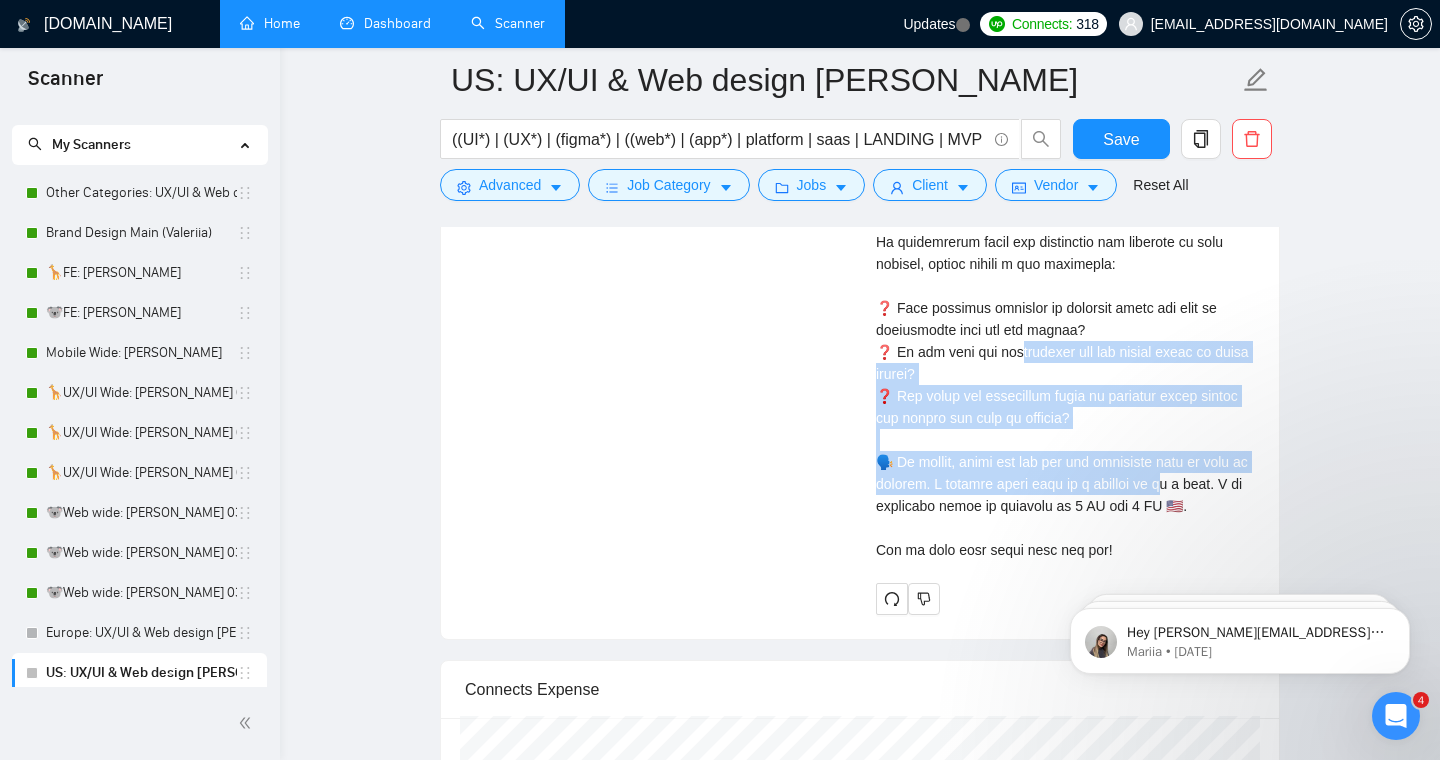 drag, startPoint x: 873, startPoint y: 315, endPoint x: 1019, endPoint y: 464, distance: 208.60728 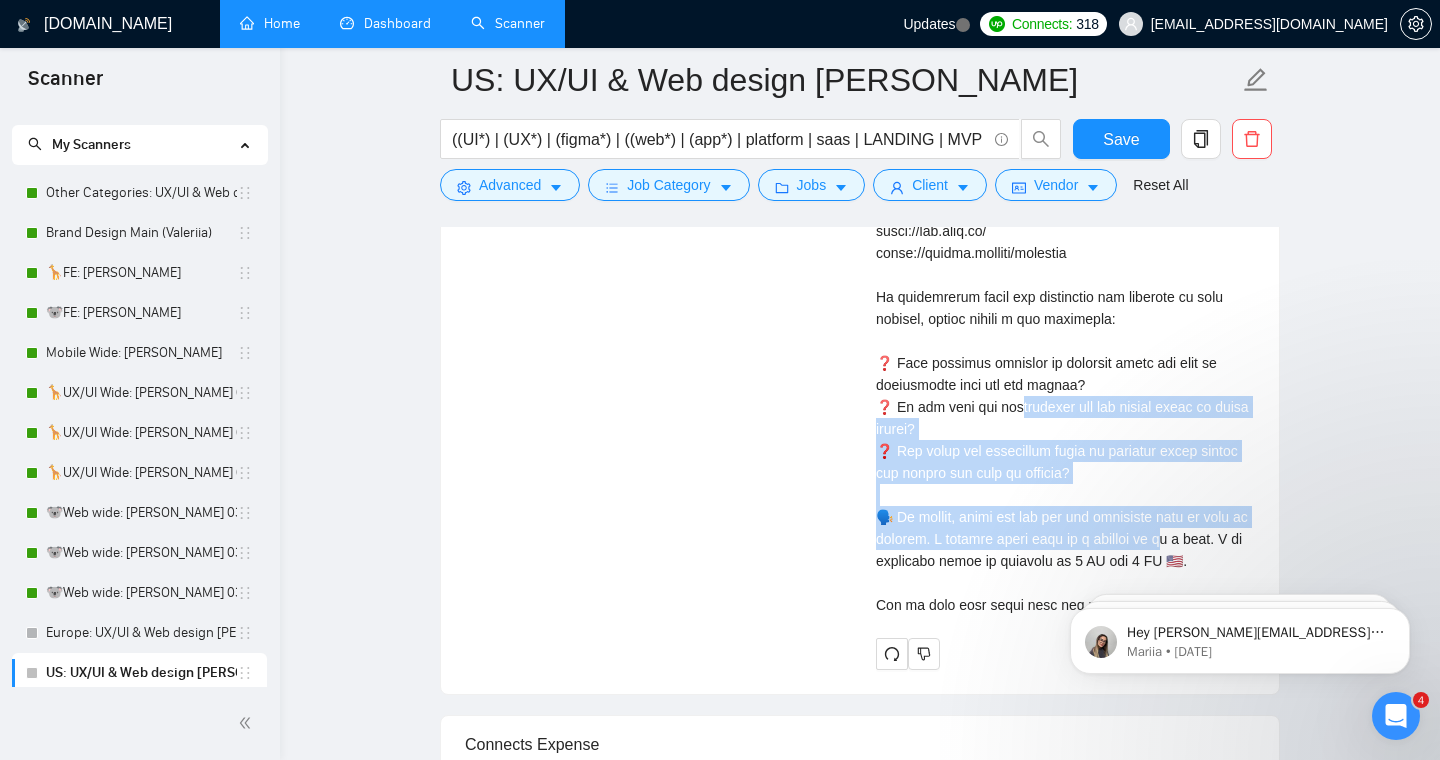 scroll, scrollTop: 4571, scrollLeft: 0, axis: vertical 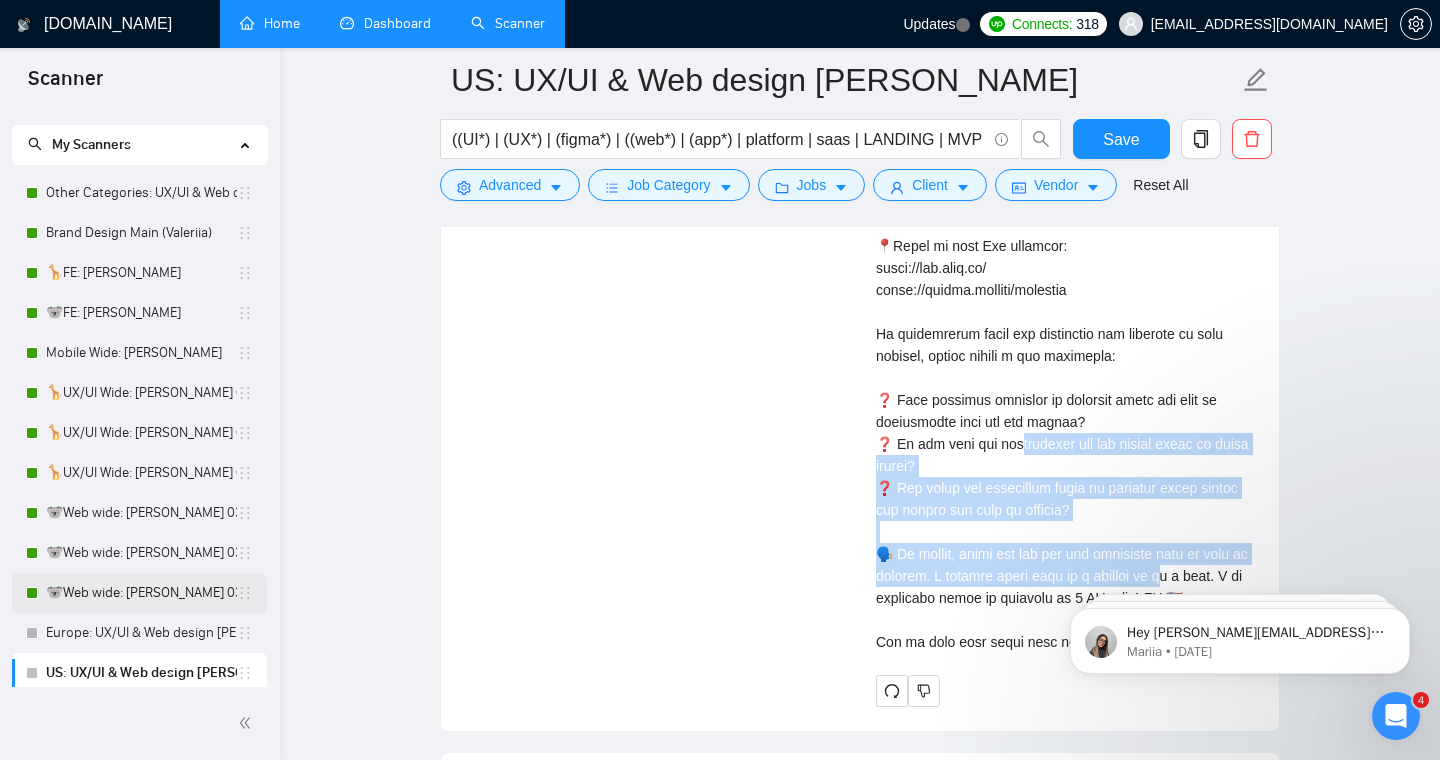 click on "🐨Web wide: [PERSON_NAME] 03/07 humor trigger" at bounding box center [141, 593] 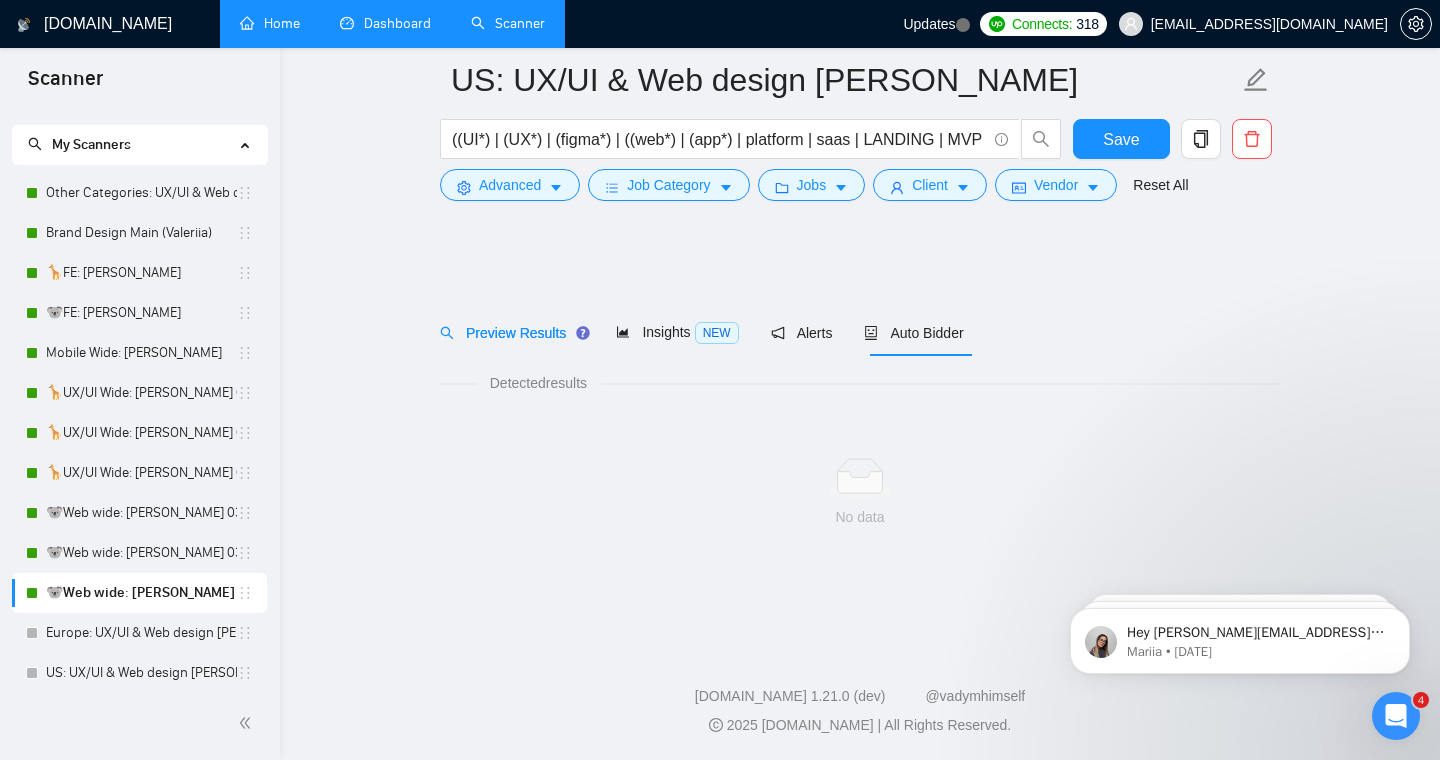 scroll, scrollTop: 0, scrollLeft: 0, axis: both 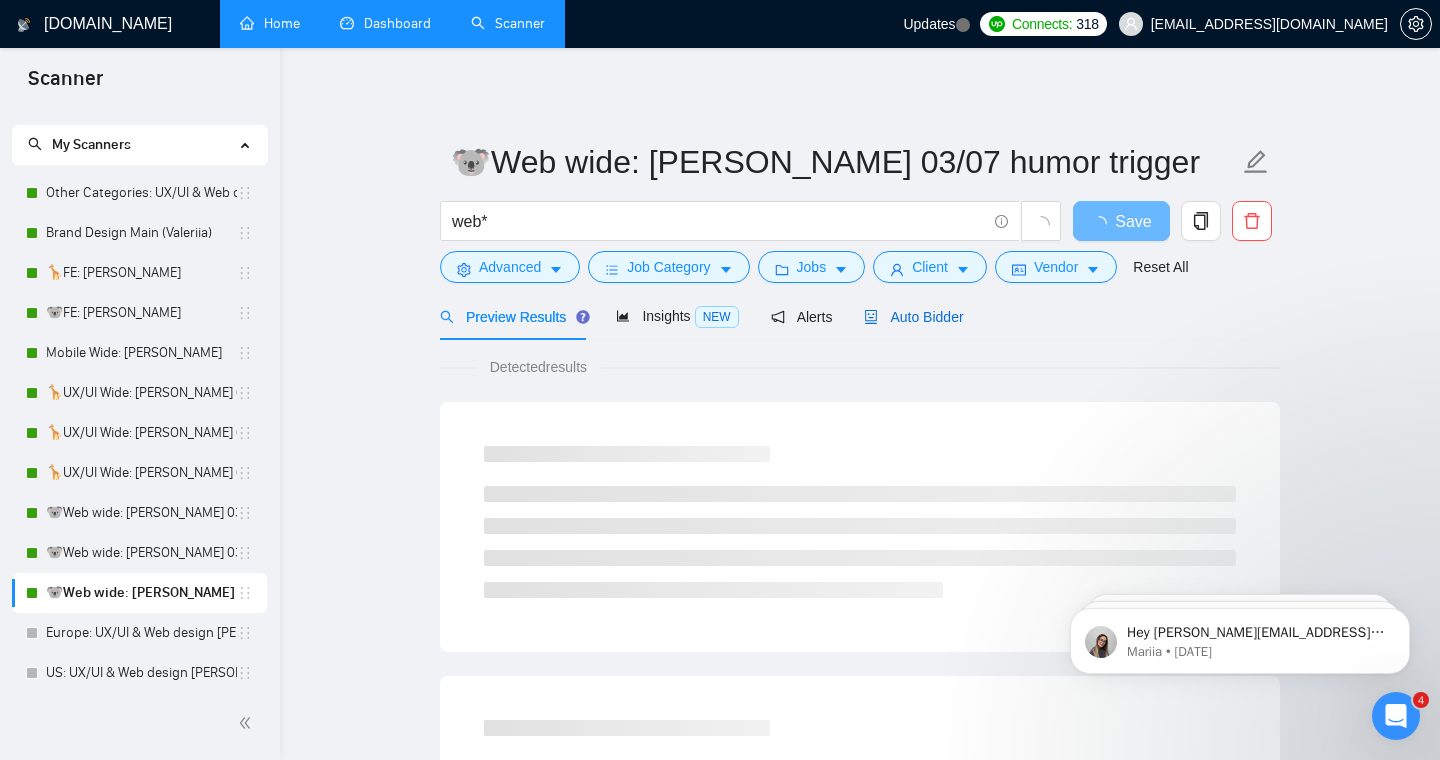 click on "Auto Bidder" at bounding box center (913, 317) 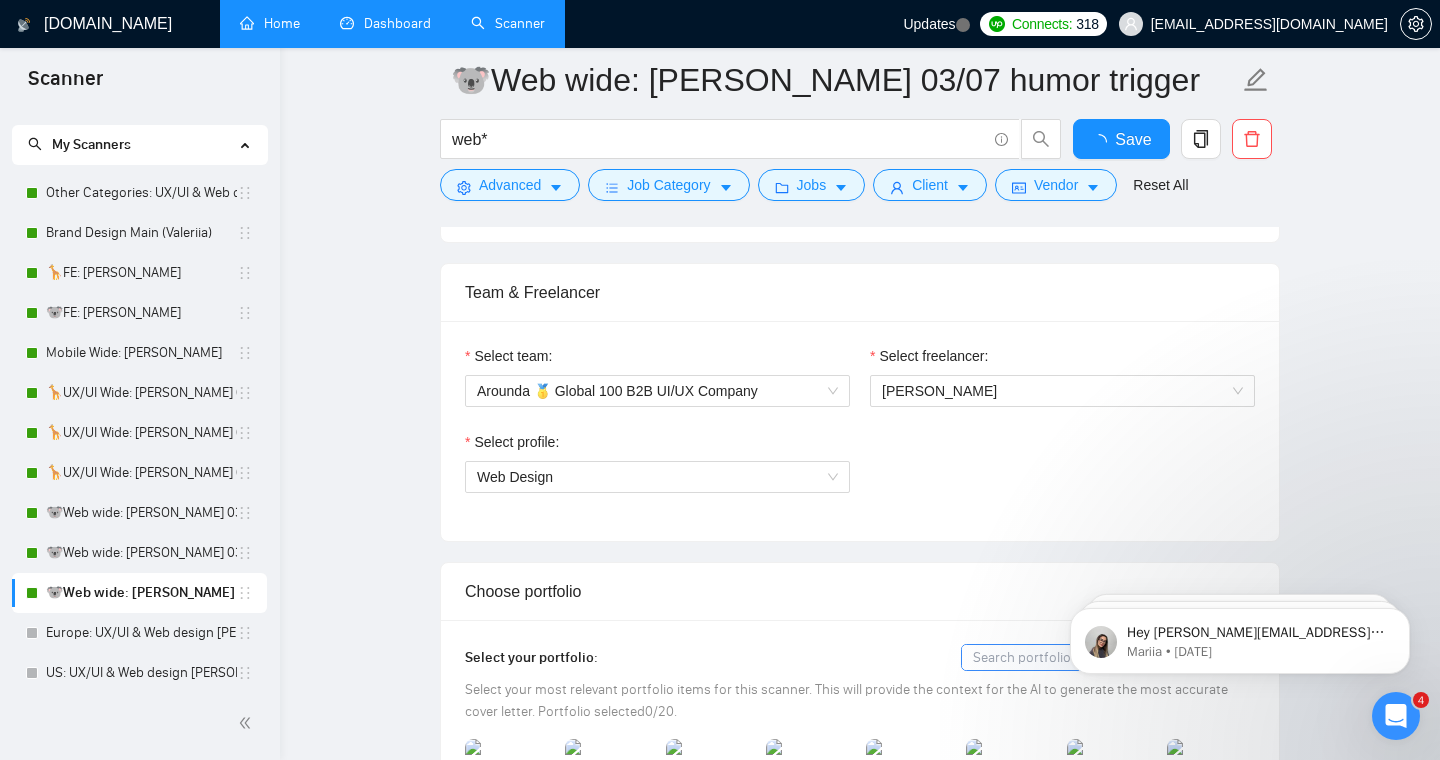 type 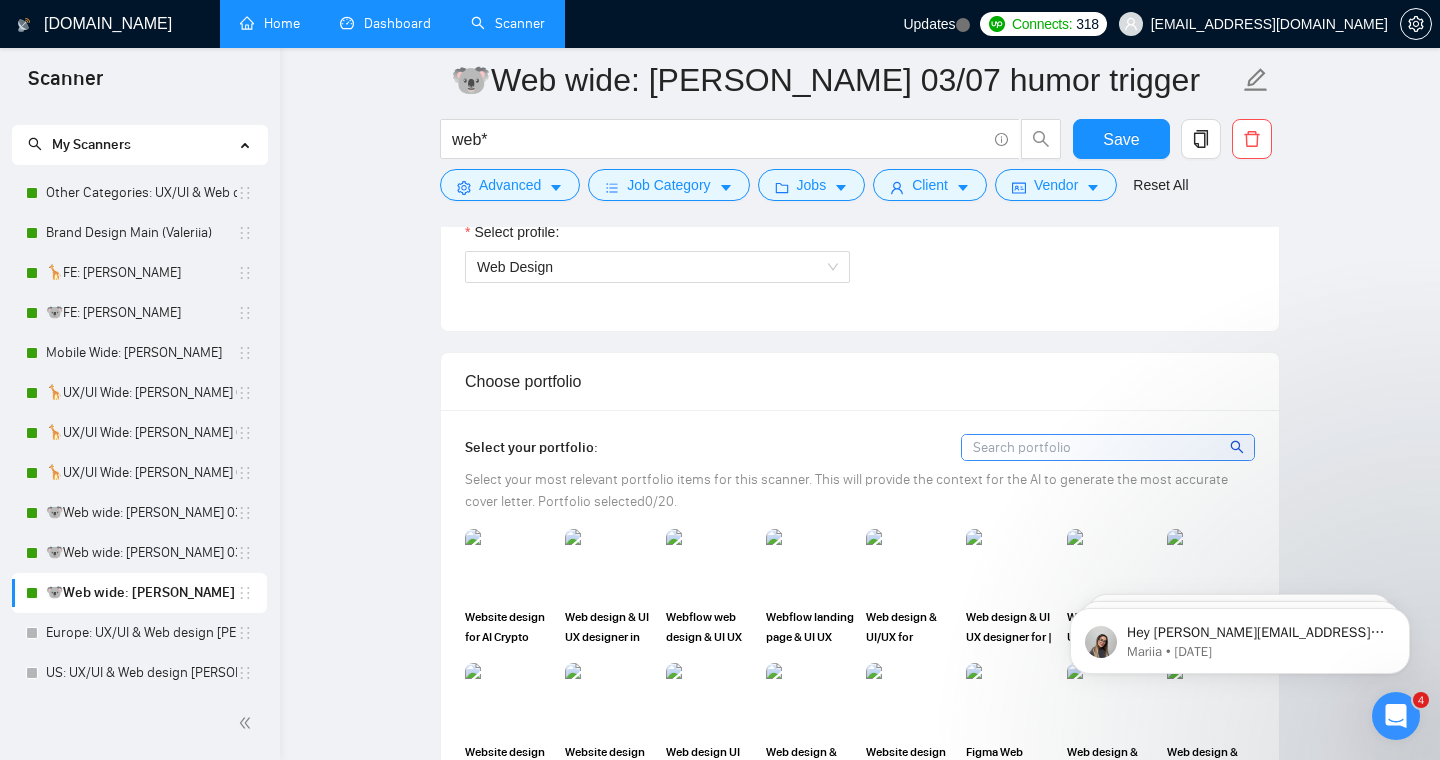 scroll, scrollTop: 2296, scrollLeft: 0, axis: vertical 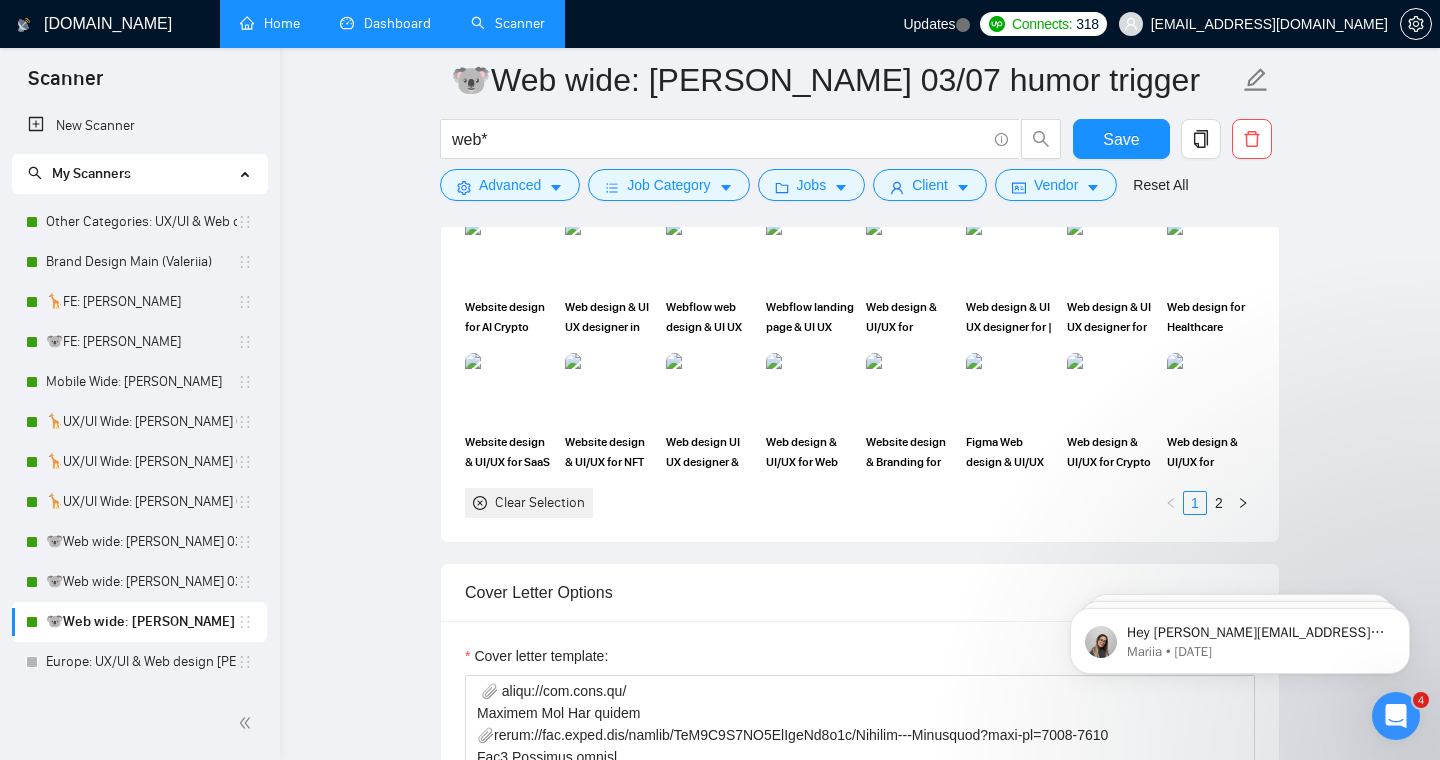 click on "🐨Web wide: [PERSON_NAME] 03/07 humor trigger web* Save Advanced   Job Category   Jobs   Client   Vendor   Reset All Preview Results Insights NEW Alerts Auto Bidder Auto Bidding Enabled Auto Bidding Enabled: ON Auto Bidder Schedule Auto Bidding Type: Automated (recommended) Semi-automated Auto Bidding Schedule: 24/7 Custom Custom Auto Bidder Schedule Repeat every week [DATE] [DATE] [DATE] [DATE] [DATE] [DATE] [DATE] Active Hours ( [GEOGRAPHIC_DATA]/[GEOGRAPHIC_DATA] ): From: 00:00 To: 00:00  (next day) ( 24  hours) [GEOGRAPHIC_DATA]/[GEOGRAPHIC_DATA] Auto Bidding Type Select your bidding algorithm: Choose the algorithm for you bidding. The price per proposal does not include your connects expenditure. Template Bidder Works great for narrow segments and short cover letters that don't change. 0.50  credits / proposal Sardor AI 🤖 Personalise your cover letter with ai [placeholders] 1.00  credits / proposal Experimental Laziza AI  👑   NEW   Learn more 2.00  credits / proposal 132.62 credits savings Team & Freelancer Select team: Select freelancer: 0" at bounding box center (860, 1149) 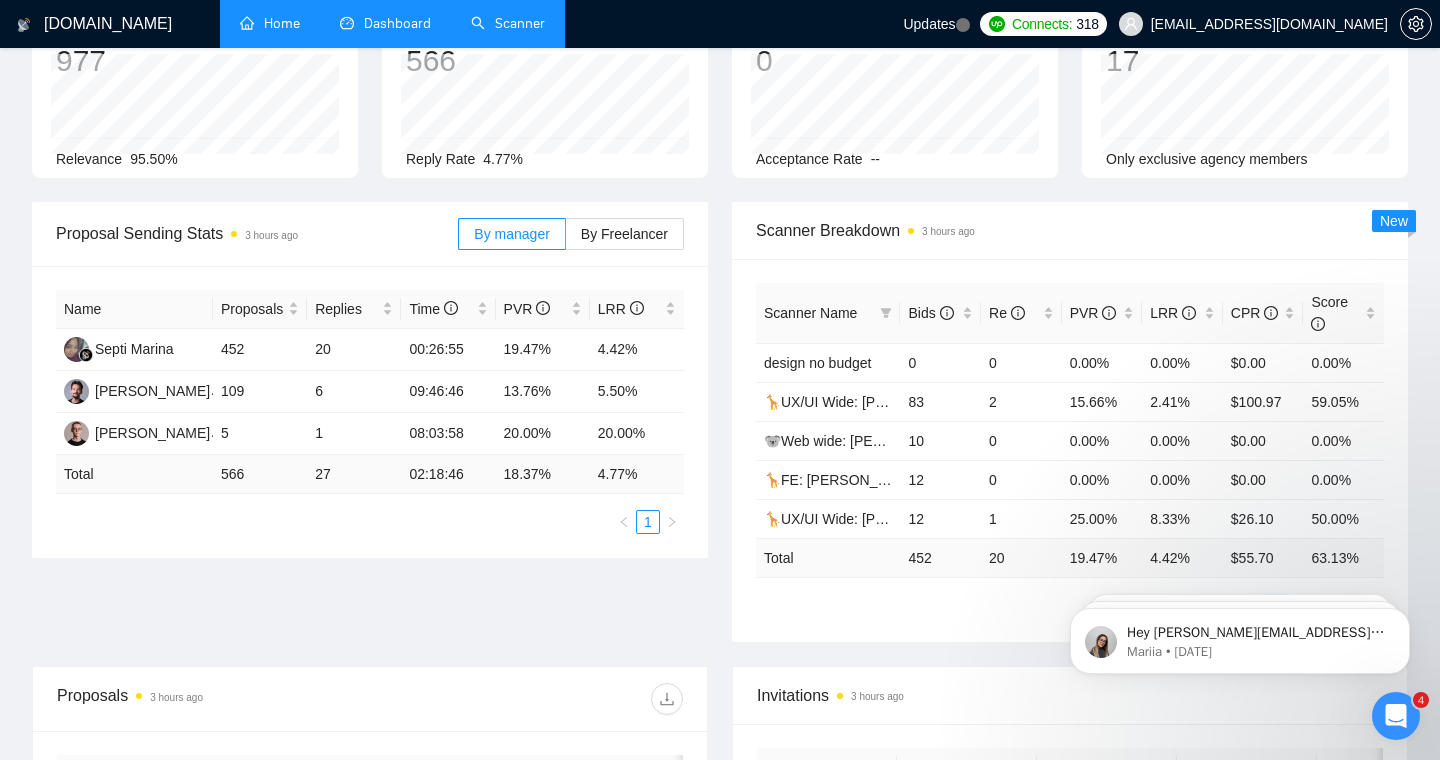 scroll, scrollTop: 149, scrollLeft: 0, axis: vertical 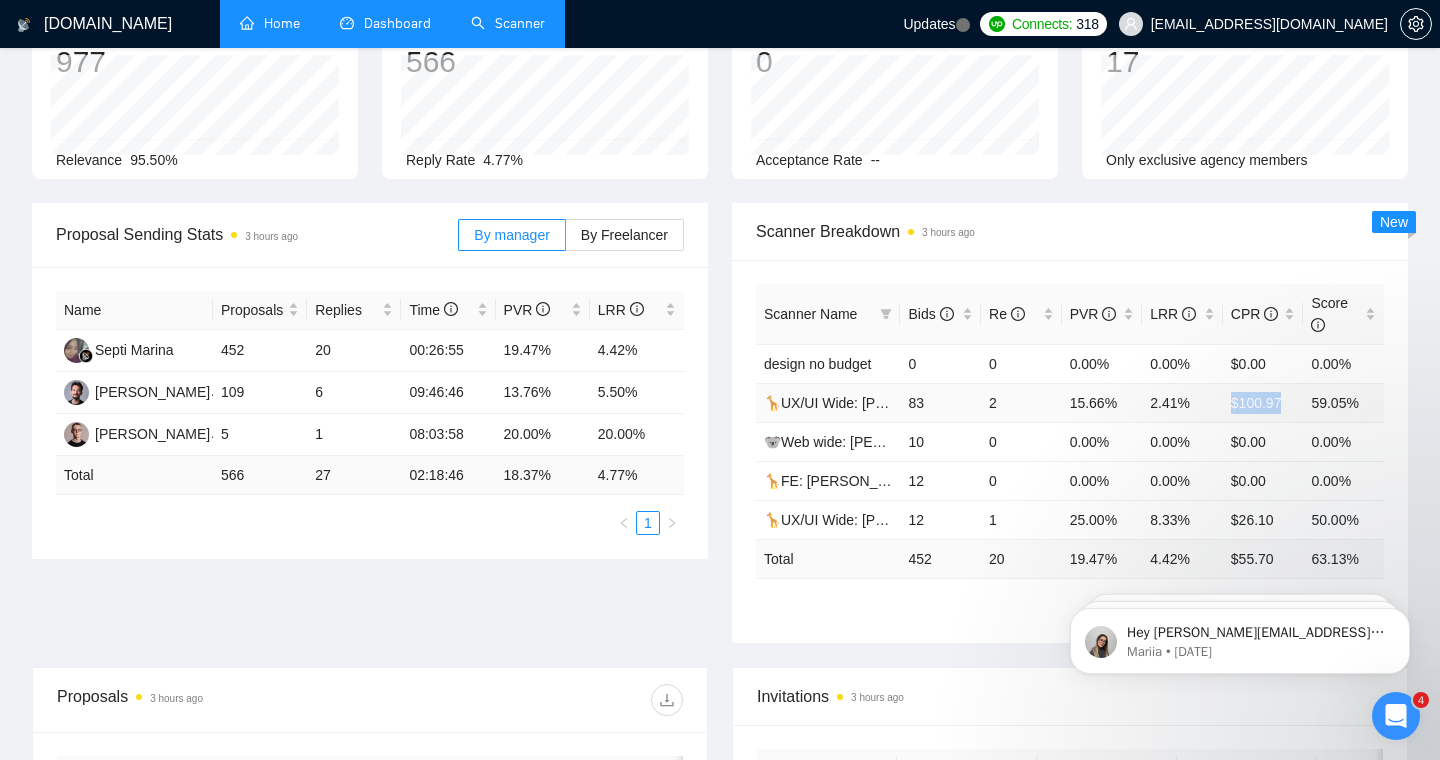 drag, startPoint x: 1229, startPoint y: 402, endPoint x: 1295, endPoint y: 401, distance: 66.007576 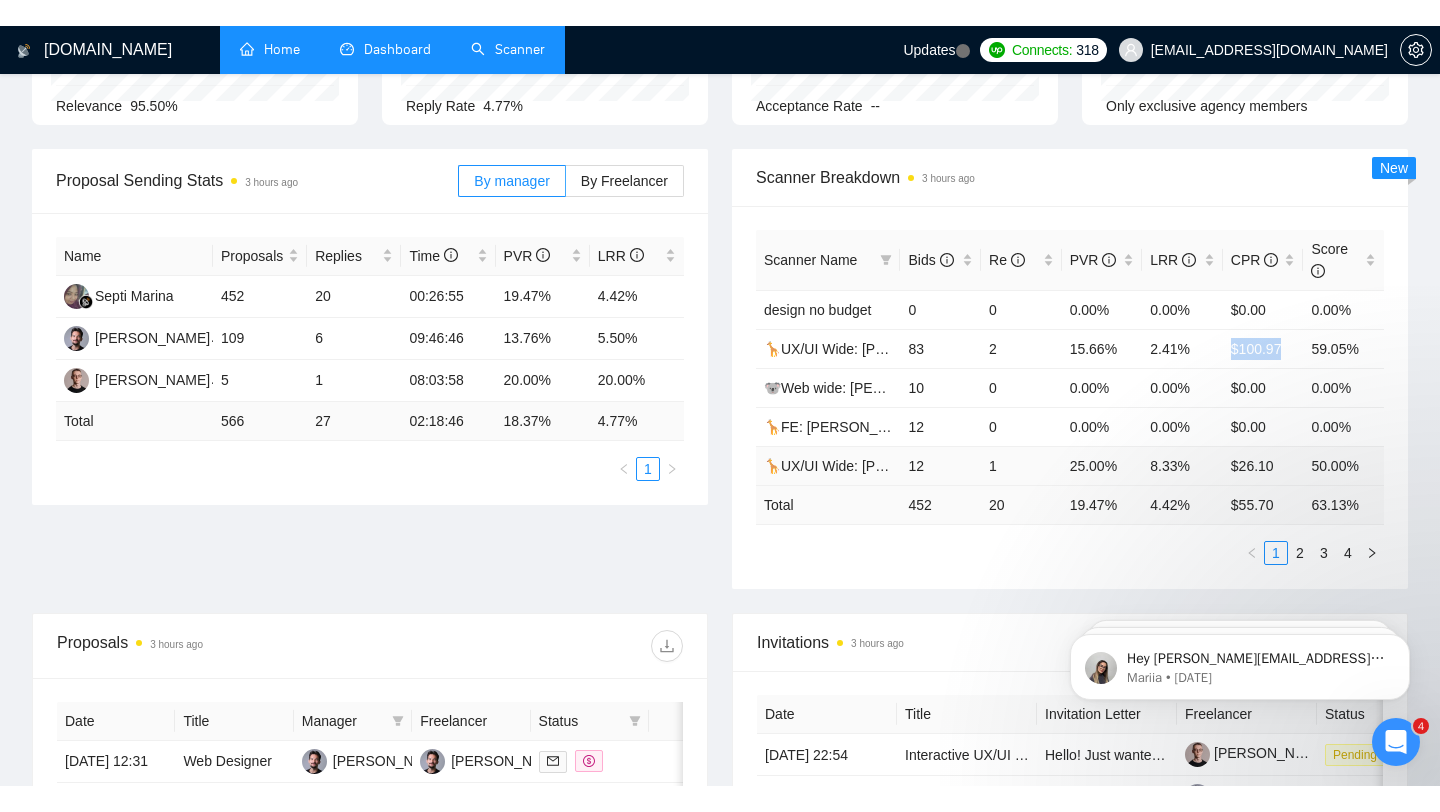 scroll, scrollTop: 0, scrollLeft: 0, axis: both 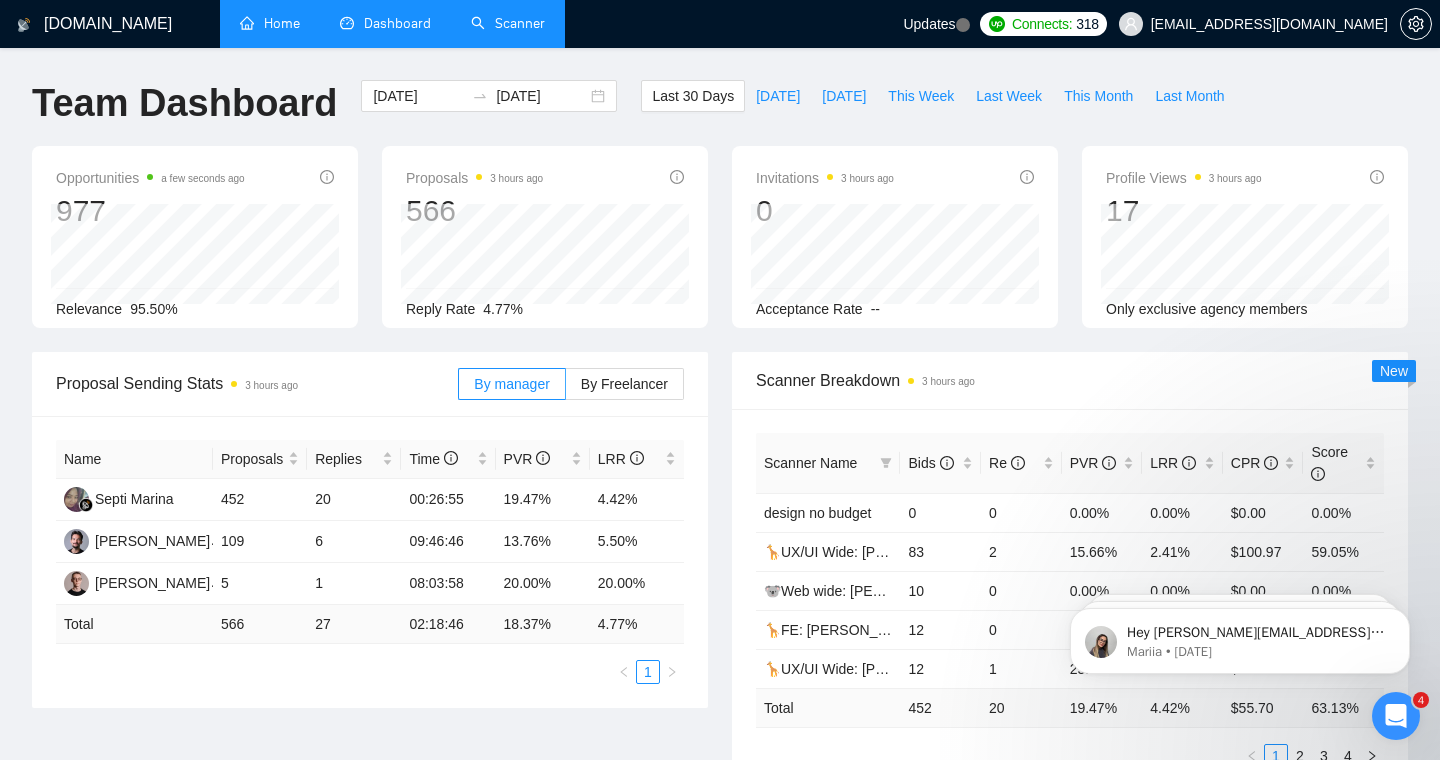 click on "Last 30 Days [DATE] [DATE] This Week Last Week This Month Last Month" at bounding box center [938, 113] 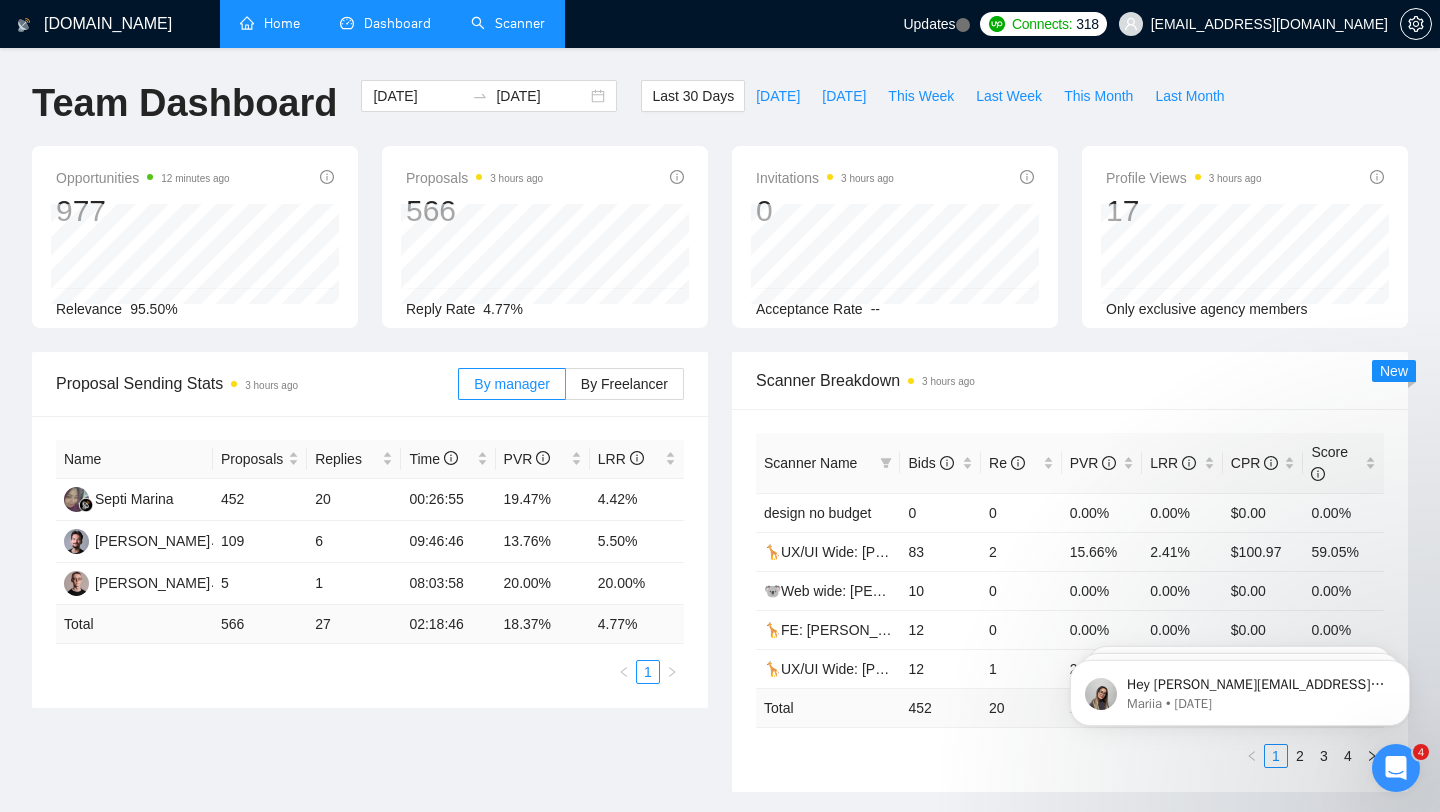 click on "Dashboard" at bounding box center (385, 24) 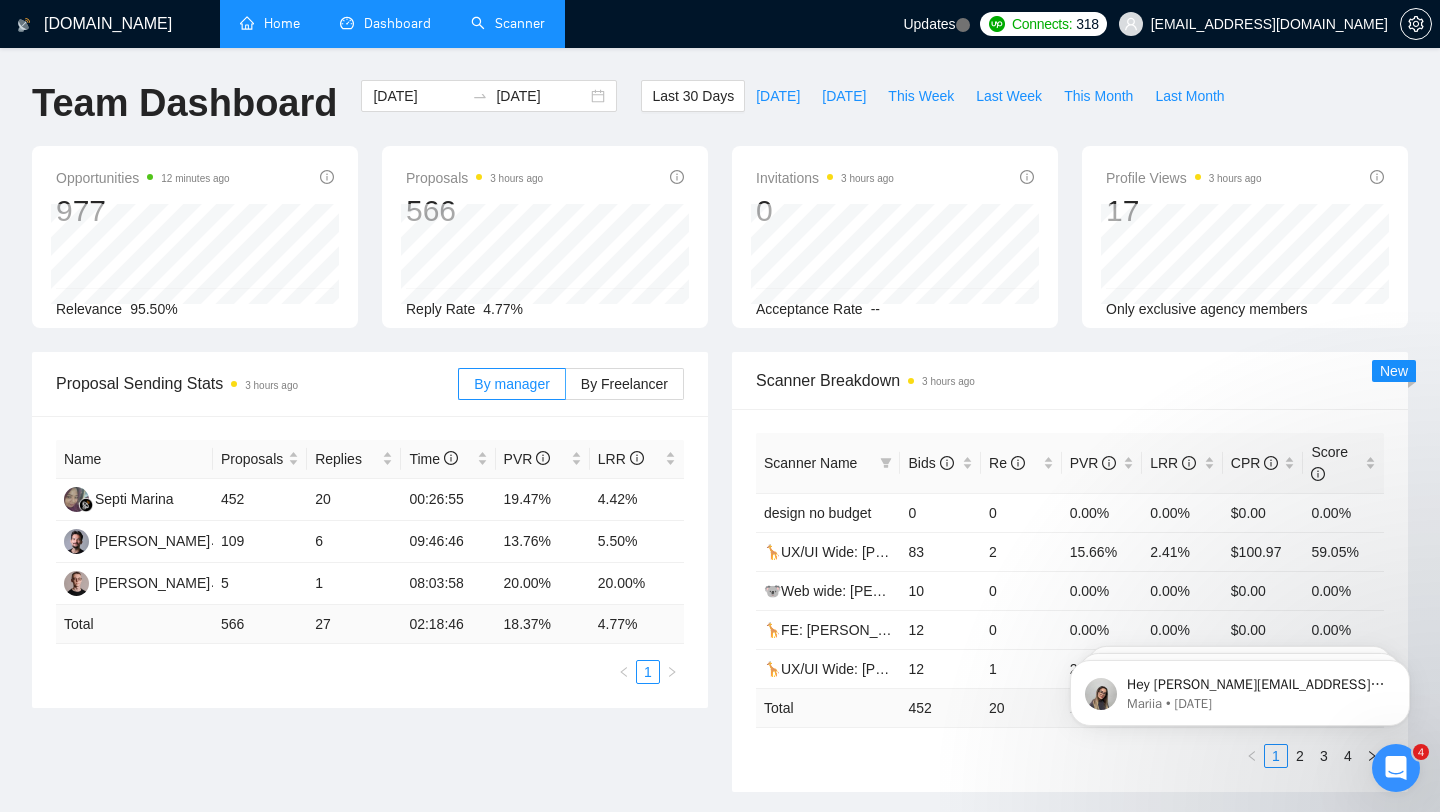 click on "Scanner" at bounding box center (508, 23) 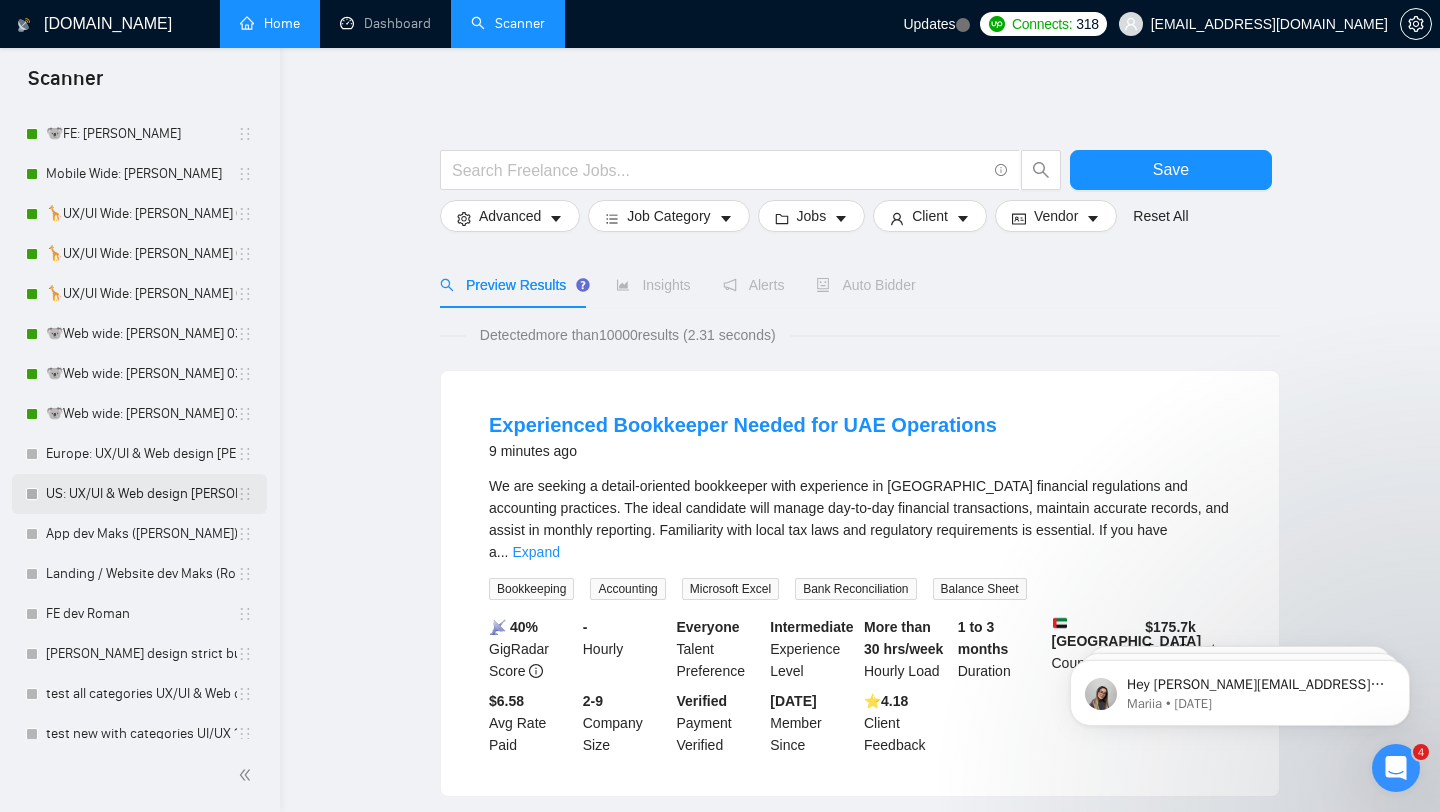 scroll, scrollTop: 383, scrollLeft: 0, axis: vertical 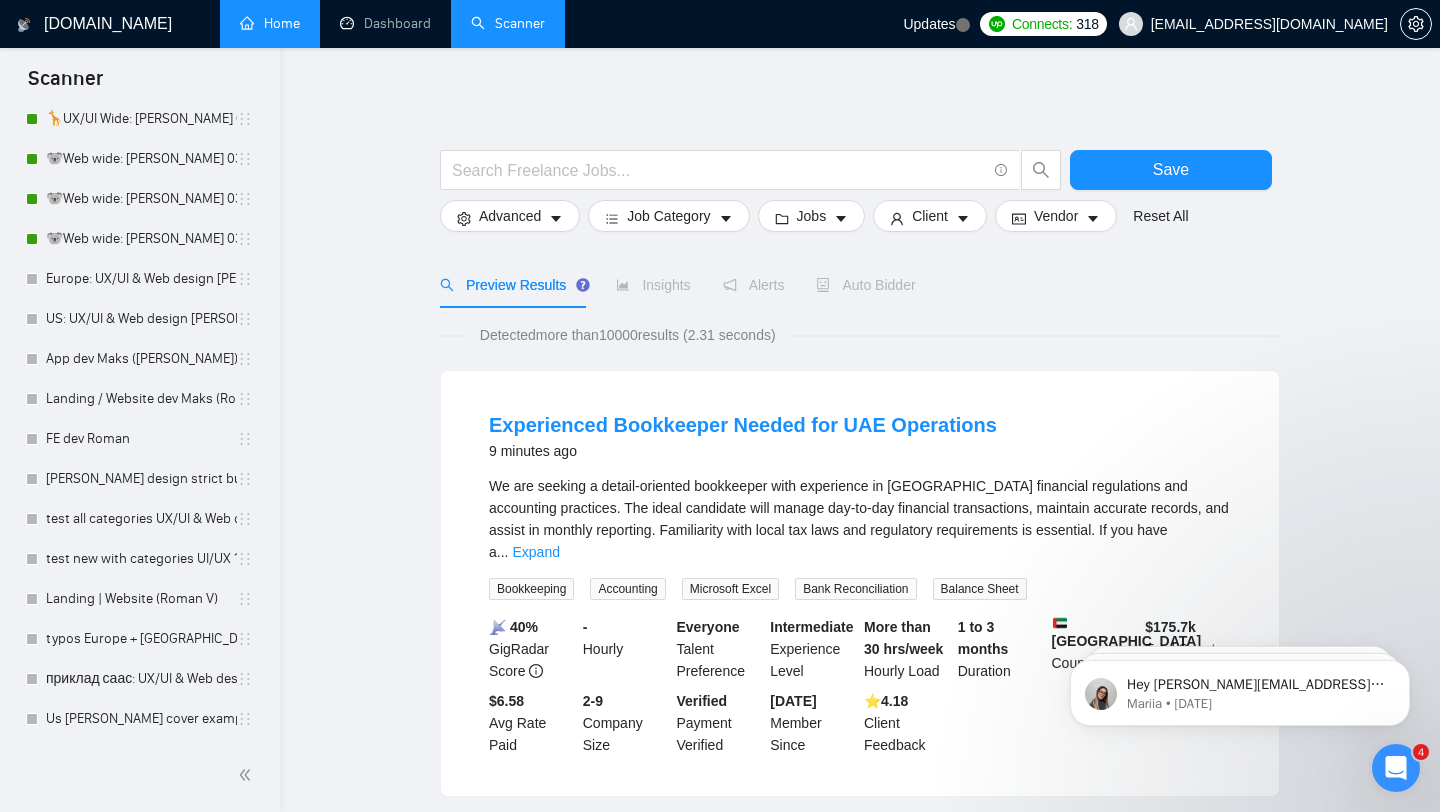 click on "Save Advanced   Job Category   Jobs   Client   Vendor   Reset All Preview Results Insights Alerts Auto Bidder Detected  more than   10000  results   (2.31 seconds) Experienced Bookkeeper Needed for [GEOGRAPHIC_DATA] Operations 9 minutes ago We are seeking a detail-oriented bookkeeper with experience in [GEOGRAPHIC_DATA] financial regulations and accounting practices. The ideal candidate will manage day-to-day financial transactions, maintain accurate records, and assist in monthly reporting. Familiarity with local tax laws and regulatory requirements is essential. If you have a ... Expand Bookkeeping Accounting Microsoft Excel Bank Reconciliation Balance Sheet 📡   40% GigRadar Score   - Hourly Everyone Talent Preference Intermediate Experience Level More than 30 hrs/week Hourly Load 1 to 3 months Duration   [GEOGRAPHIC_DATA] Country $ 175.7k Total Spent $6.58 Avg Rate Paid 2-9 Company Size Verified Payment Verified [DATE] Member Since ⭐️  4.18 Client Feedback Casual Mobile Cooking Game Localization EN-IT 9 minutes ago ..." at bounding box center [860, 1336] 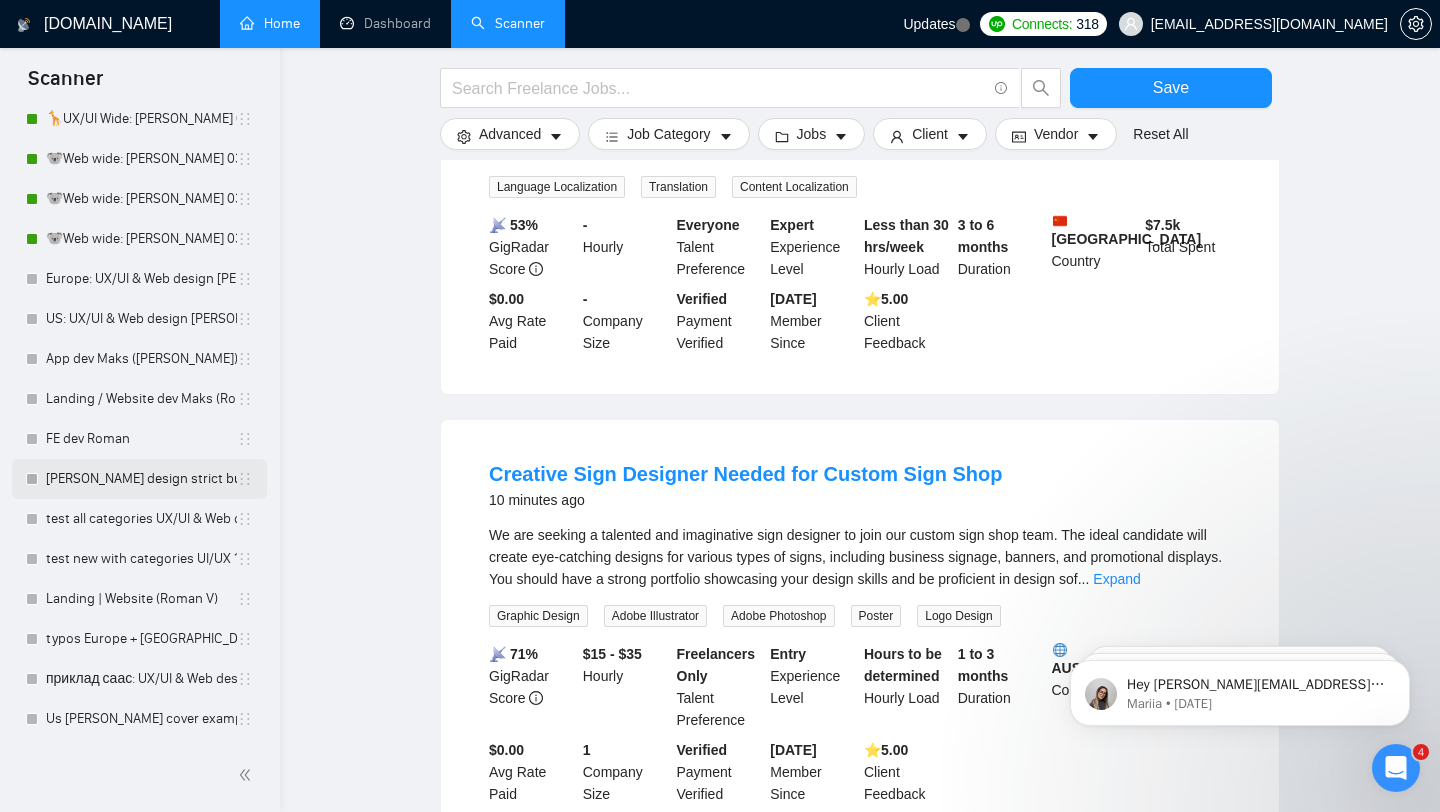 scroll, scrollTop: 844, scrollLeft: 0, axis: vertical 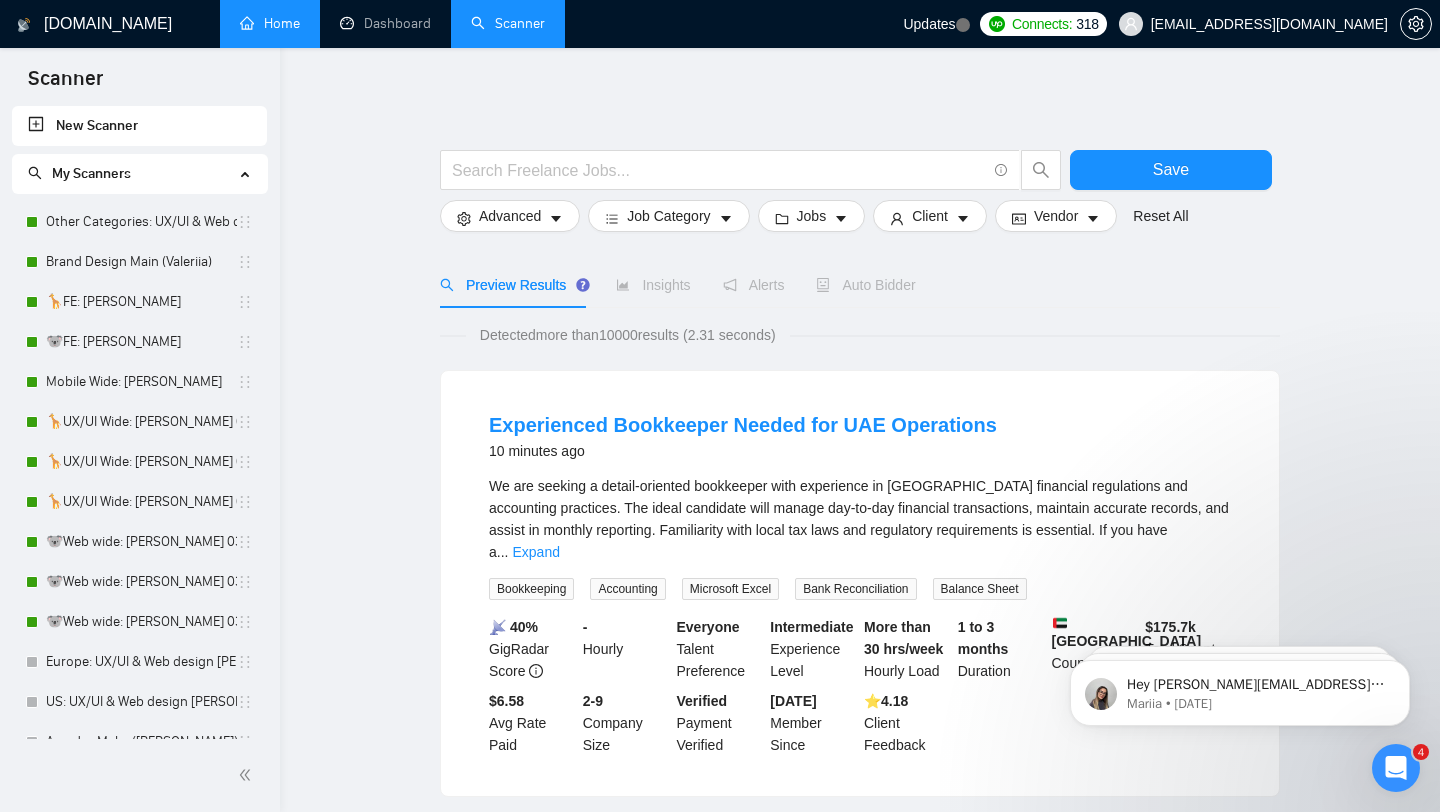 click on "Save Advanced   Job Category   Jobs   Client   Vendor   Reset All Preview Results Insights Alerts Auto Bidder Detected  more than   10000  results   (2.31 seconds) Experienced Bookkeeper Needed for UAE Operations 10 minutes ago We are seeking a detail-oriented bookkeeper with experience in [GEOGRAPHIC_DATA] financial regulations and accounting practices. The ideal candidate will manage day-to-day financial transactions, maintain accurate records, and assist in monthly reporting. Familiarity with local tax laws and regulatory requirements is essential. If you have a ... Expand Bookkeeping Accounting Microsoft Excel Bank Reconciliation Balance Sheet 📡   40% GigRadar Score   - Hourly Everyone Talent Preference Intermediate Experience Level More than 30 hrs/week Hourly Load 1 to 3 months Duration   [GEOGRAPHIC_DATA] Country $ 175.7k Total Spent $6.58 Avg Rate Paid 2-9 Company Size Verified Payment Verified [DATE] Member Since ⭐️  4.18 Client Feedback Casual Mobile Cooking Game Localization EN-IT 10 minutes ago ..." at bounding box center [860, 1336] 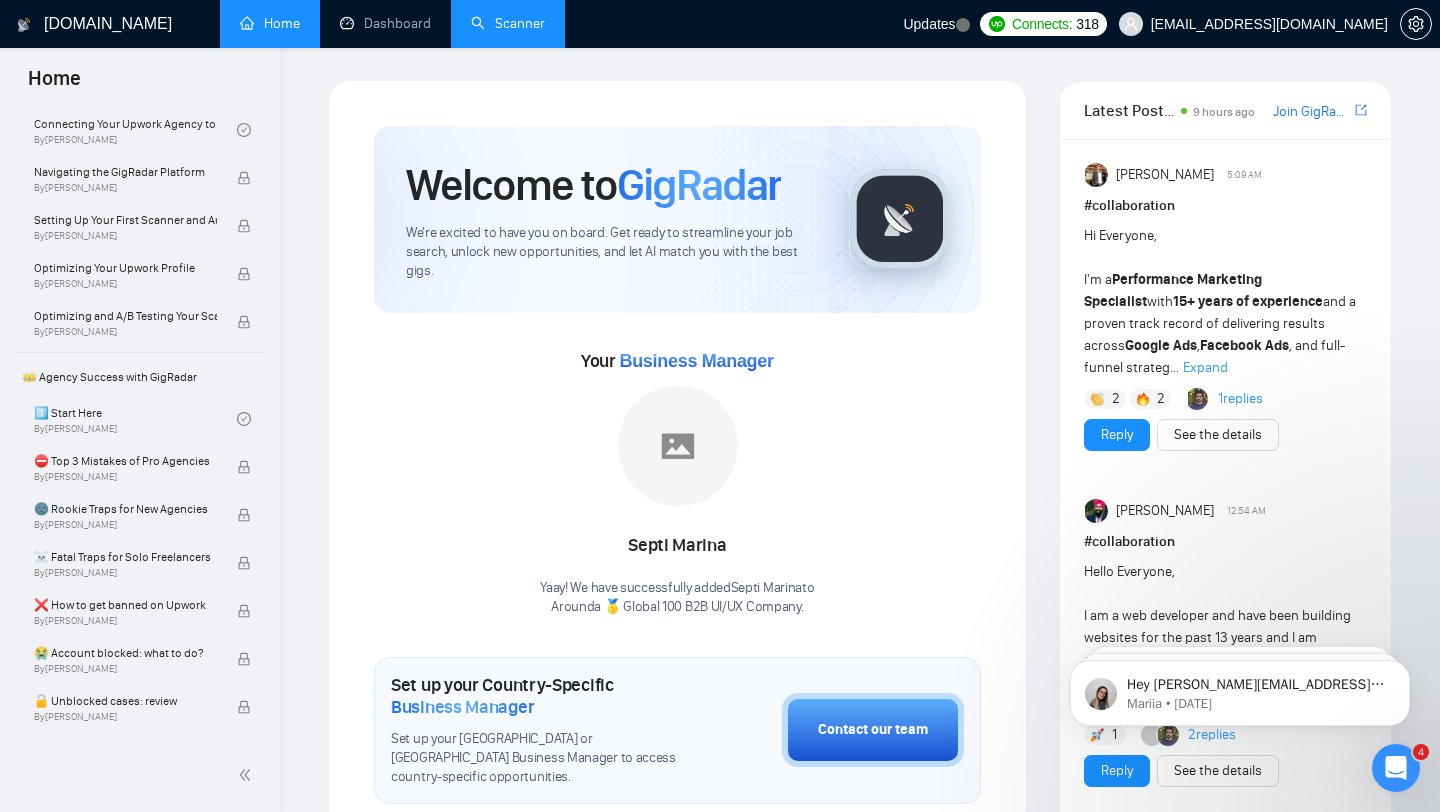 scroll, scrollTop: 0, scrollLeft: 0, axis: both 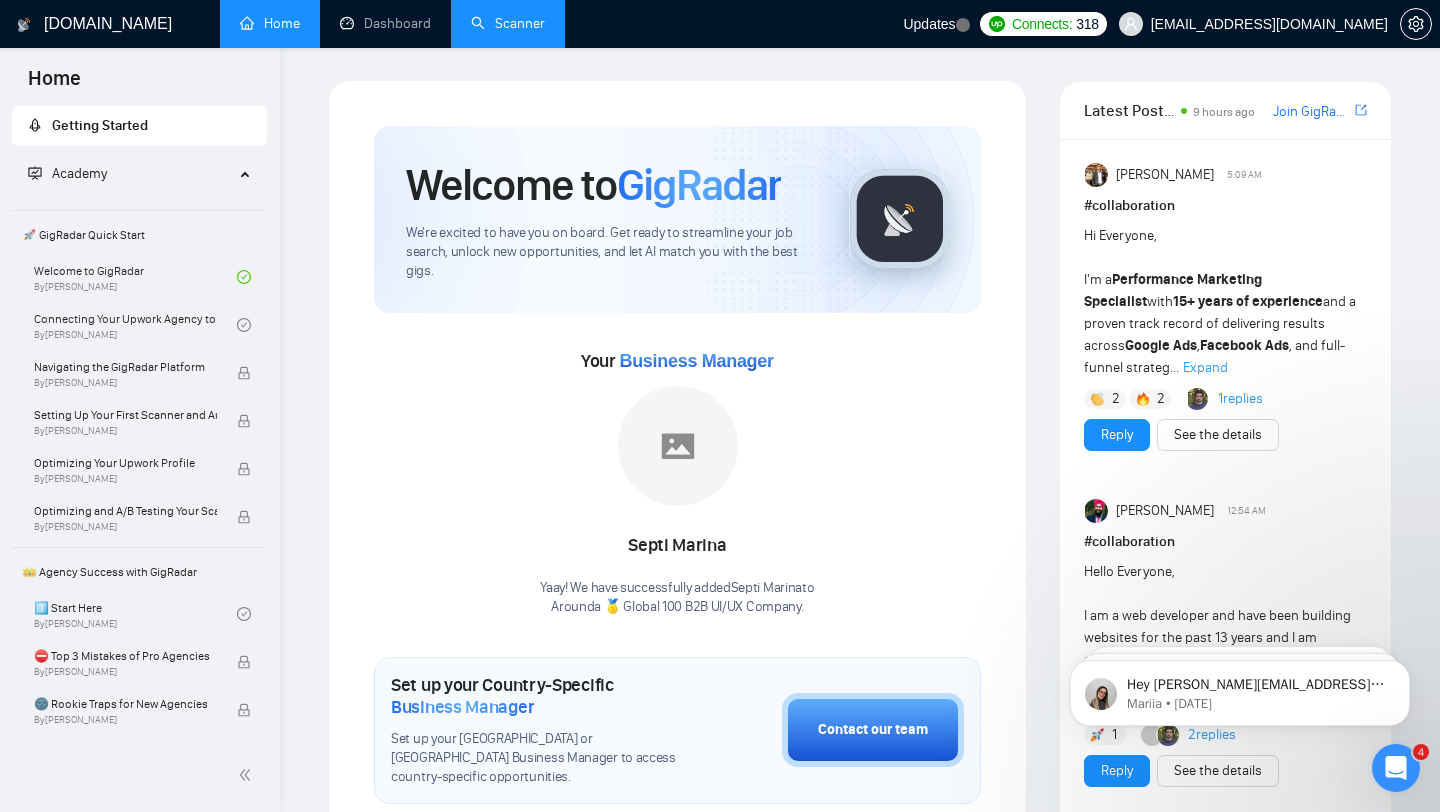 click on "Scanner" at bounding box center [508, 23] 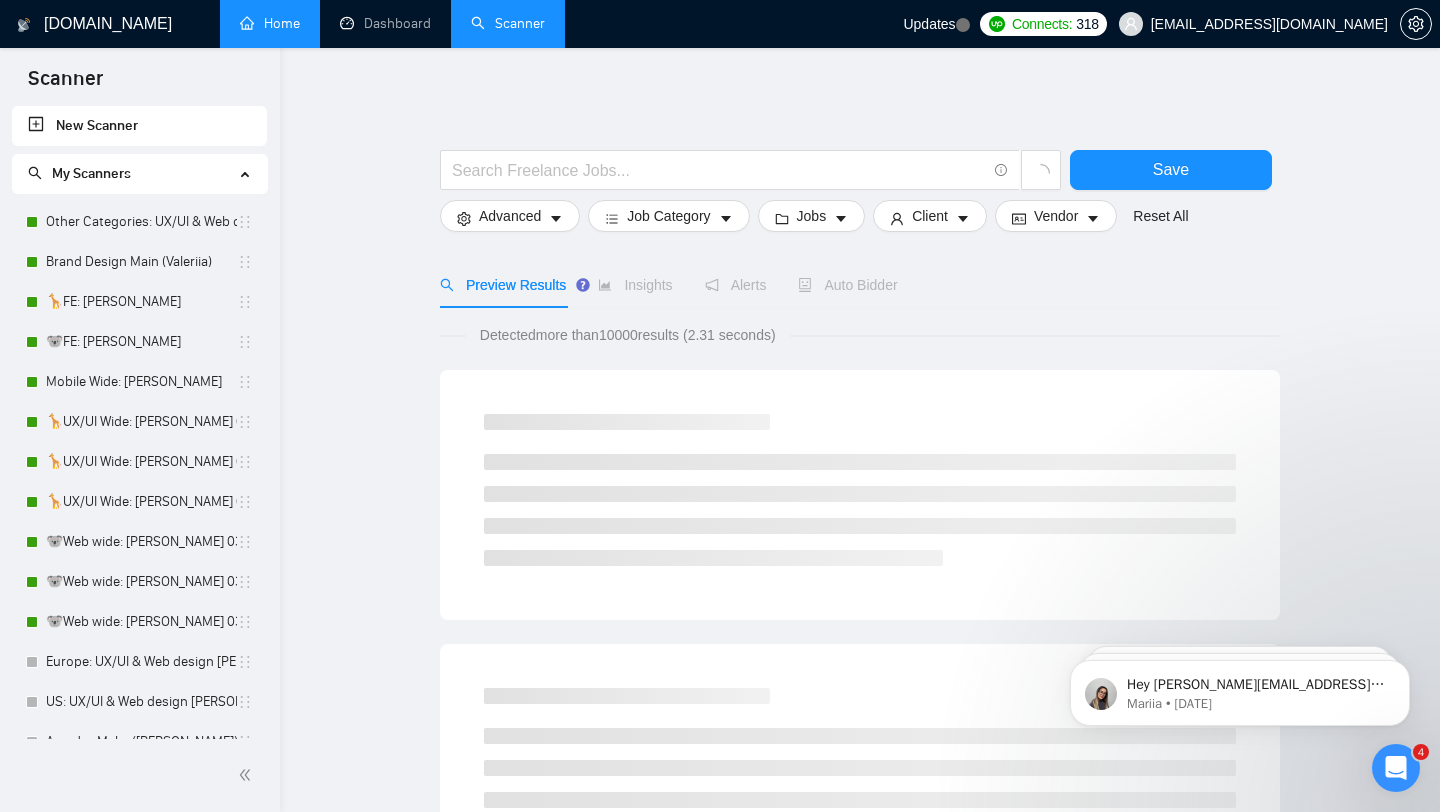 click on "Home" at bounding box center [270, 23] 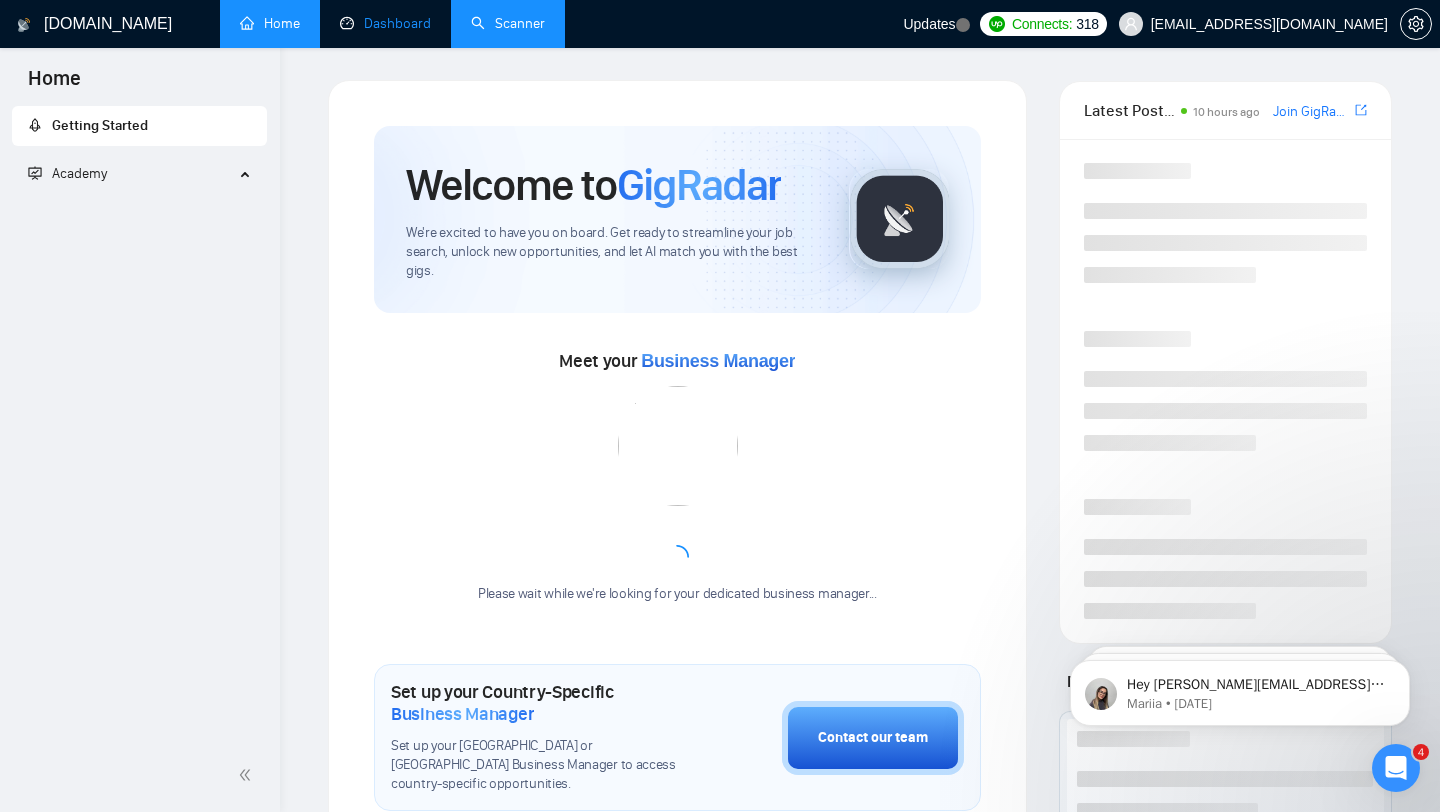 click on "Dashboard" at bounding box center [385, 23] 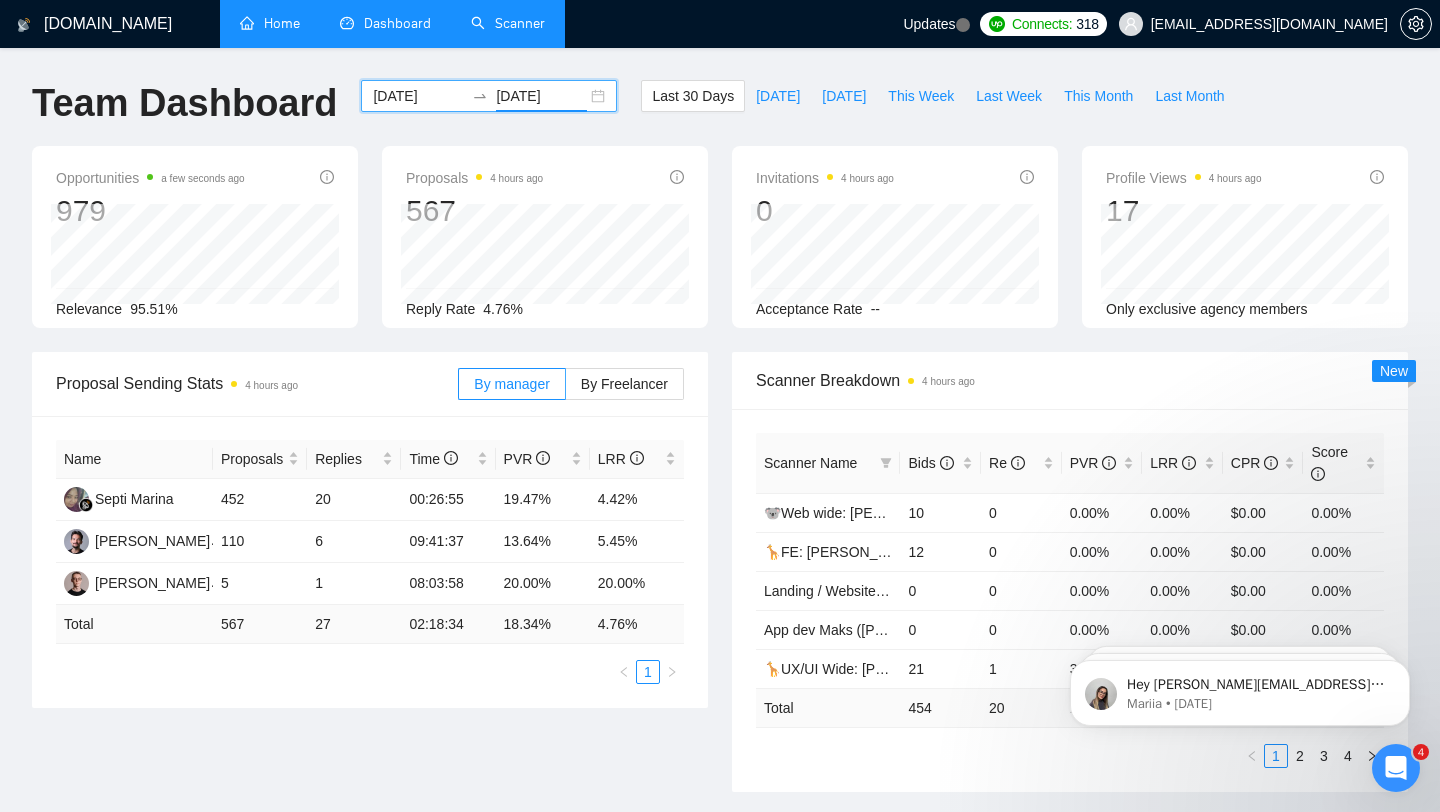click on "[DATE]" at bounding box center (541, 96) 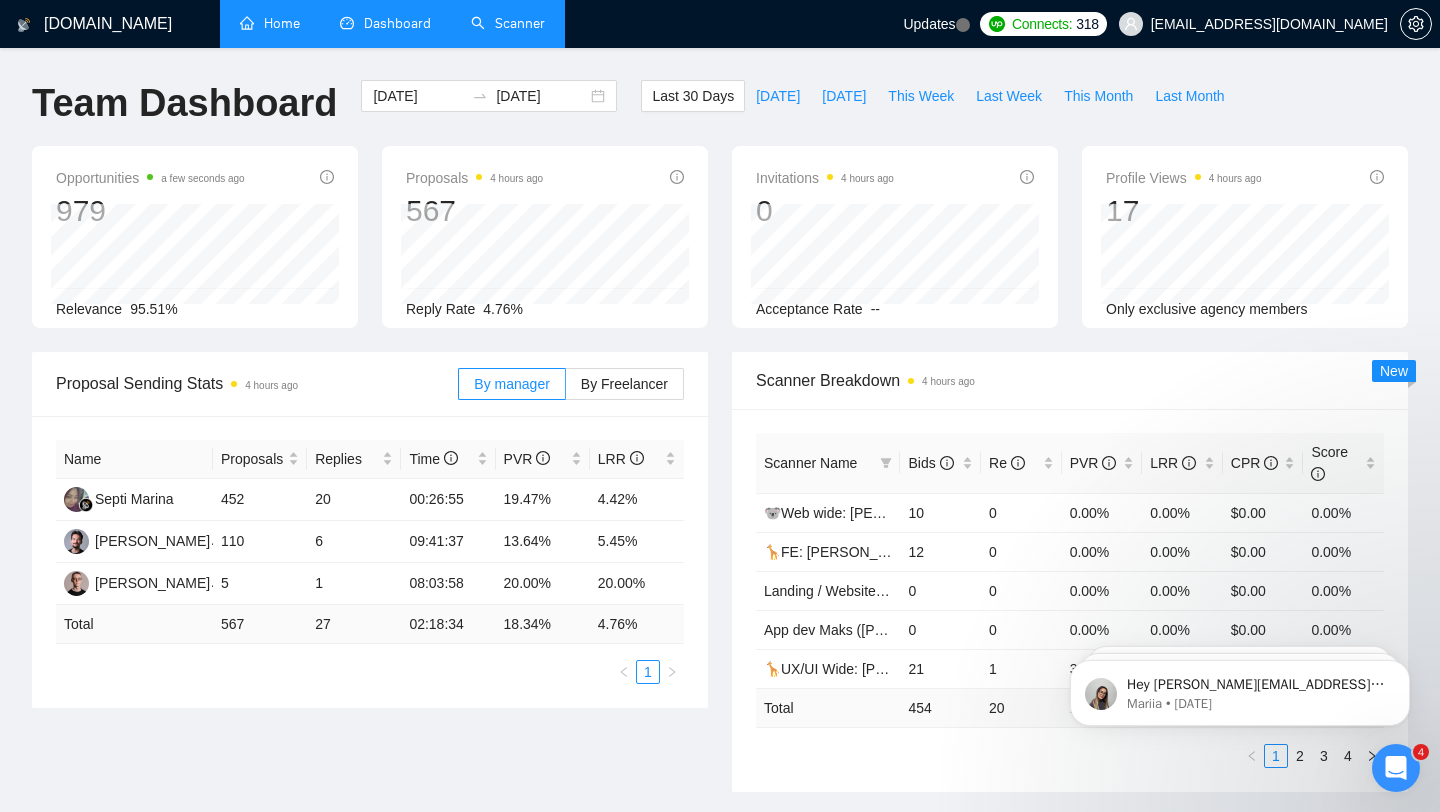click on "[DOMAIN_NAME] Home Dashboard Scanner Updates
Connects: 318 [EMAIL_ADDRESS][DOMAIN_NAME] Team Dashboard [DATE] [DATE] Last 30 Days [DATE] [DATE] This Week Last Week This Month Last Month Opportunities a few seconds ago 979   Relevance 95.51% Proposals 4 hours ago 567   Reply Rate 4.76% Invitations 4 hours ago 0   Acceptance Rate -- Profile Views 4 hours ago 17   Only exclusive agency members Proposal Sending Stats 4 hours ago By manager By Freelancer Name Proposals Replies Time   PVR   LRR   Septi Marina 452 20 00:26:55 19.47% 4.42% Roman Van 110 6 09:41:37 13.64% 5.45% [PERSON_NAME] 5 1 08:03:58 20.00% 20.00% Total 567 27 02:18:34 18.34 % 4.76 % 1 Scanner Breakdown 4 hours ago Scanner Name Bids   Re   PVR   LRR   CPR   Score   🐨Web wide: [PERSON_NAME] 03/07 humor trigger 10 0 0.00% 0.00% $0.00 0.00% 🦒FE: Roman 12 0 0.00% 0.00% $0.00 0.00%  Landing / Website dev Maks (Roman V) 0 0 0.00% 0.00% $0.00 0.00% App dev Maks ([PERSON_NAME]) 0 0 0.00% 0.00% $0.00 0.00%" at bounding box center [720, 803] 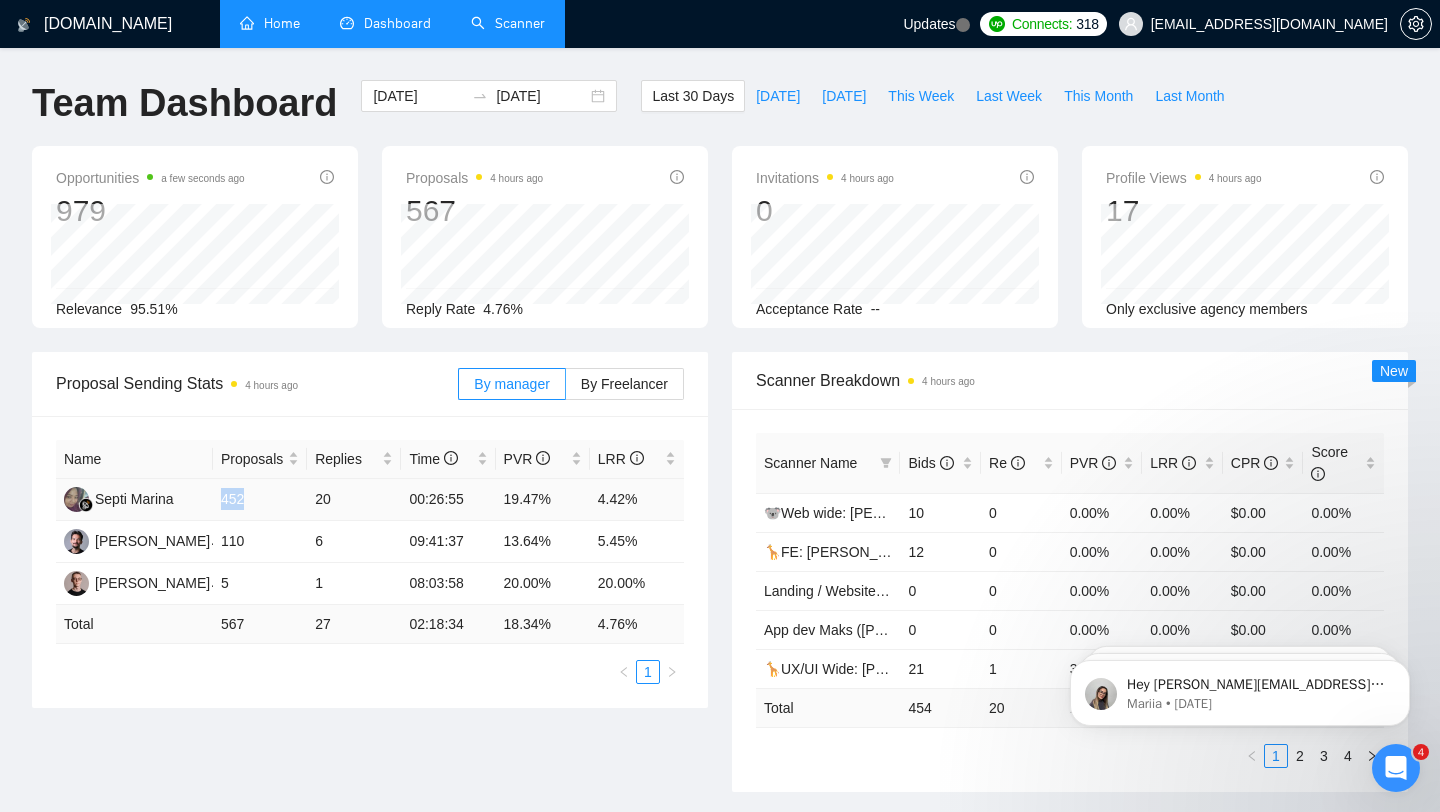 drag, startPoint x: 218, startPoint y: 499, endPoint x: 266, endPoint y: 498, distance: 48.010414 